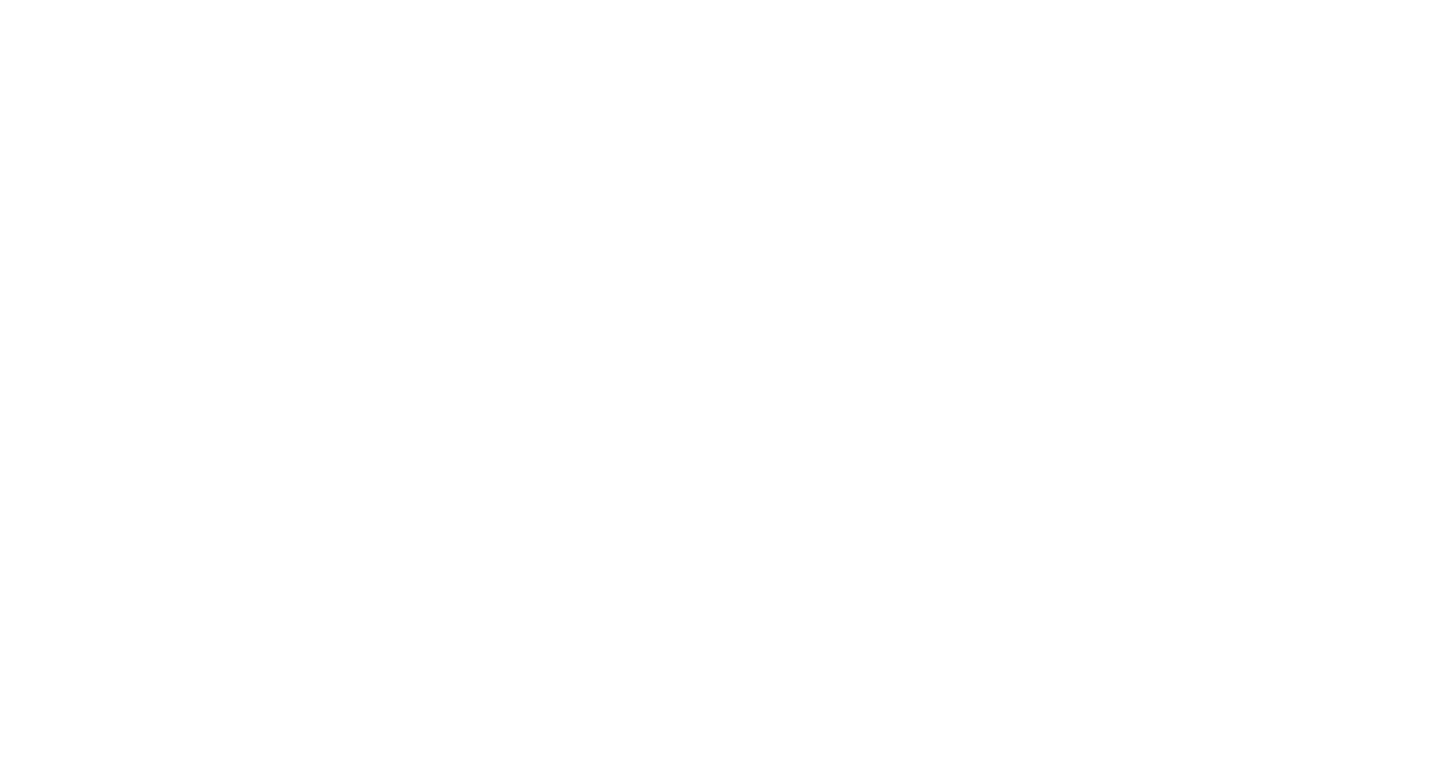 scroll, scrollTop: 0, scrollLeft: 0, axis: both 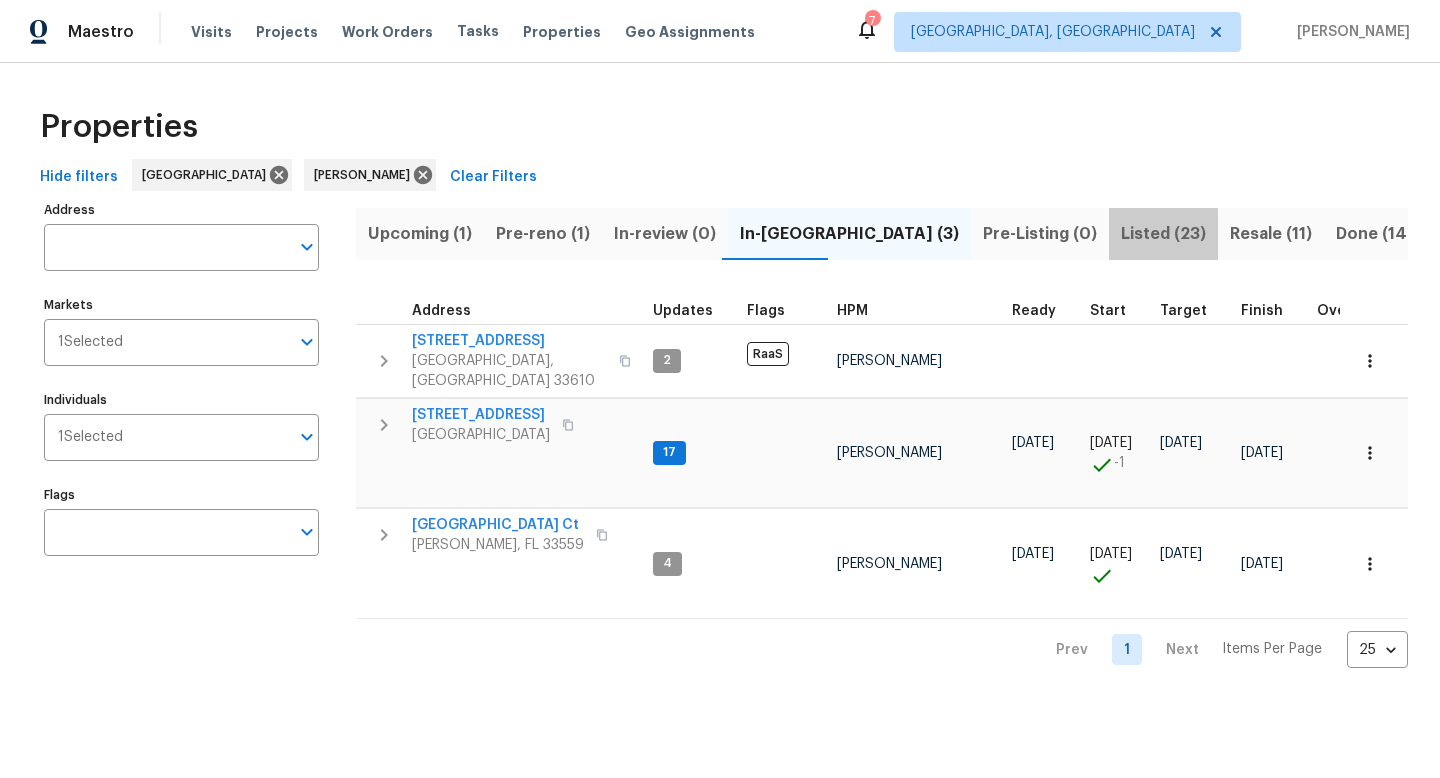 click on "Listed (23)" at bounding box center [1163, 234] 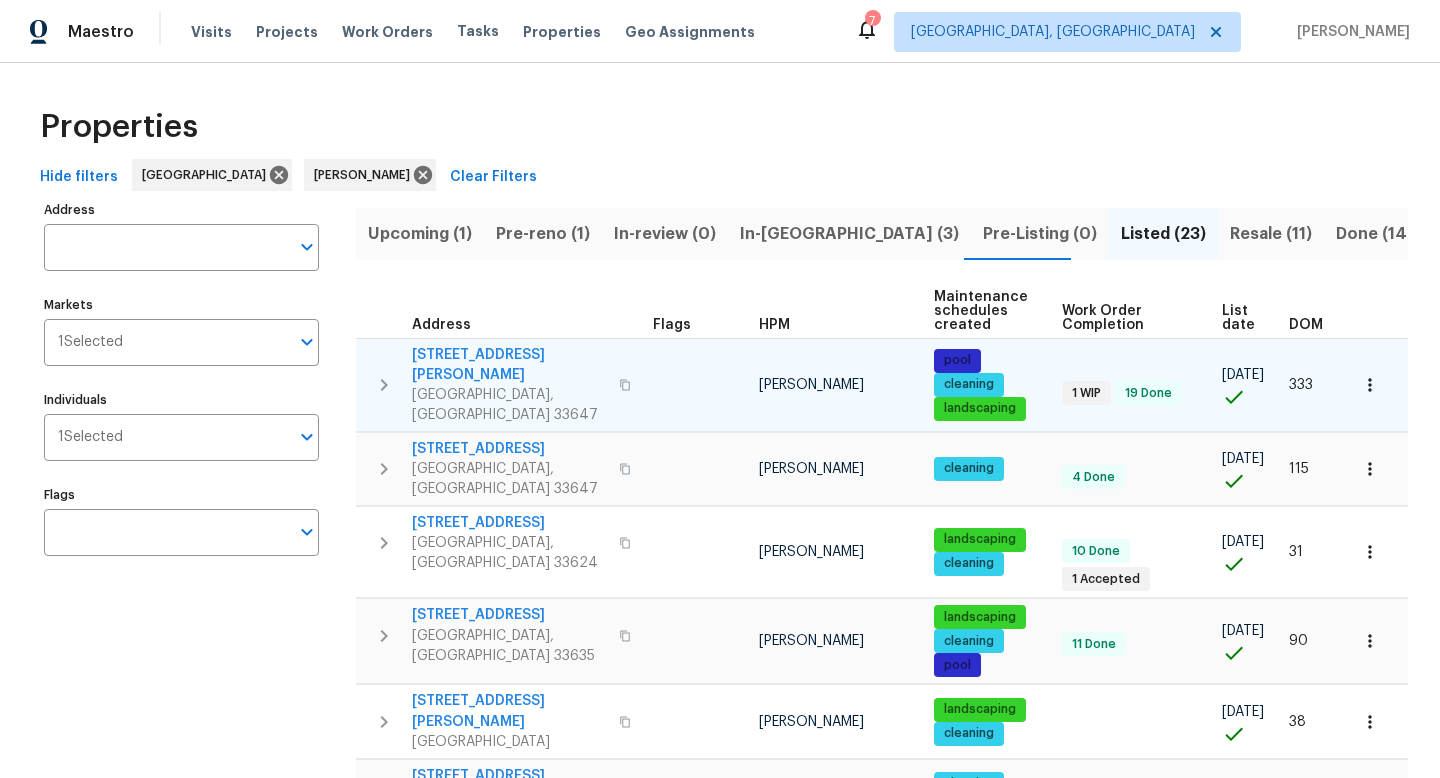 scroll, scrollTop: 0, scrollLeft: 9, axis: horizontal 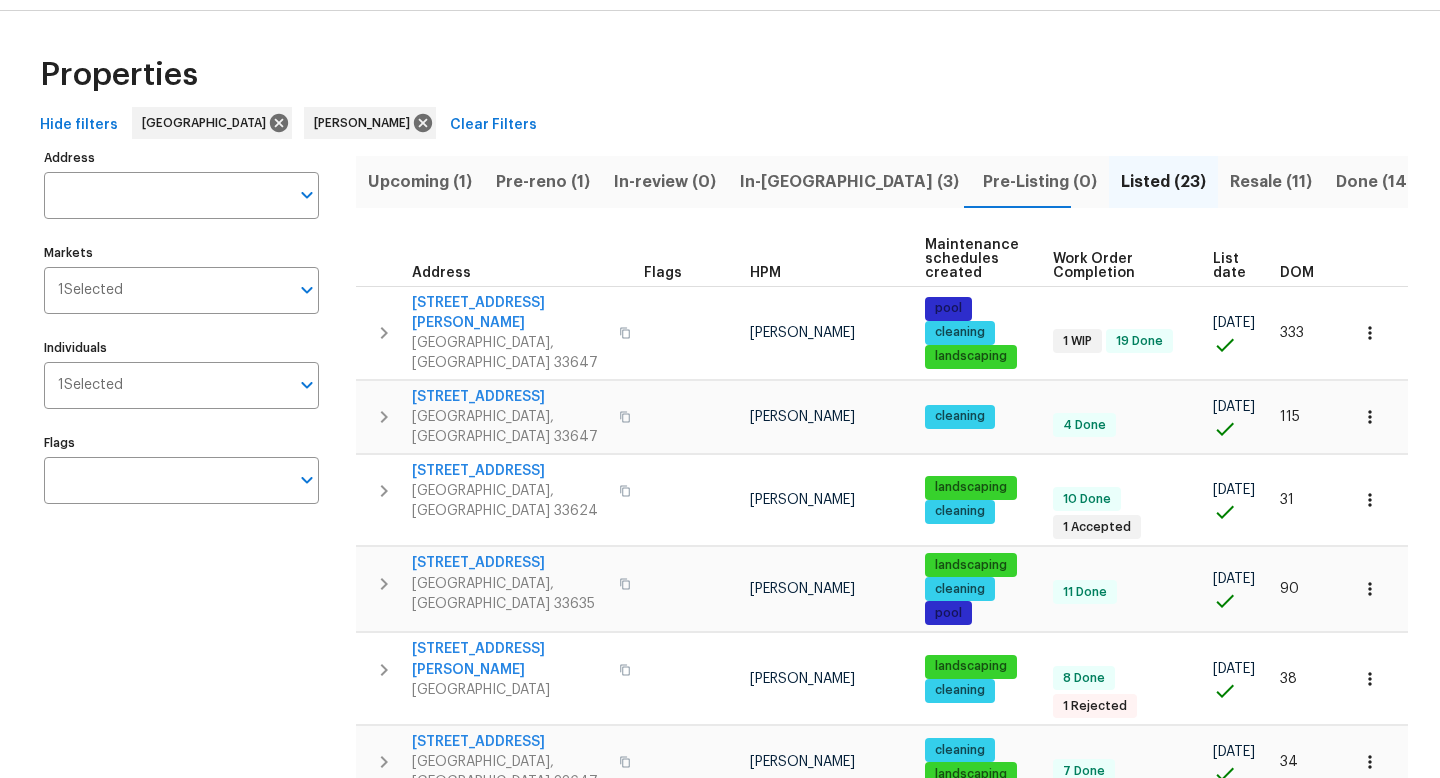 click on "DOM" at bounding box center (1297, 273) 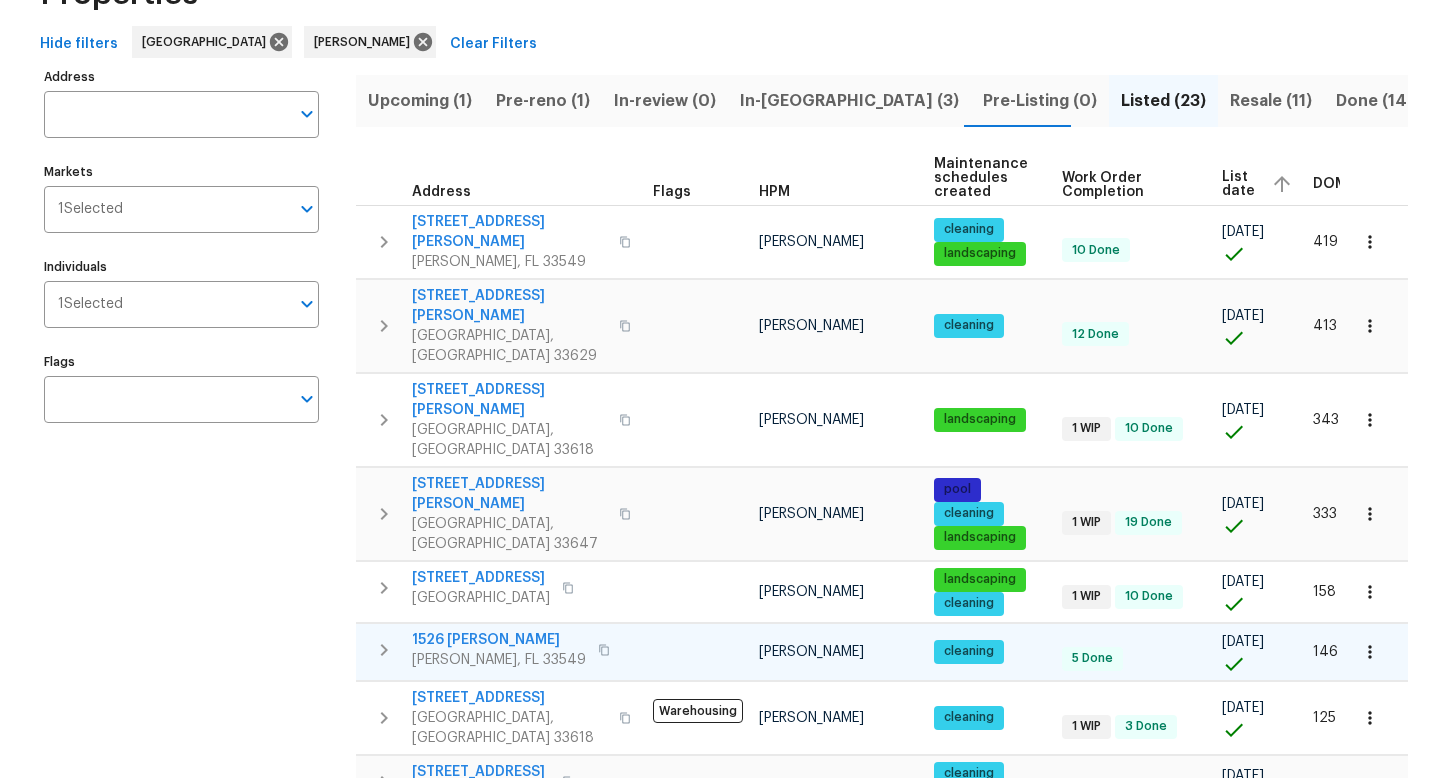 scroll, scrollTop: 135, scrollLeft: 0, axis: vertical 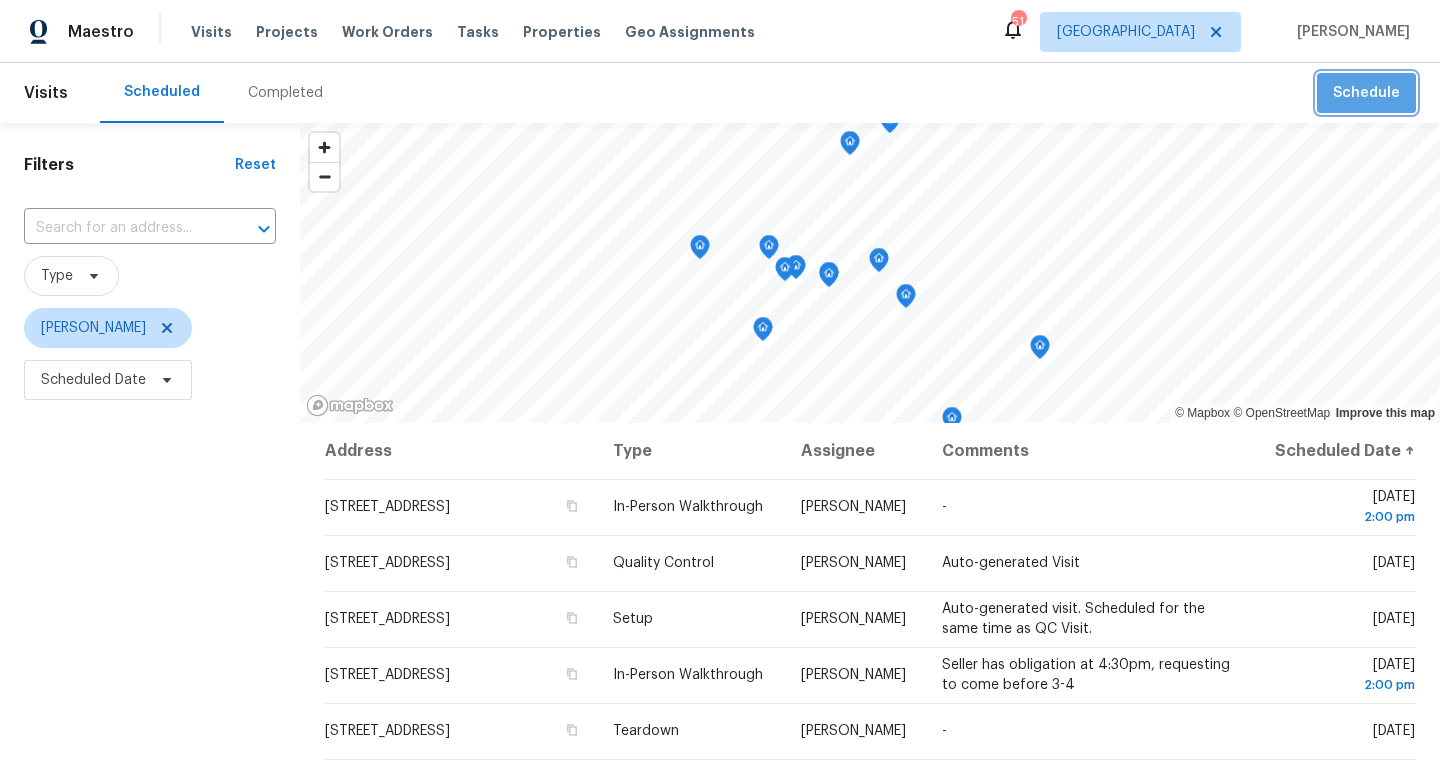 click on "Schedule" at bounding box center (1366, 93) 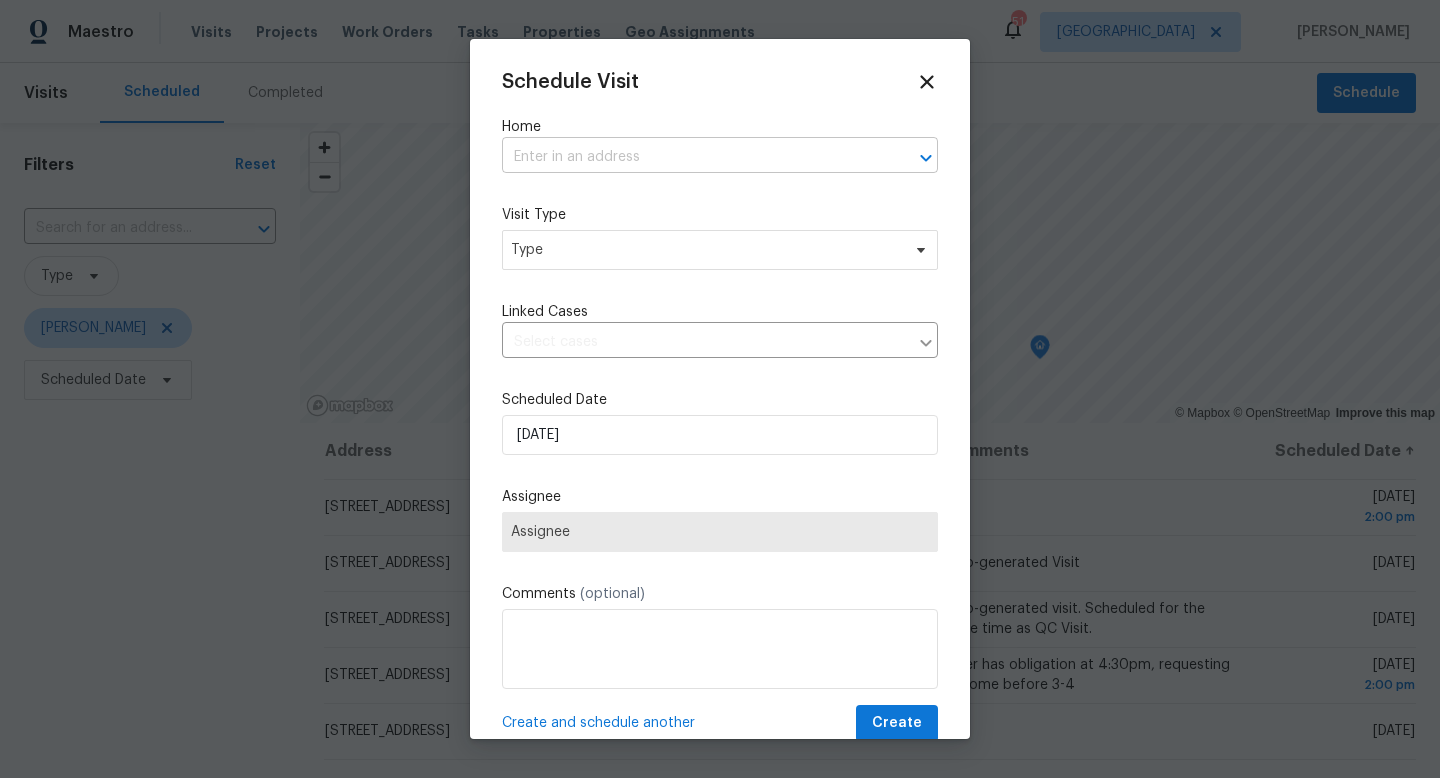 click at bounding box center (692, 157) 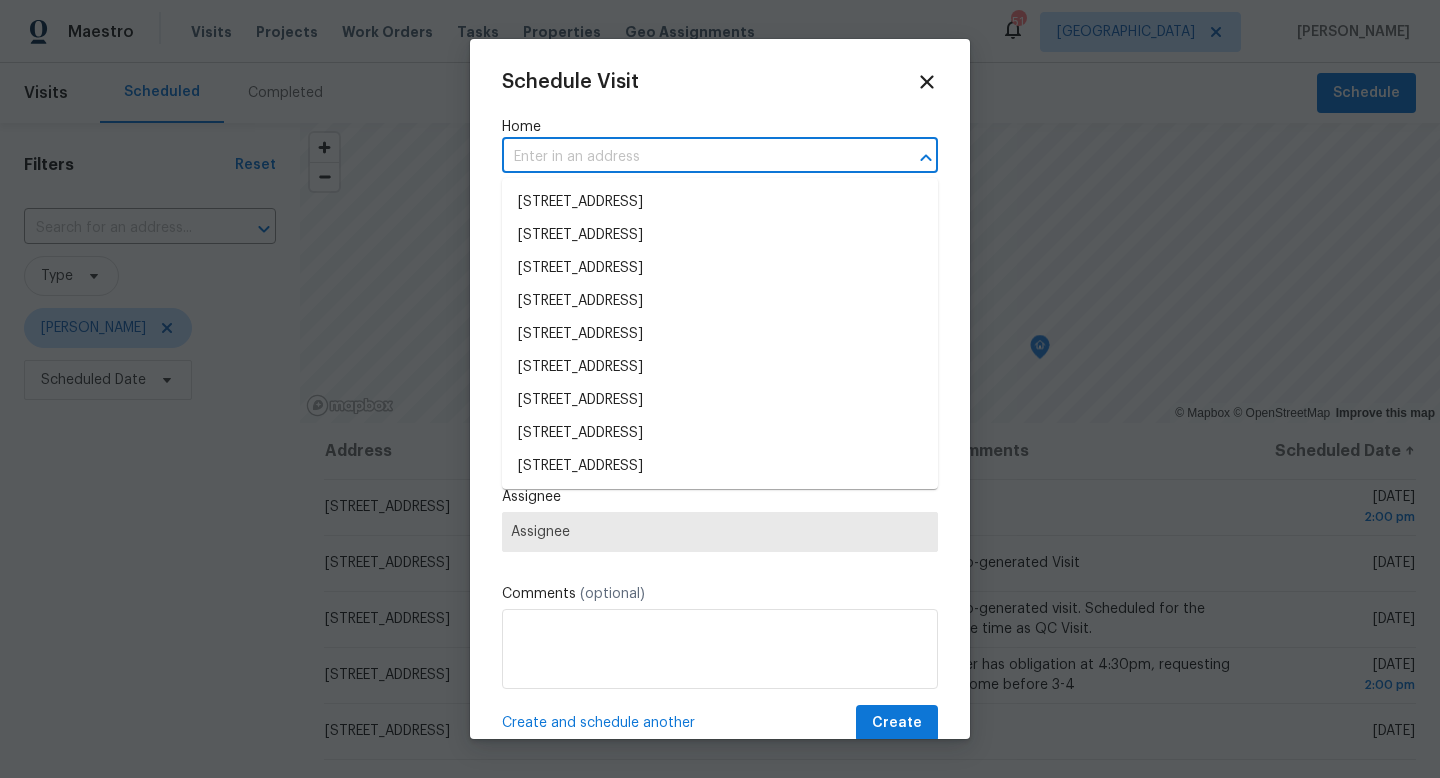 type on "g" 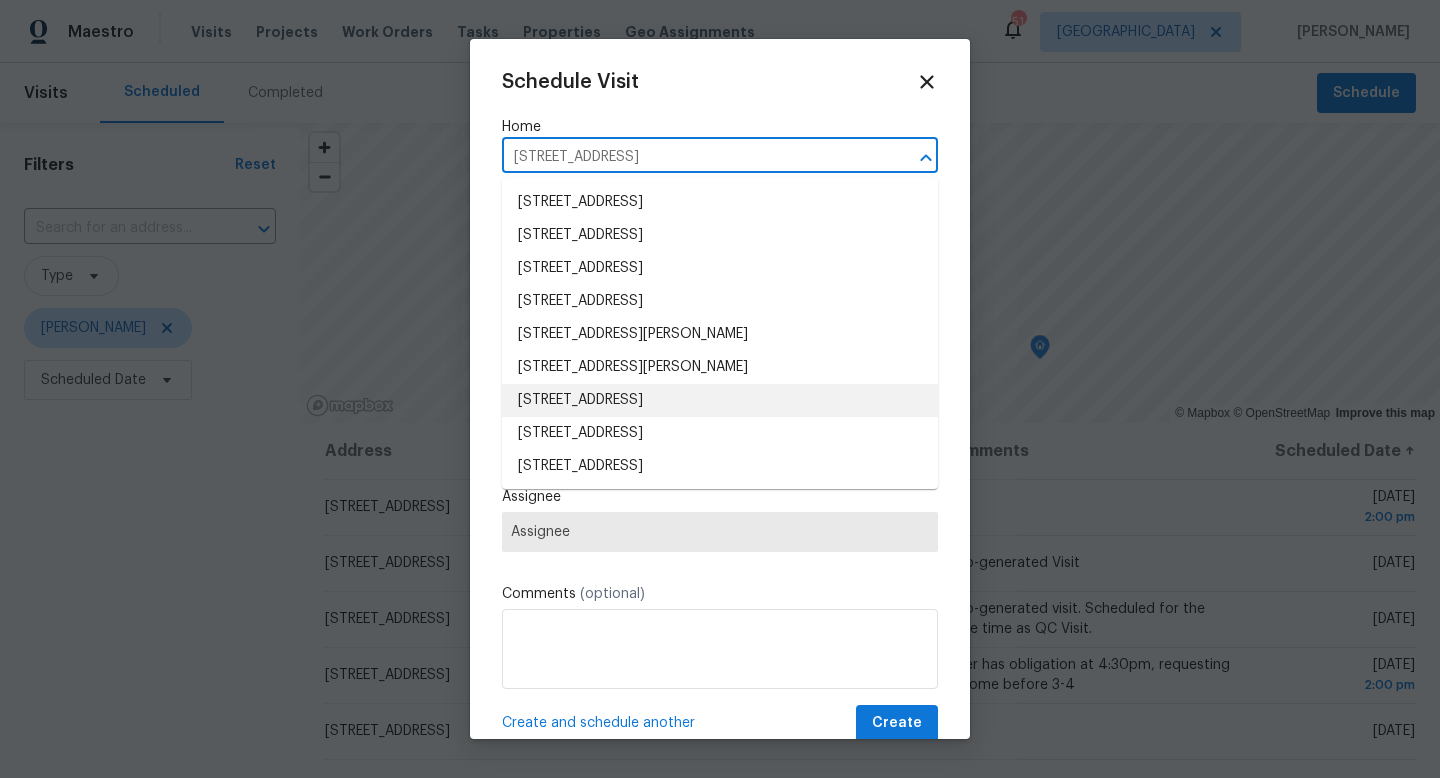 type on "[STREET_ADDRESS]" 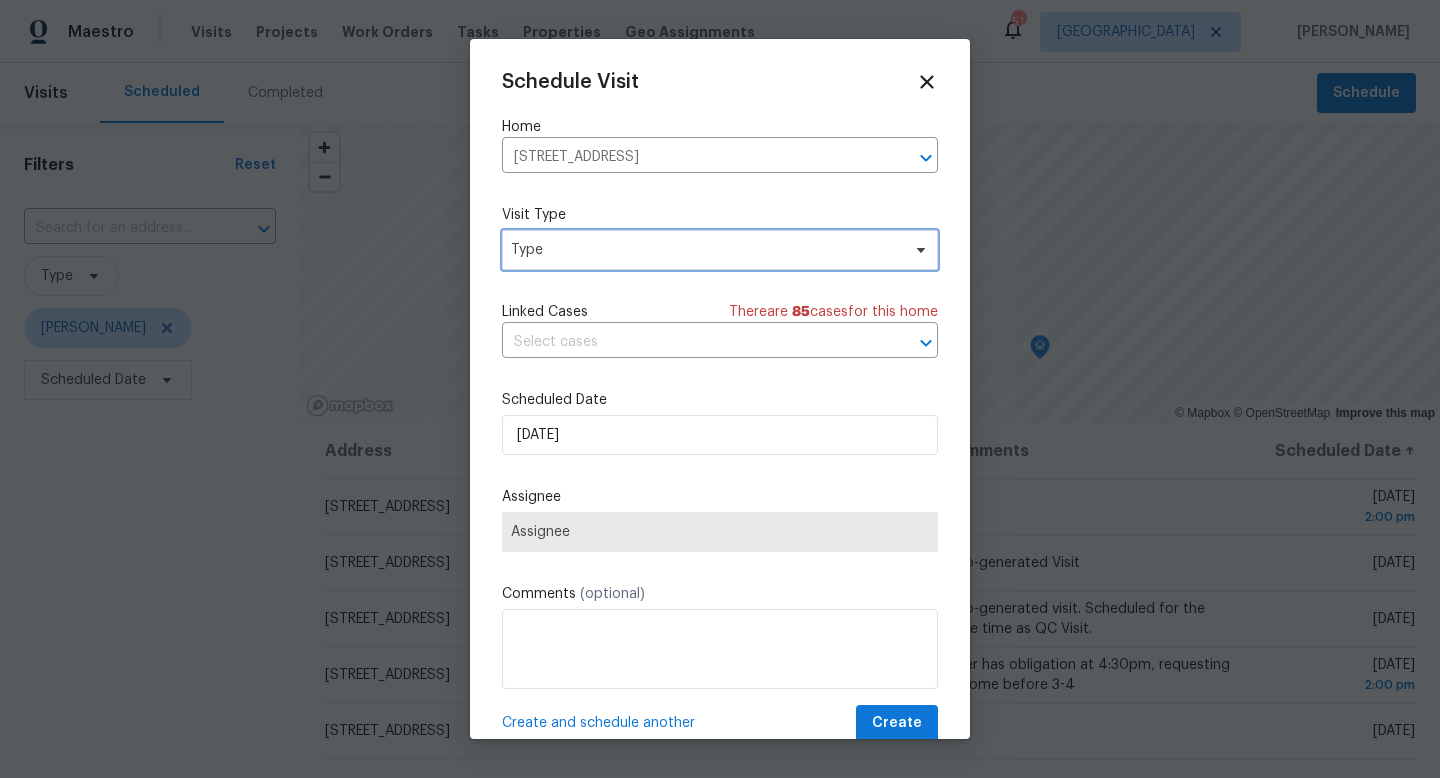 click on "Type" at bounding box center [720, 250] 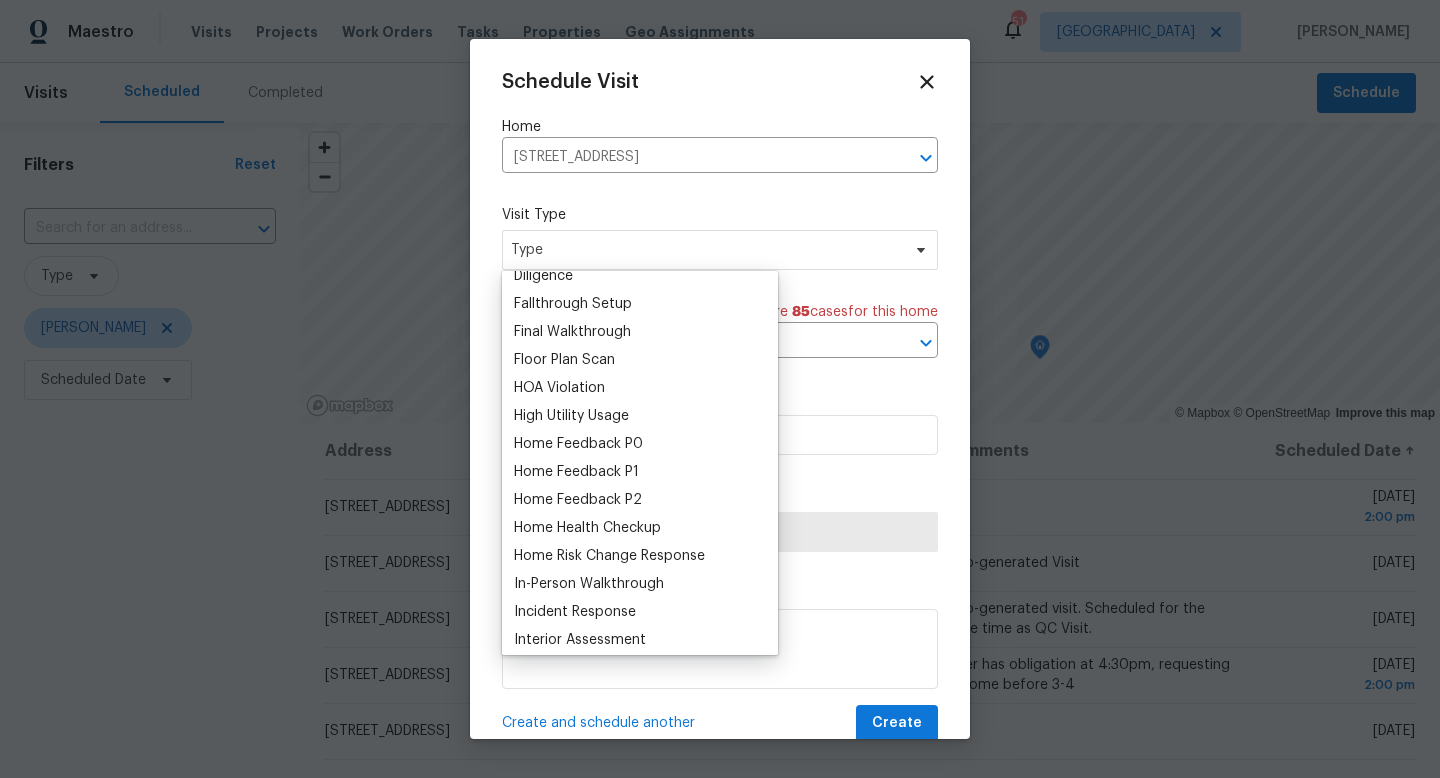 scroll, scrollTop: 630, scrollLeft: 0, axis: vertical 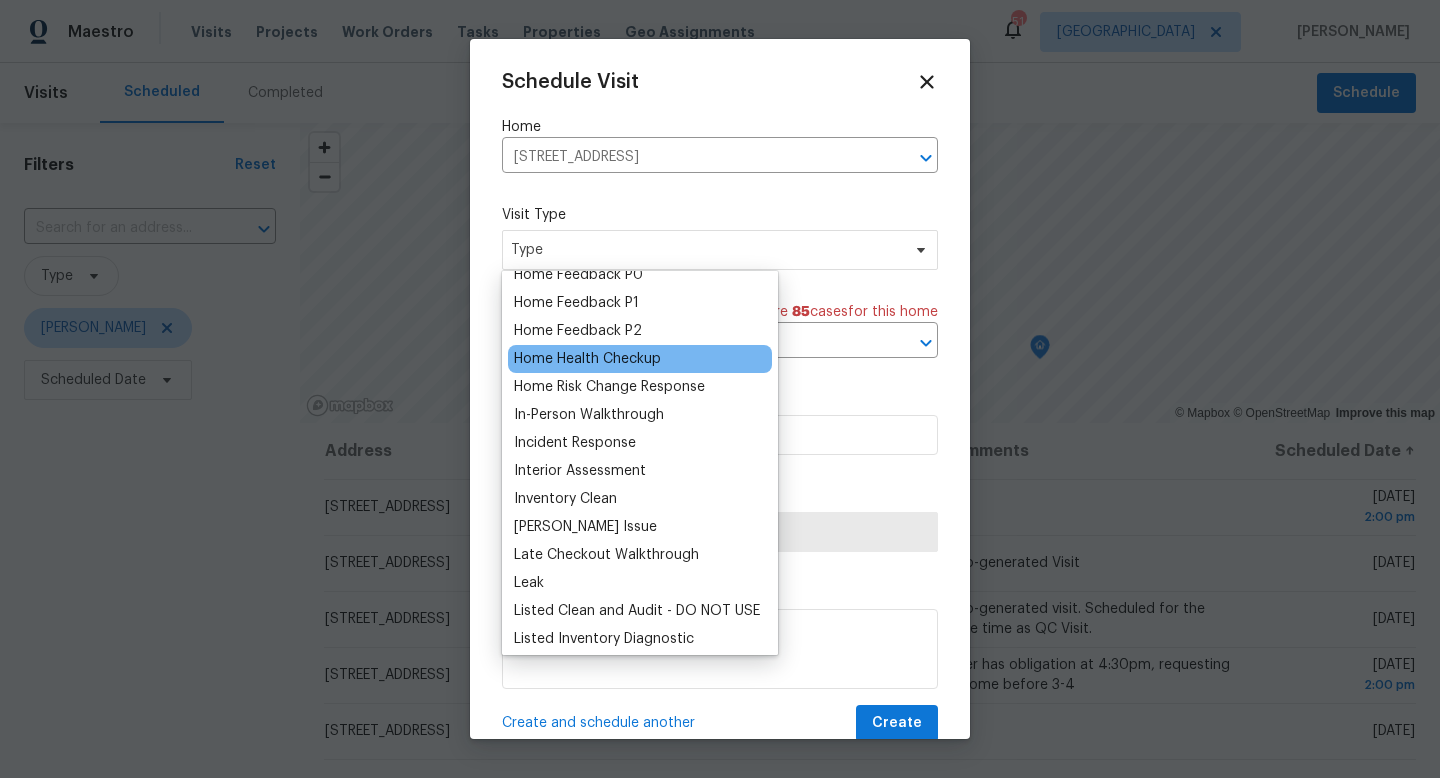 click on "Home Health Checkup" at bounding box center (587, 359) 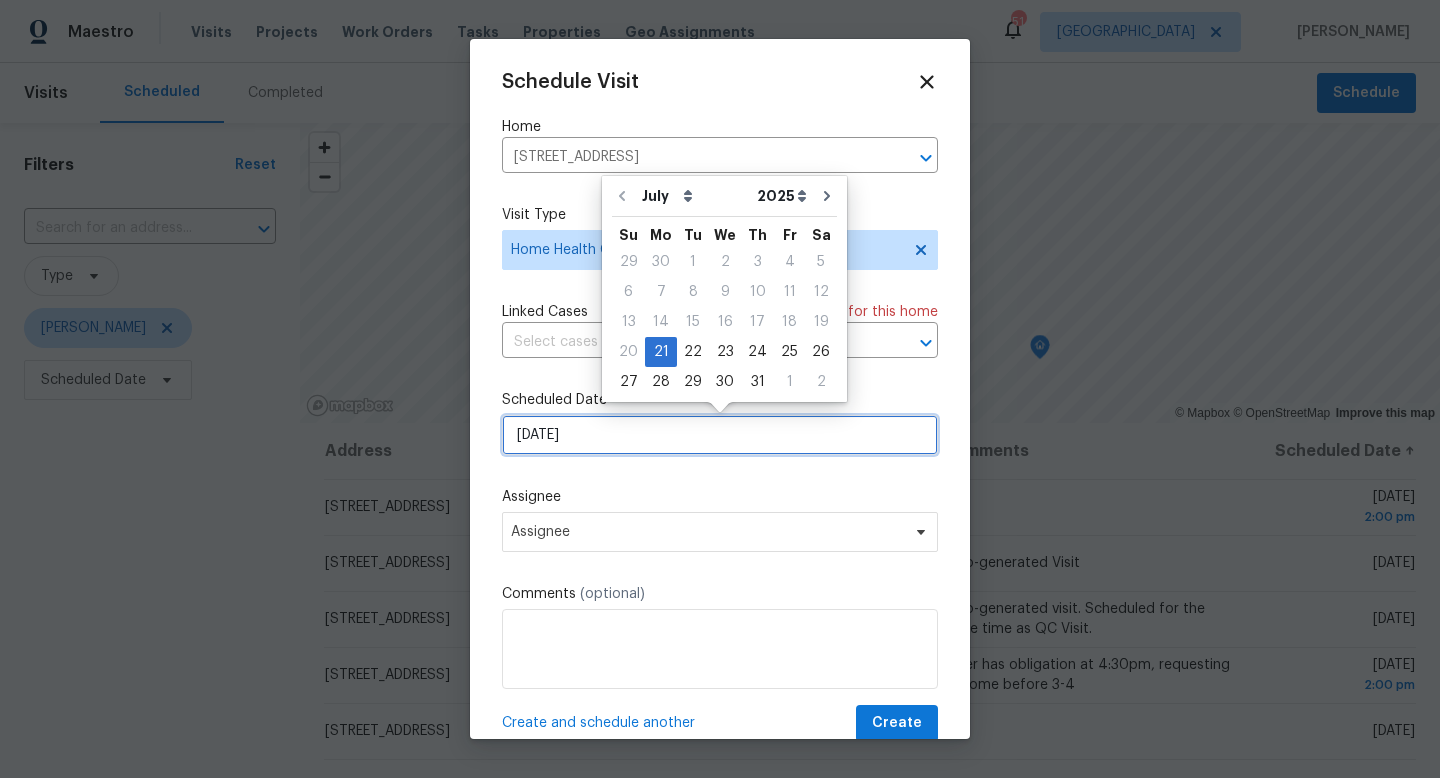 click on "[DATE]" at bounding box center (720, 435) 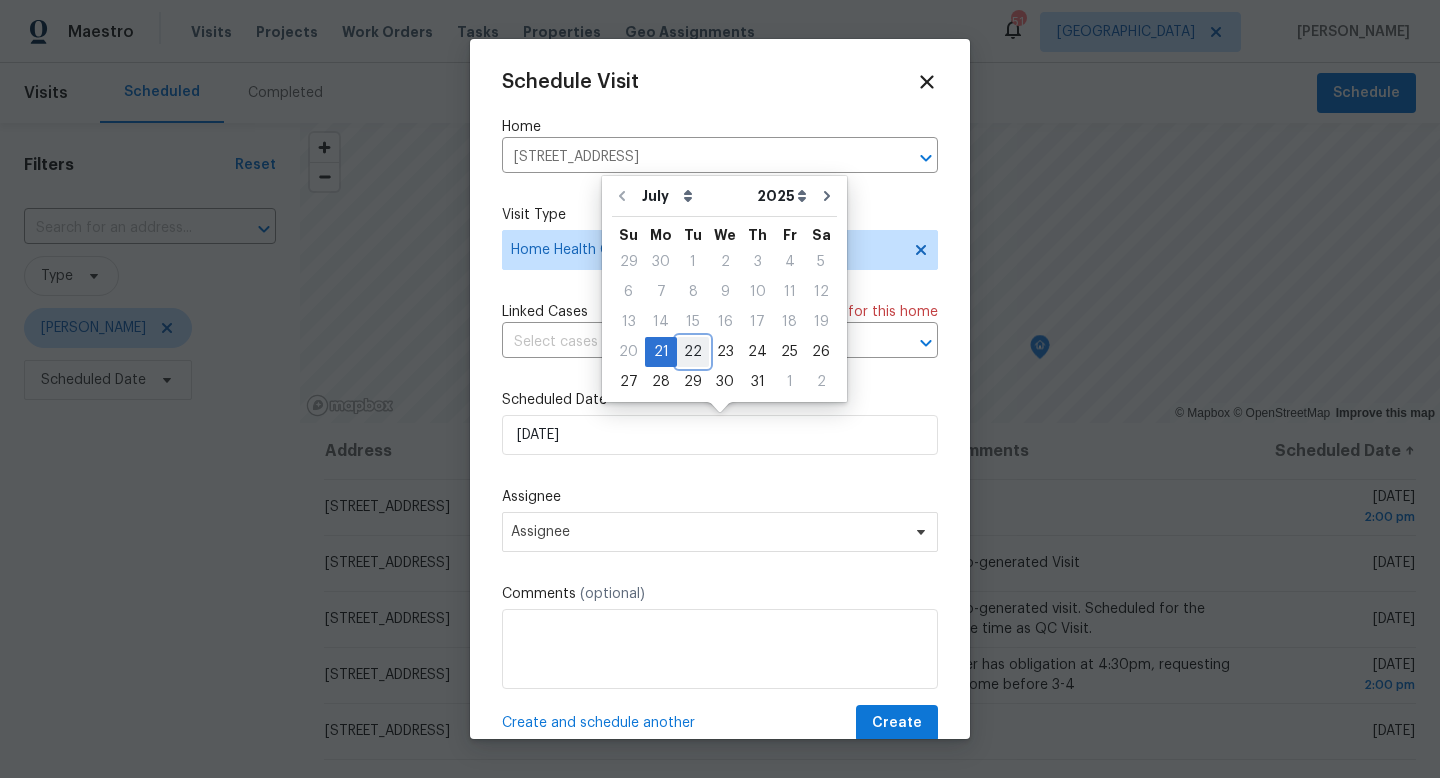 click on "22" at bounding box center [693, 352] 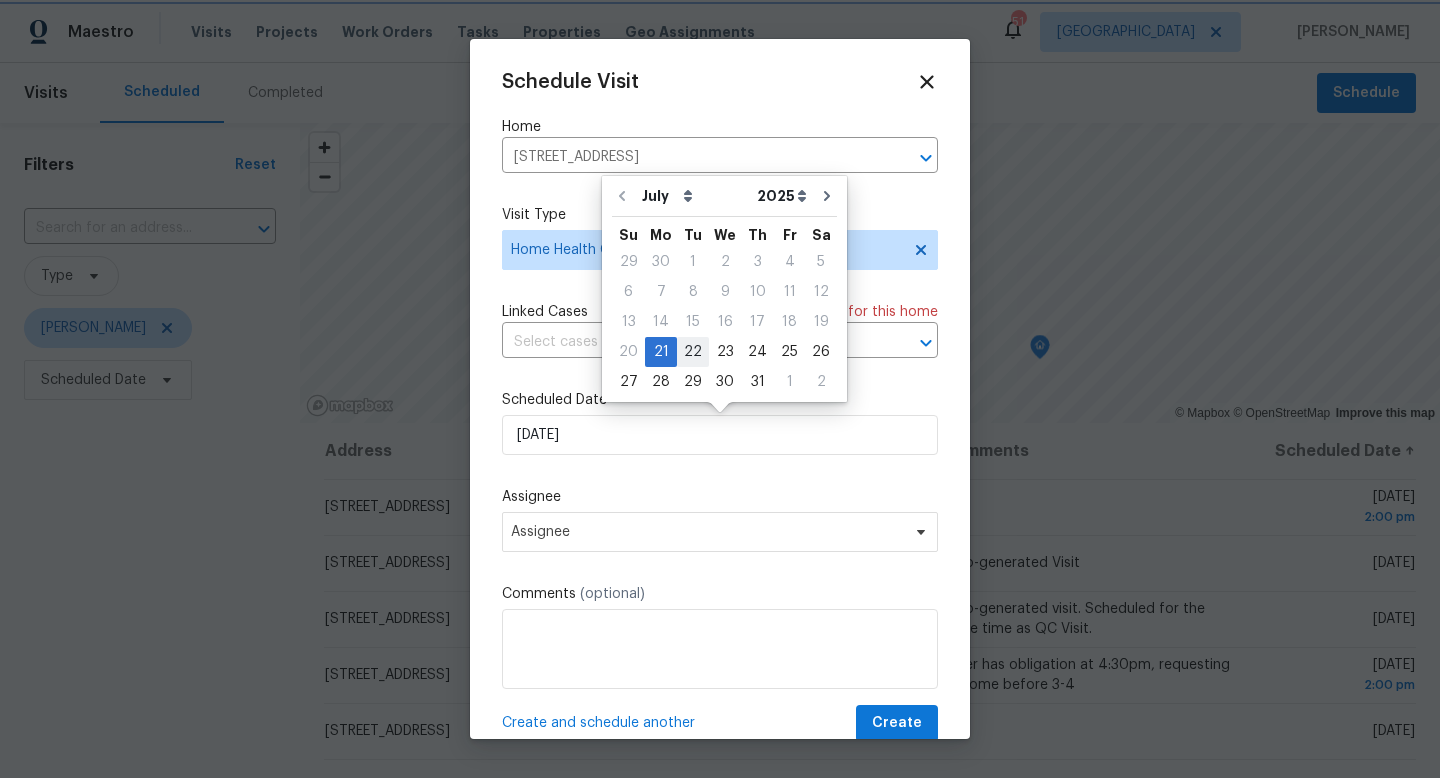 type on "[DATE]" 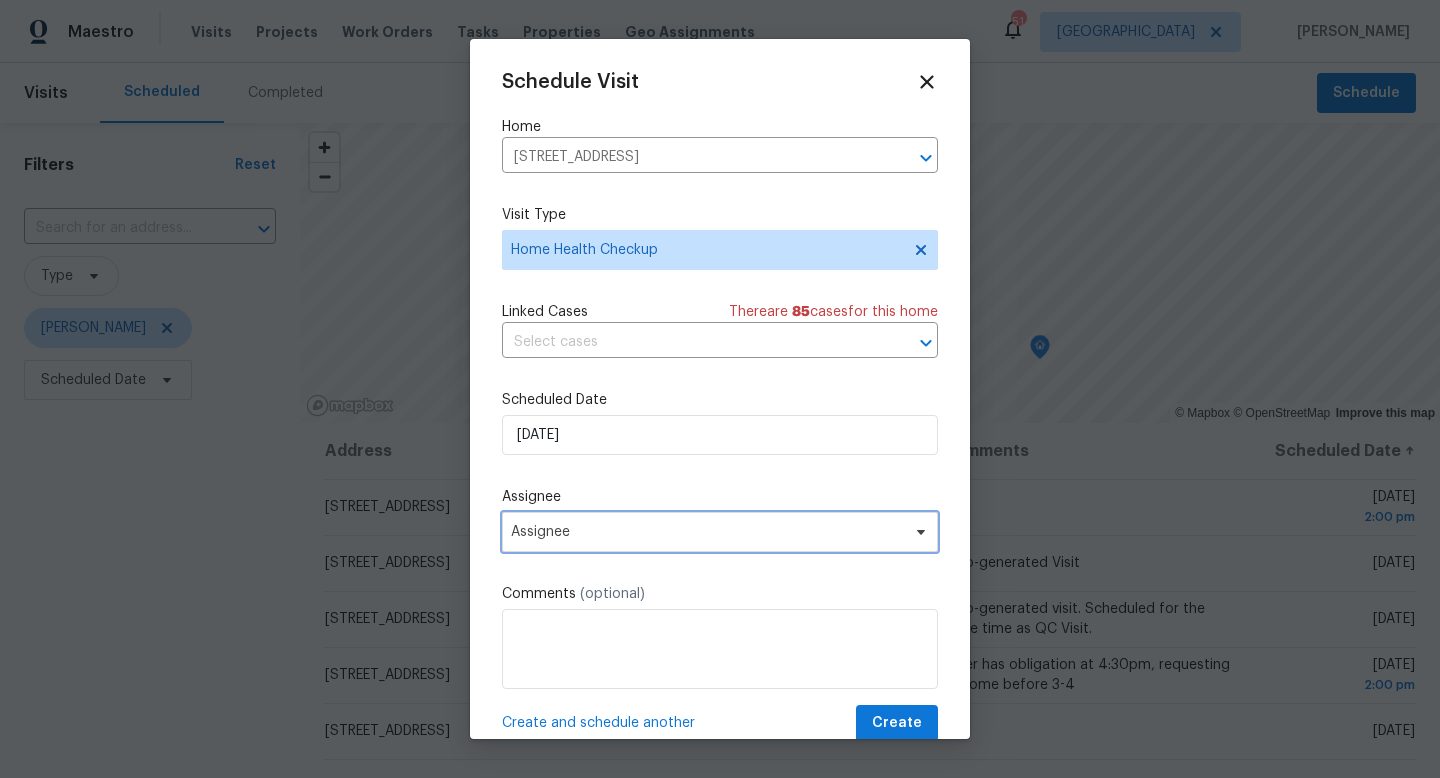 click on "Assignee" at bounding box center (720, 532) 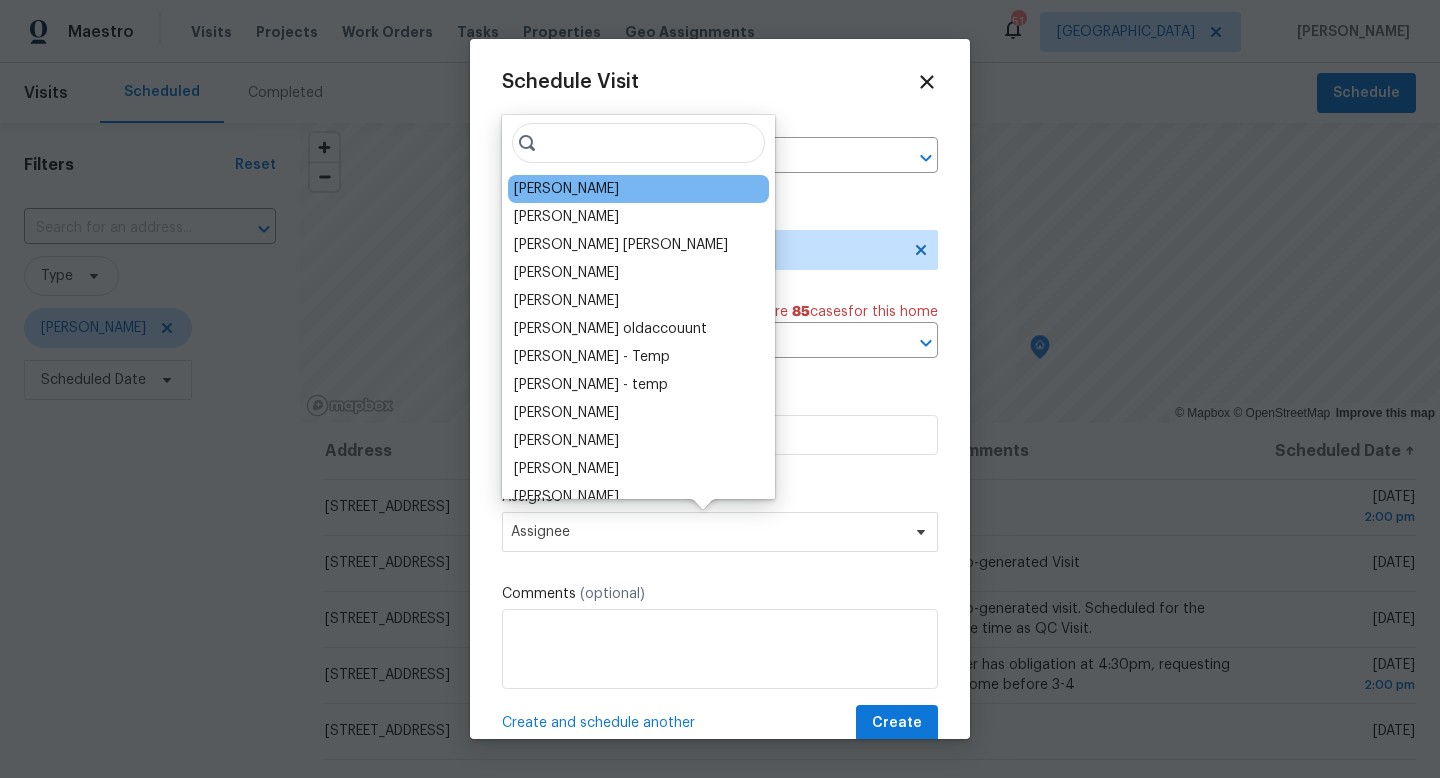 click on "[PERSON_NAME]" at bounding box center [638, 189] 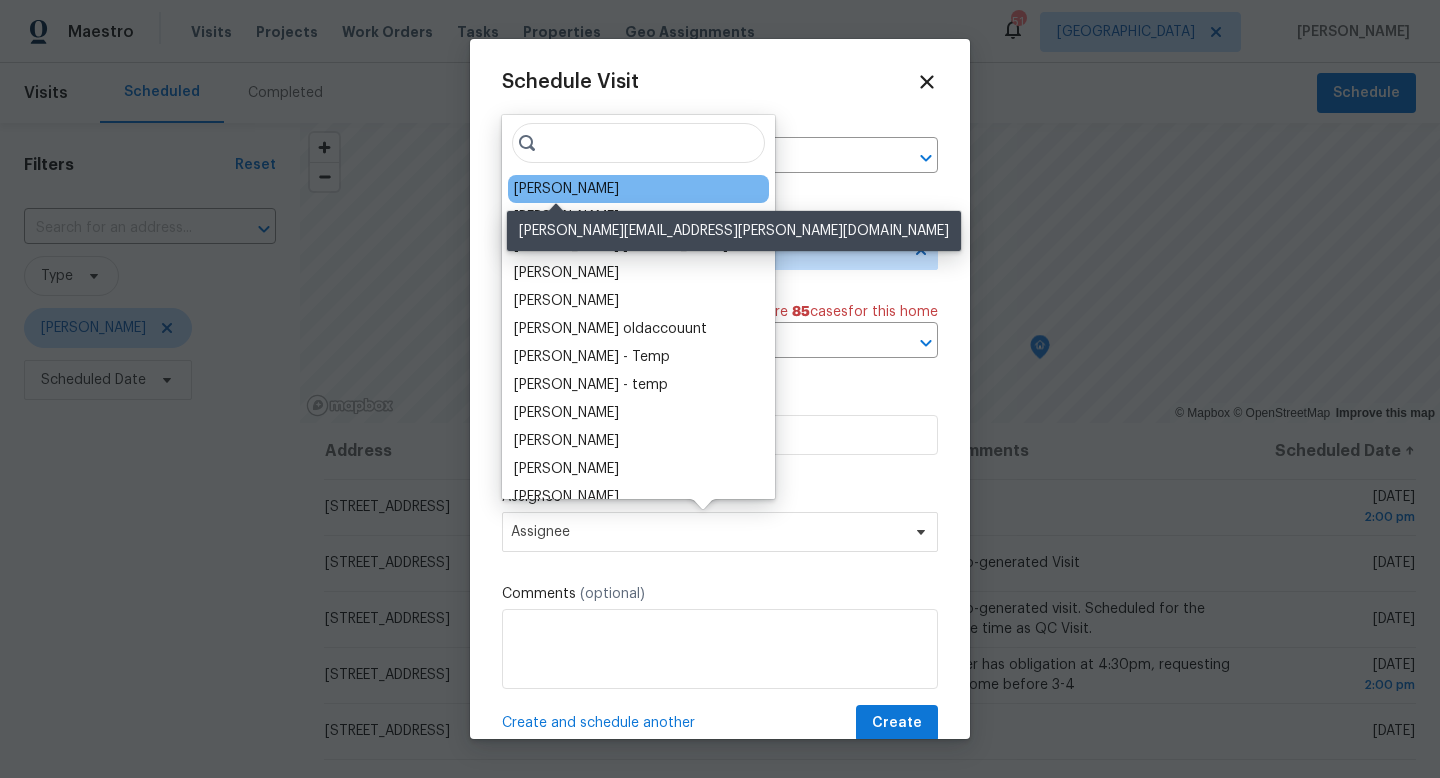 click on "[PERSON_NAME]" at bounding box center (566, 189) 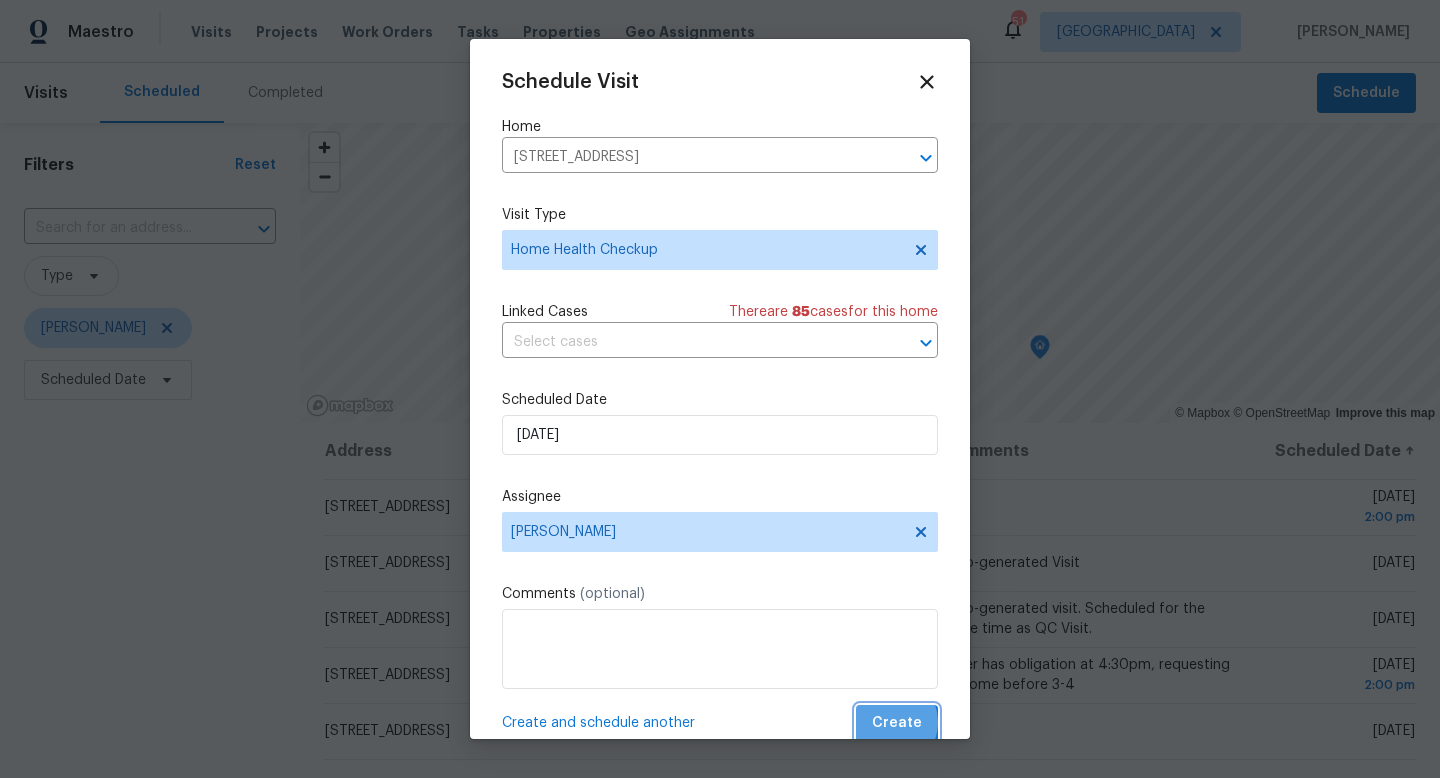 click on "Create" at bounding box center [897, 723] 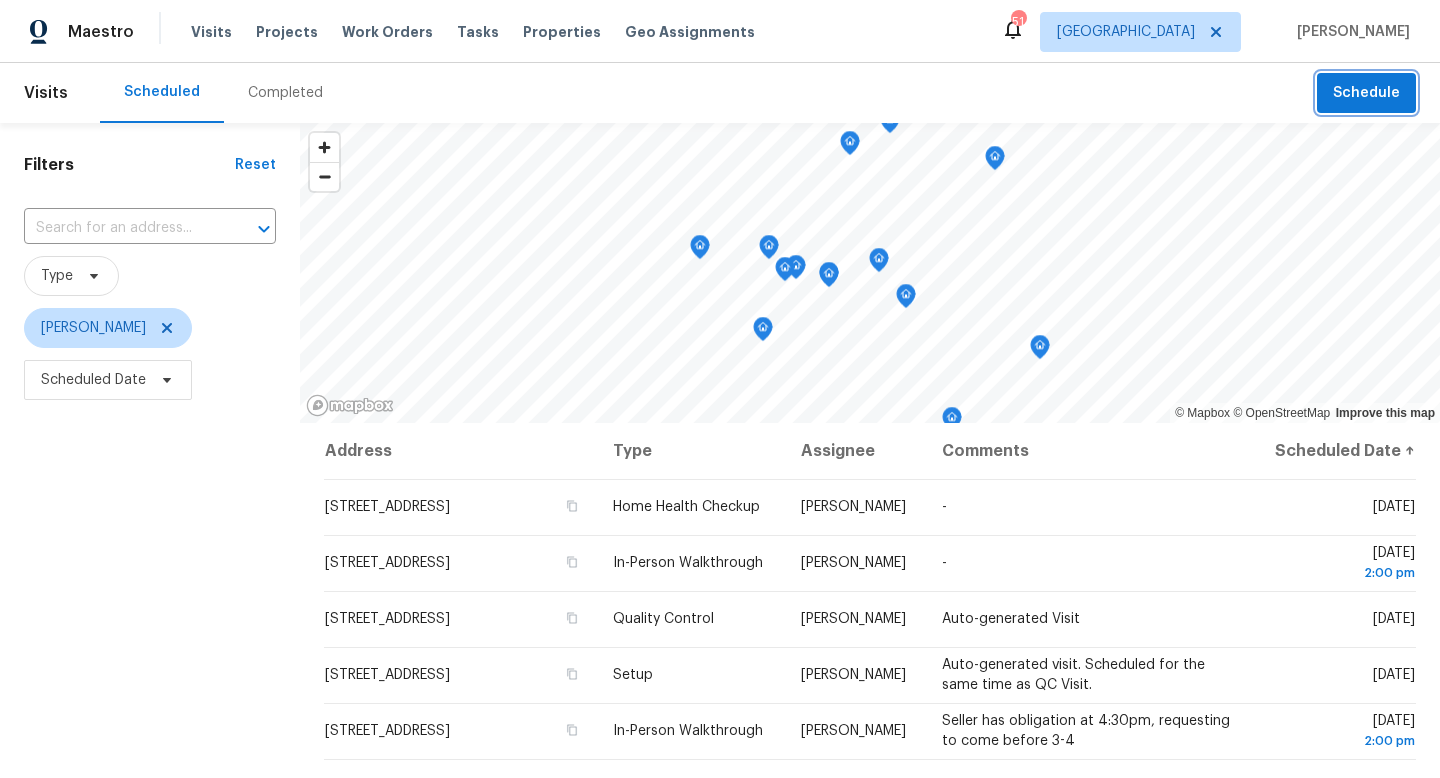 click on "Schedule" at bounding box center (1366, 93) 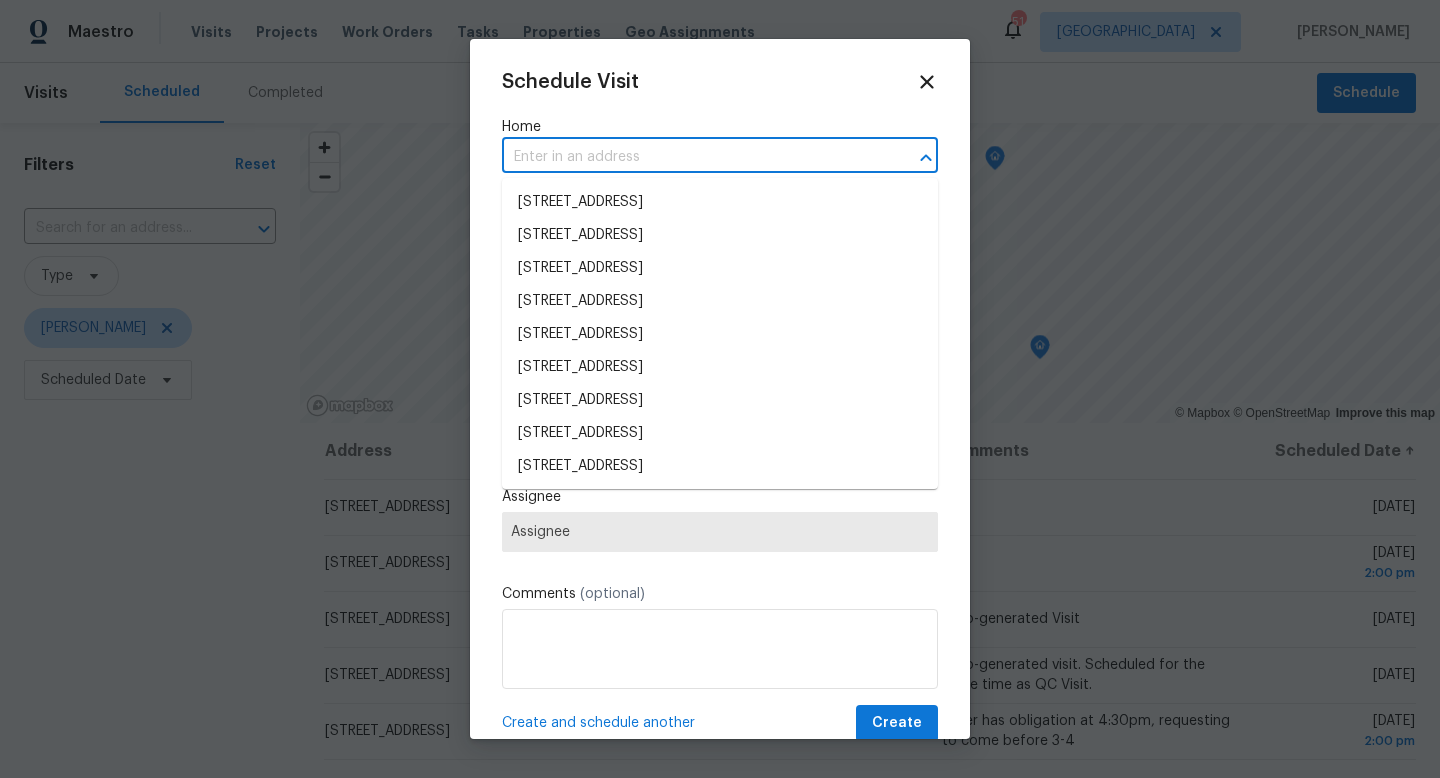 click at bounding box center [692, 157] 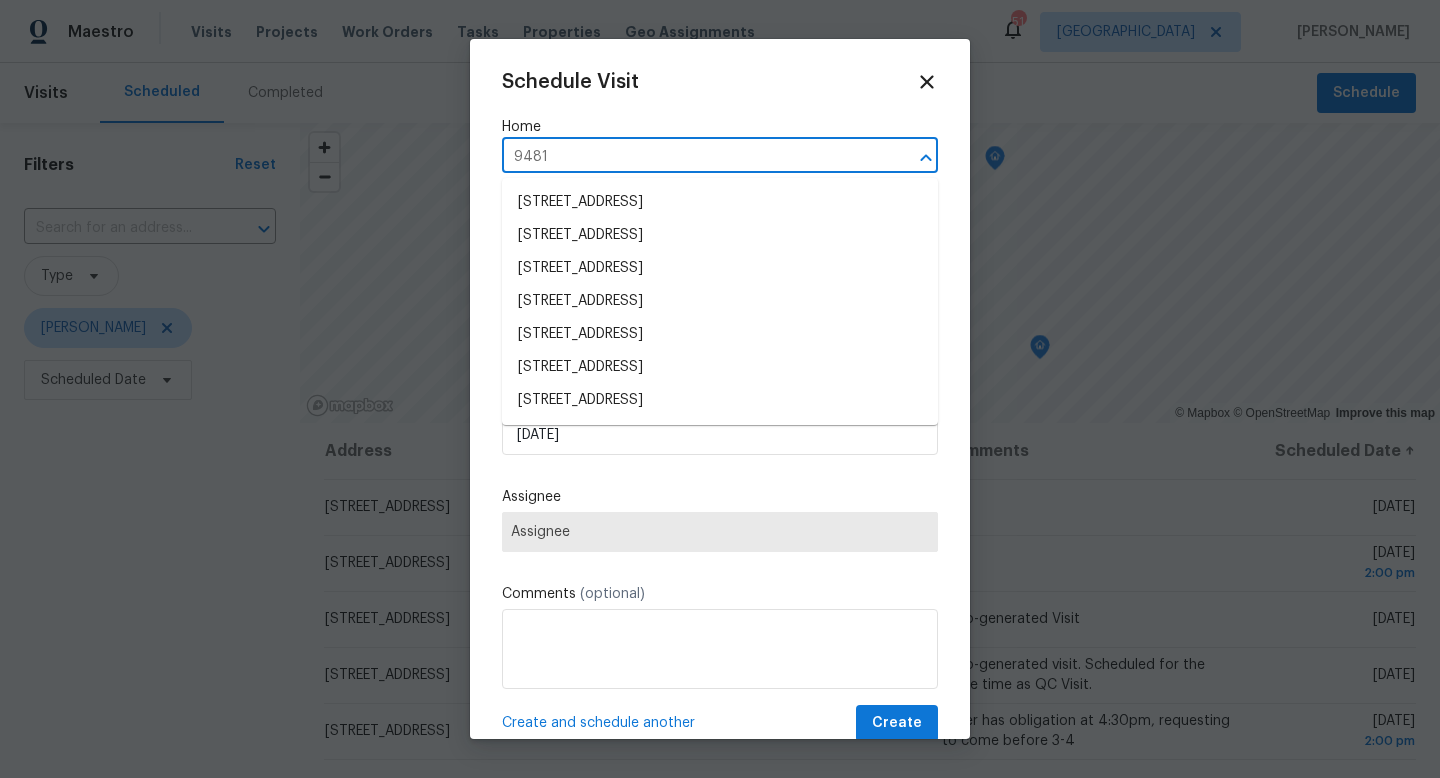 type on "9481" 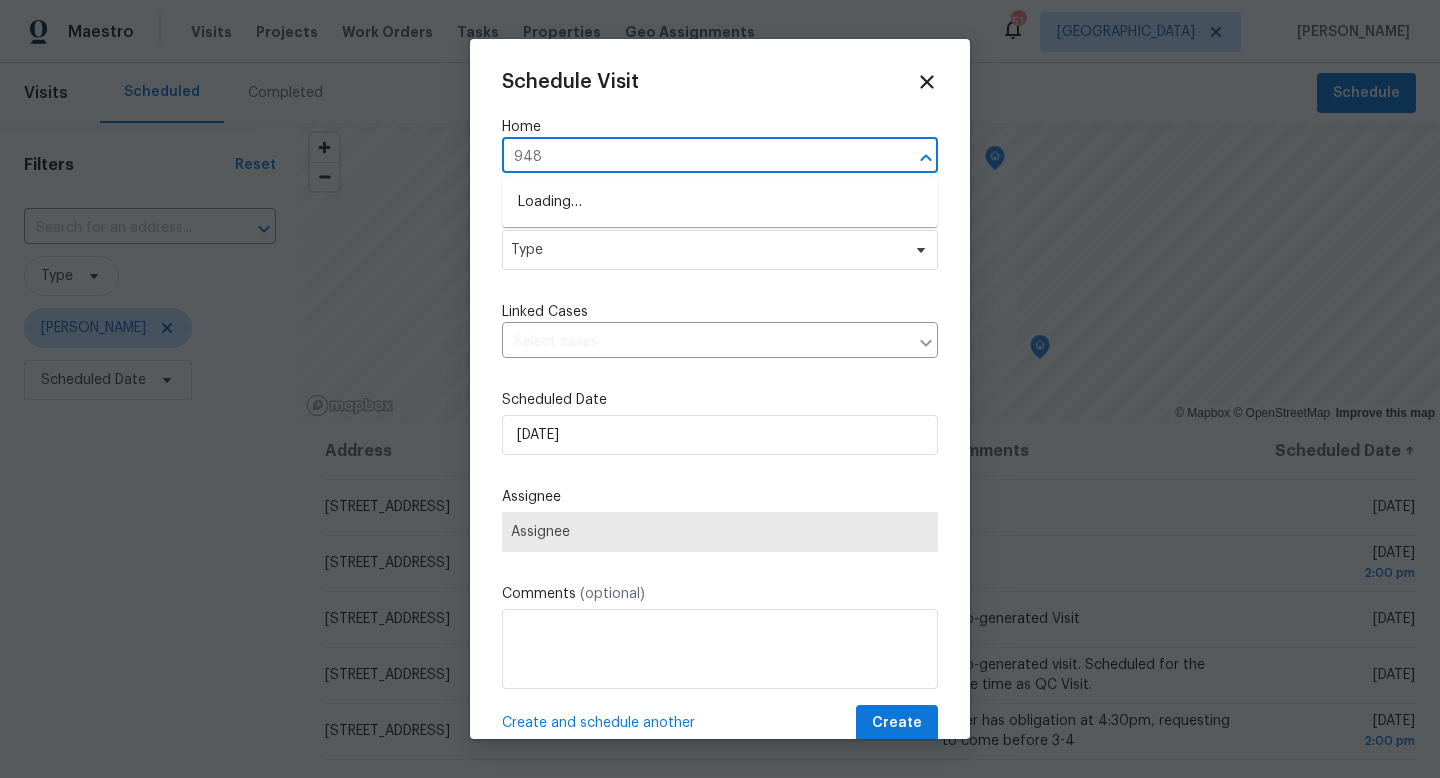 type on "9481" 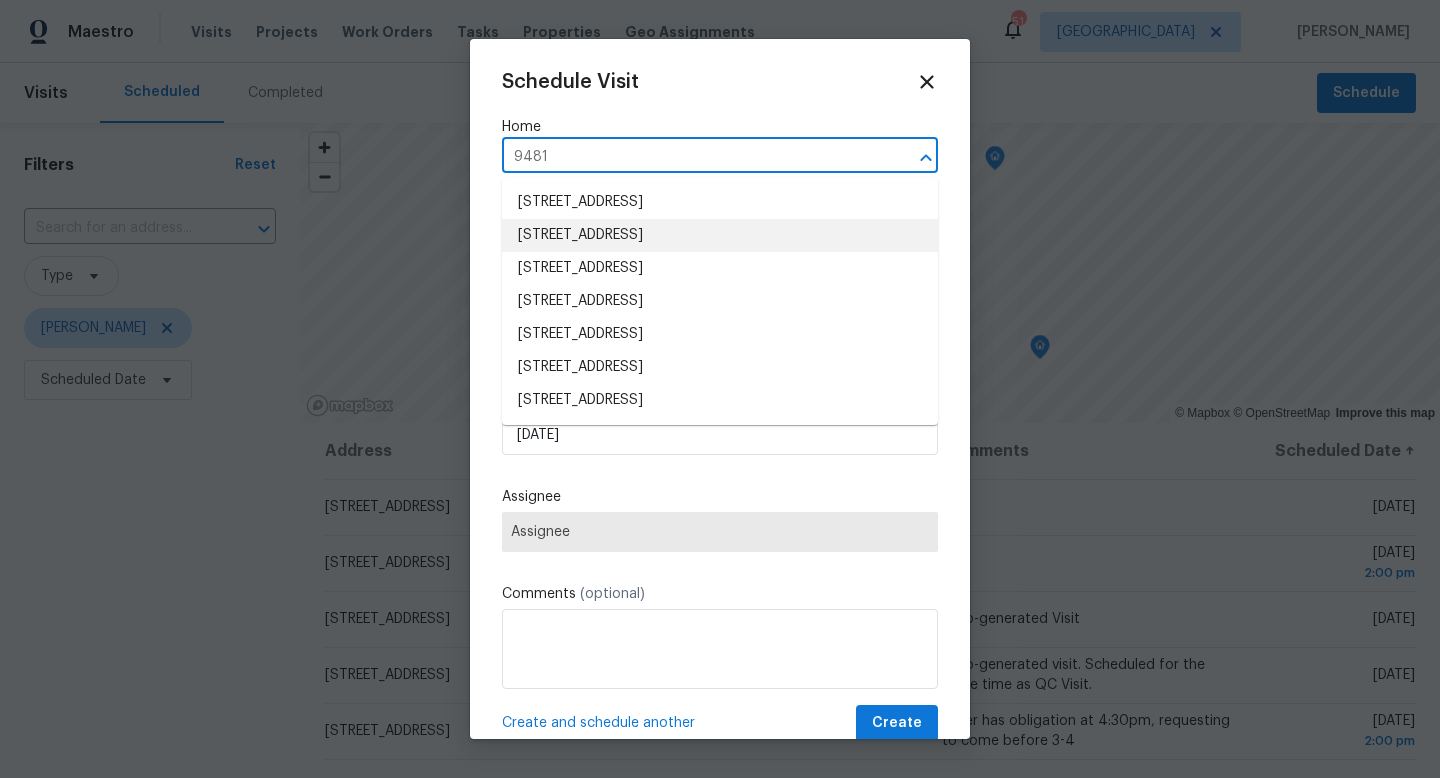 click on "[STREET_ADDRESS]" at bounding box center [720, 235] 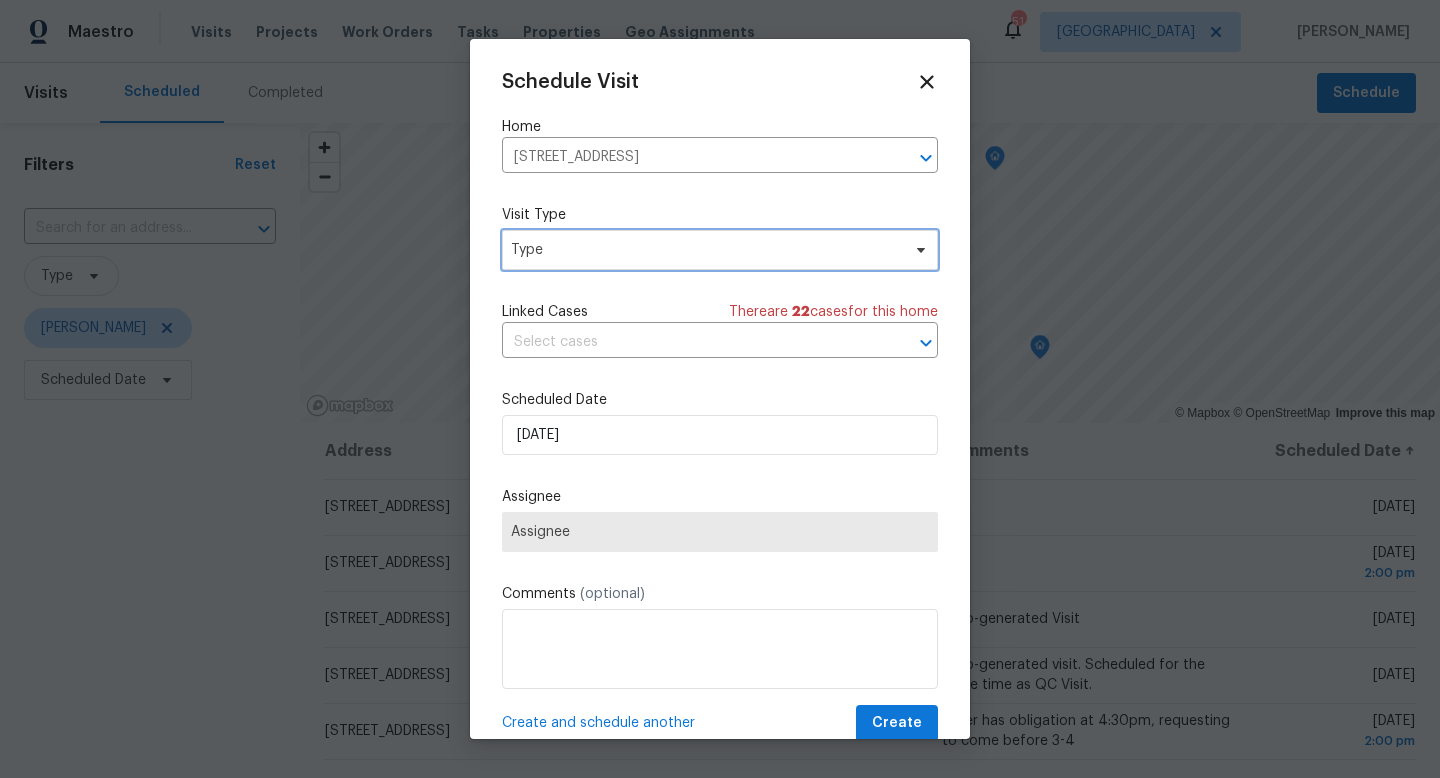 click on "Type" at bounding box center (705, 250) 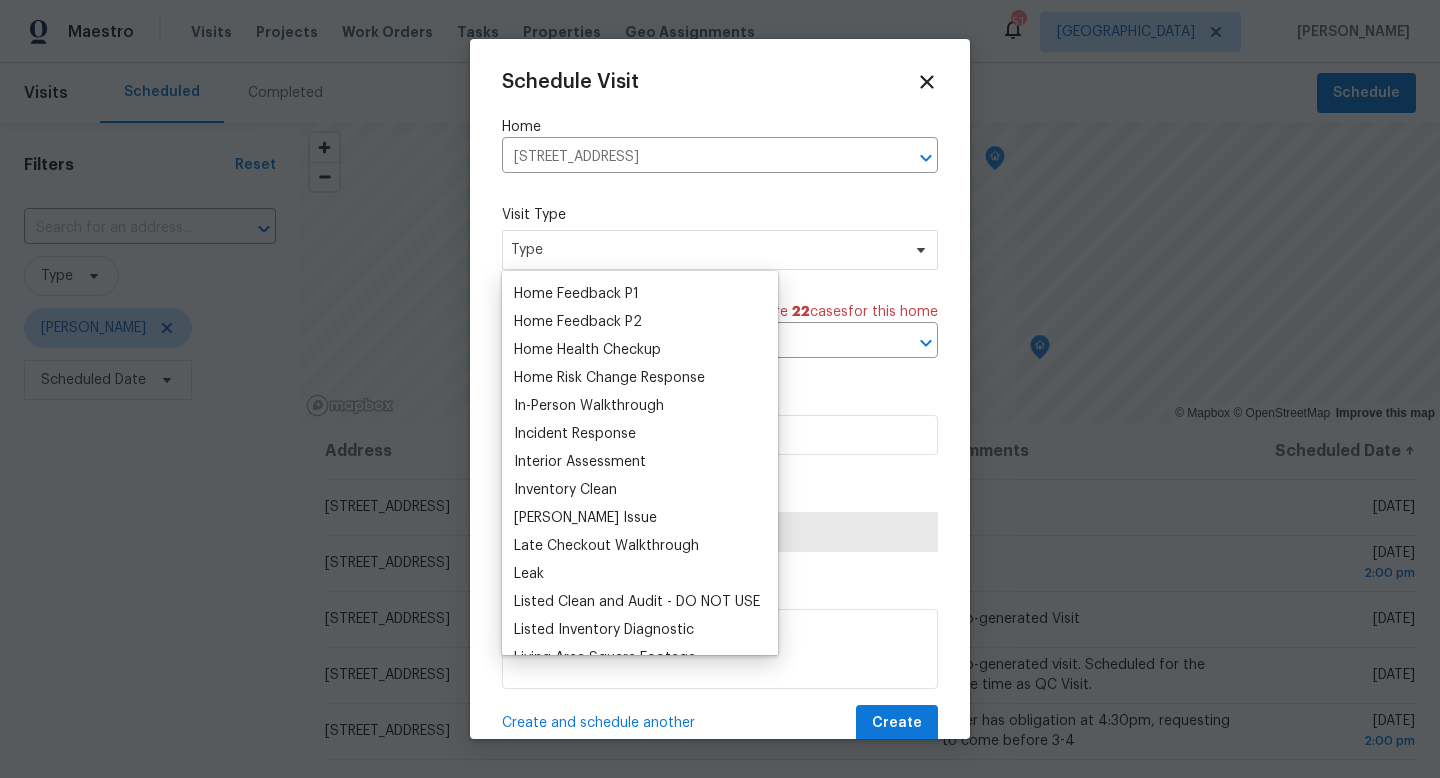 scroll, scrollTop: 633, scrollLeft: 0, axis: vertical 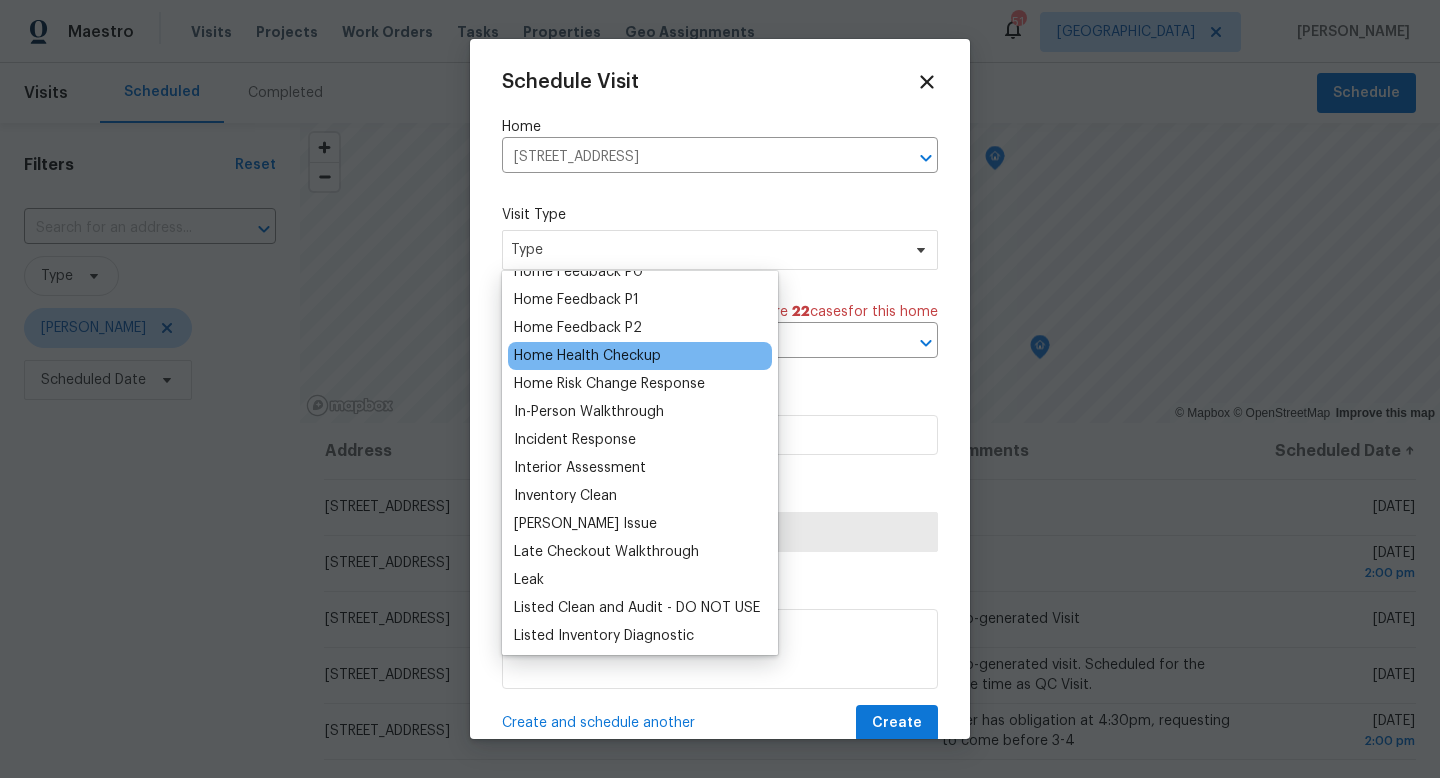 click on "Home Health Checkup" at bounding box center (587, 356) 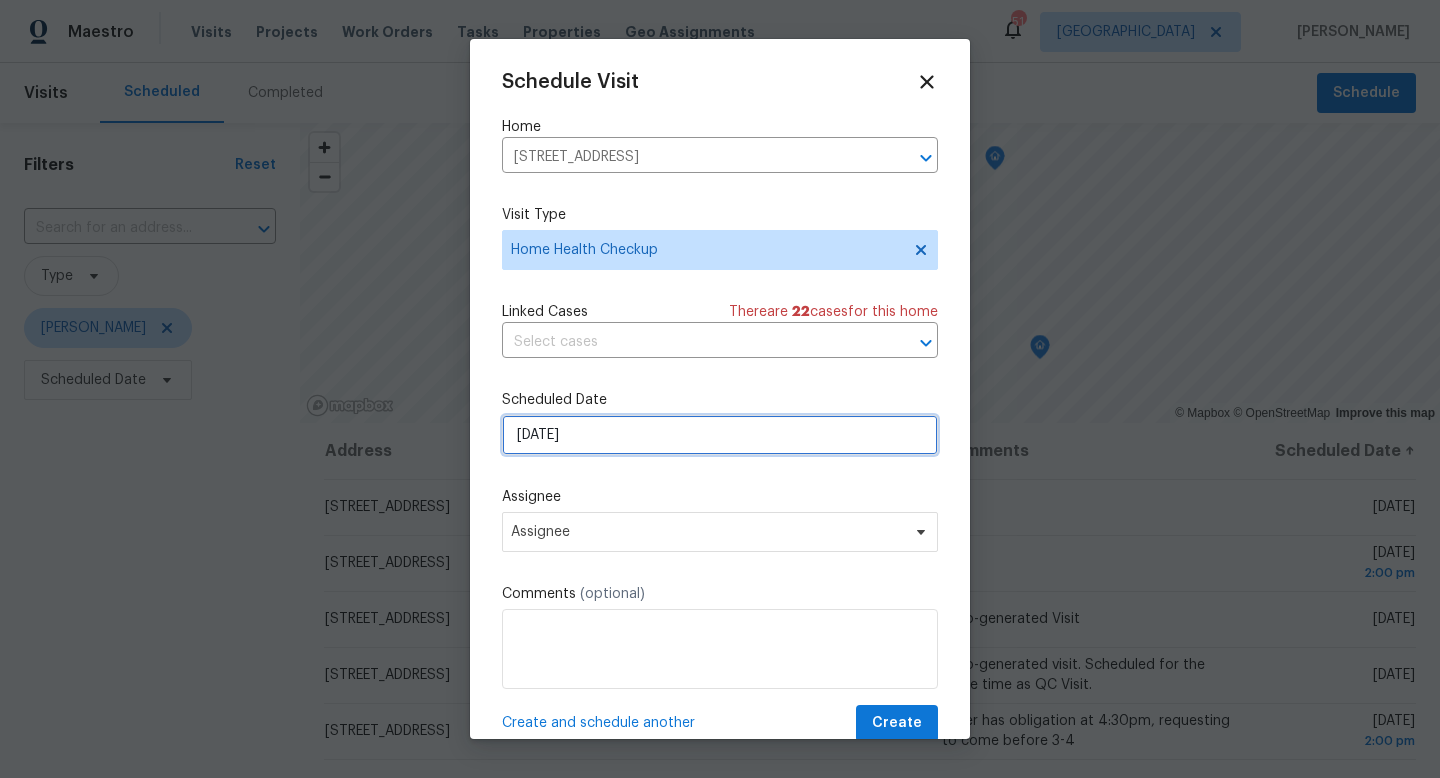 click on "[DATE]" at bounding box center (720, 435) 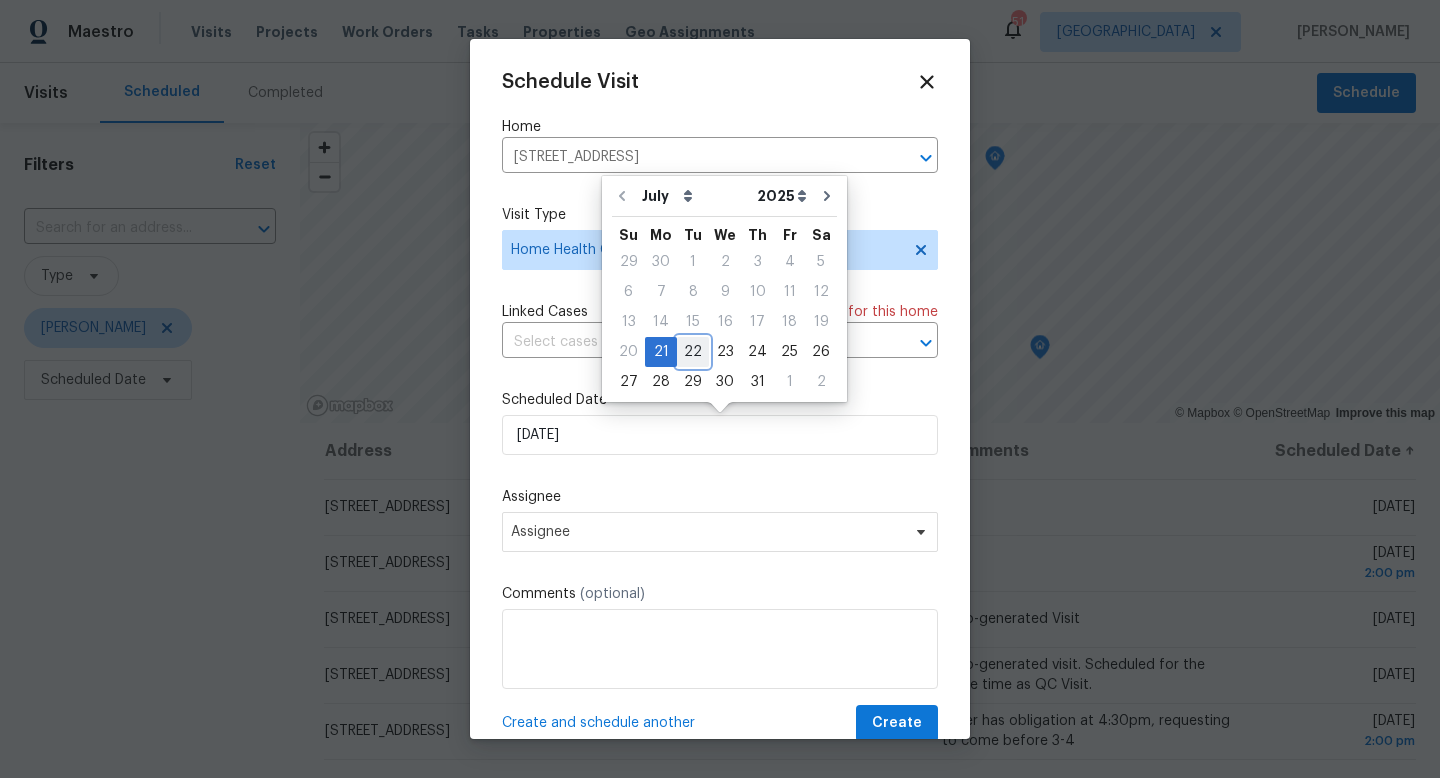 click on "22" at bounding box center (693, 352) 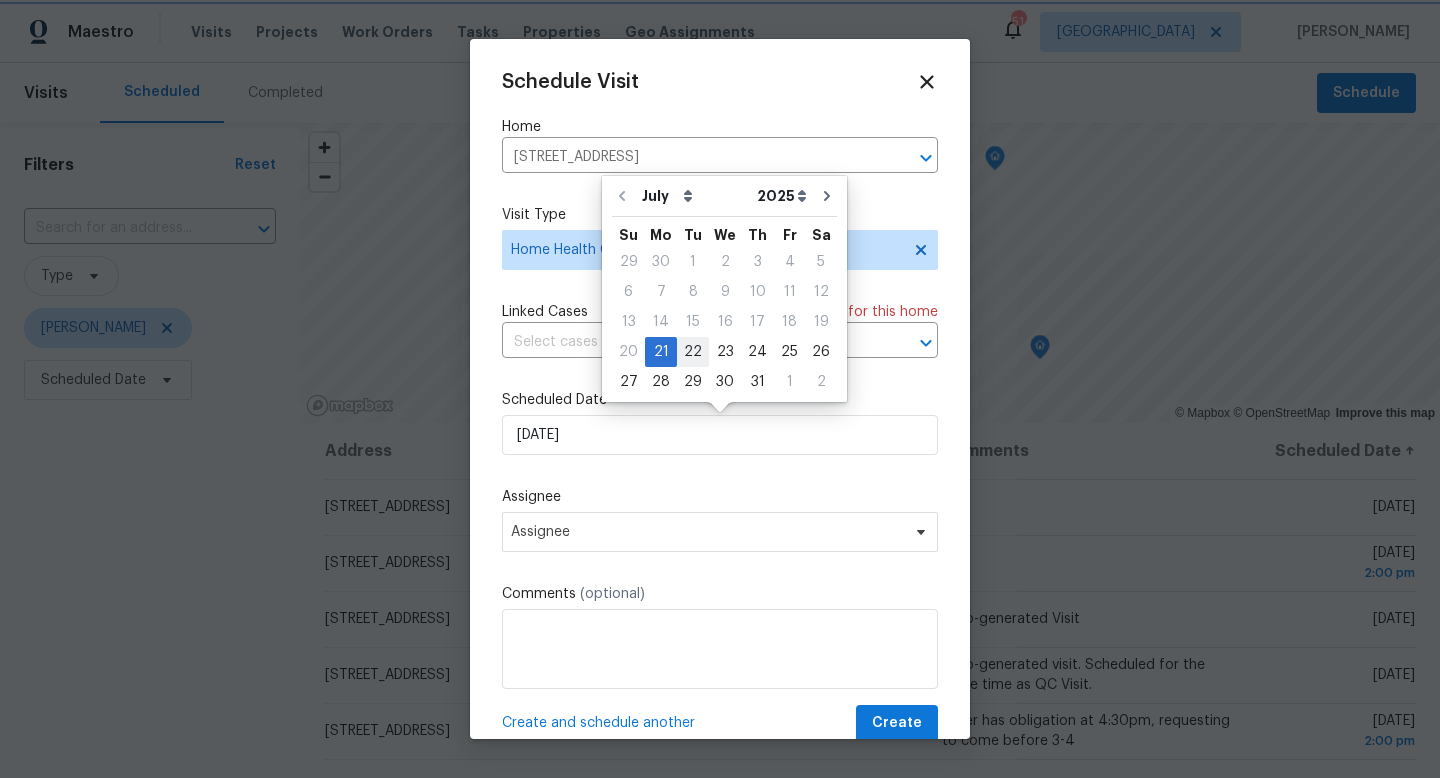type on "[DATE]" 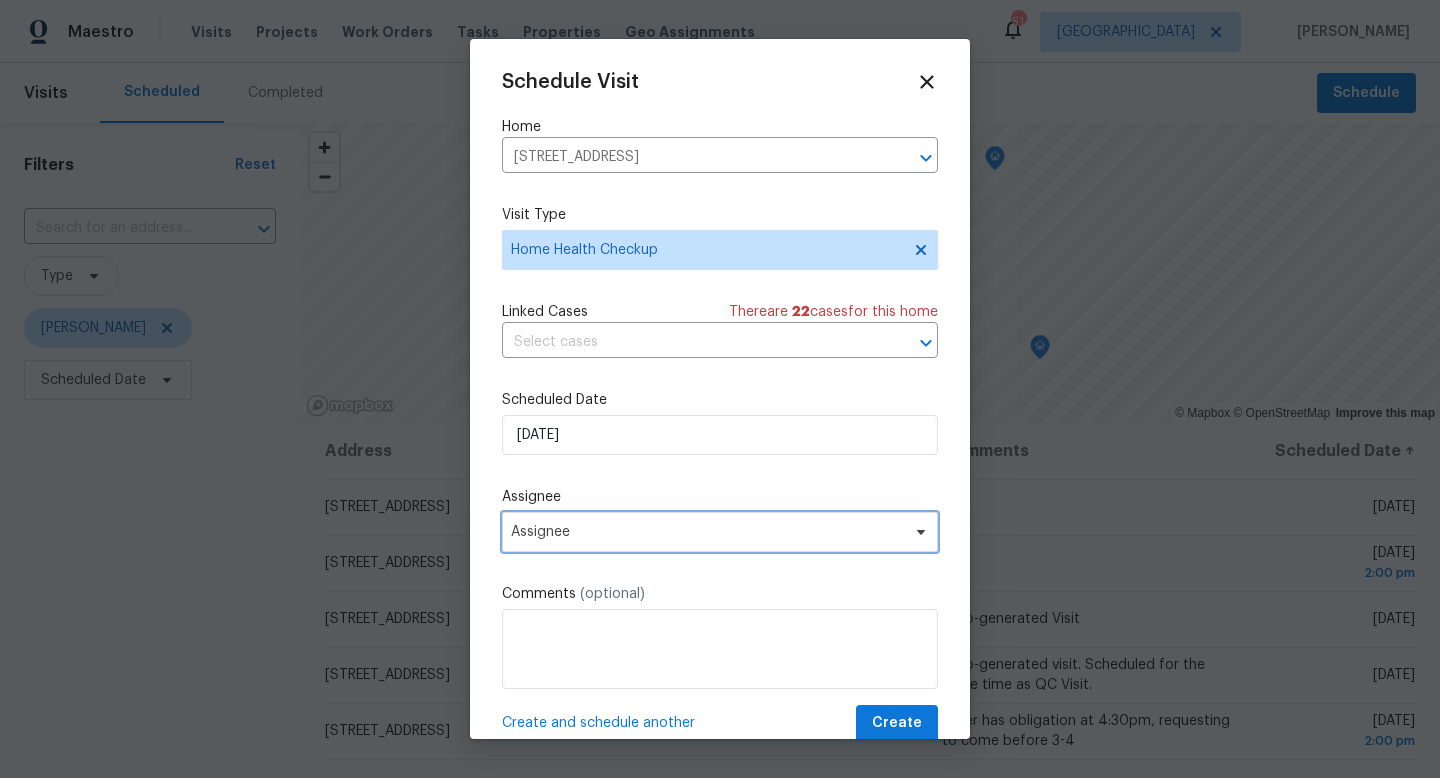 click on "Assignee" at bounding box center (720, 532) 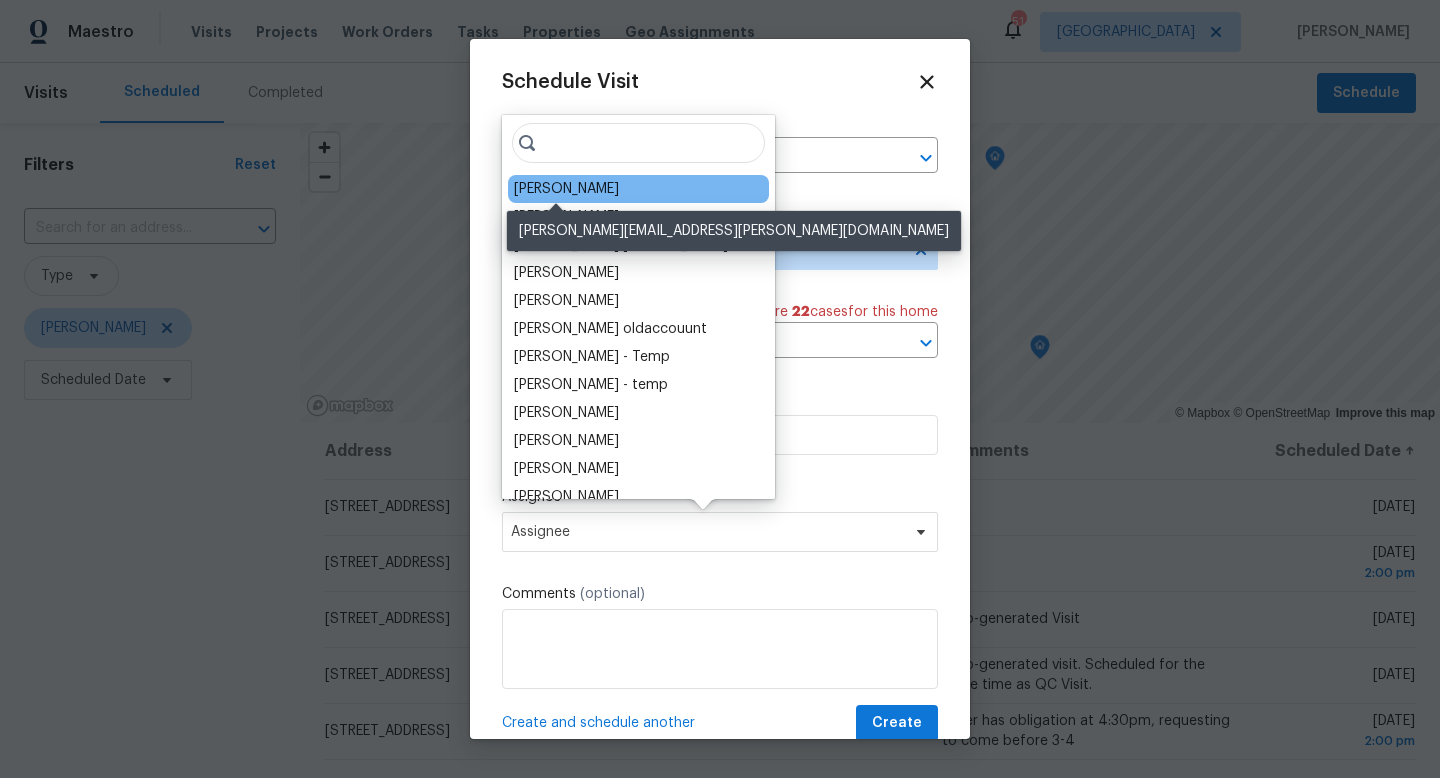 click on "[PERSON_NAME]" at bounding box center [566, 189] 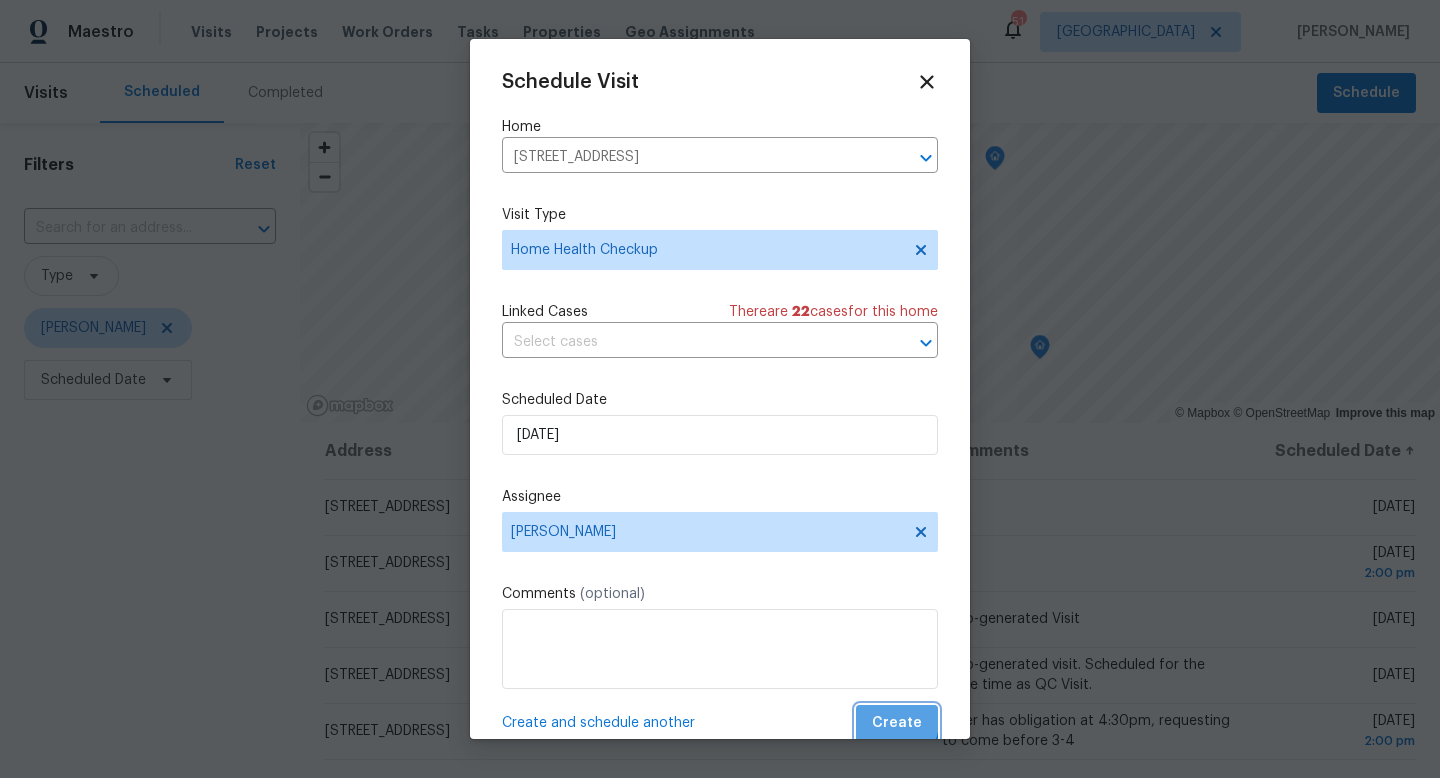 click on "Create" at bounding box center [897, 723] 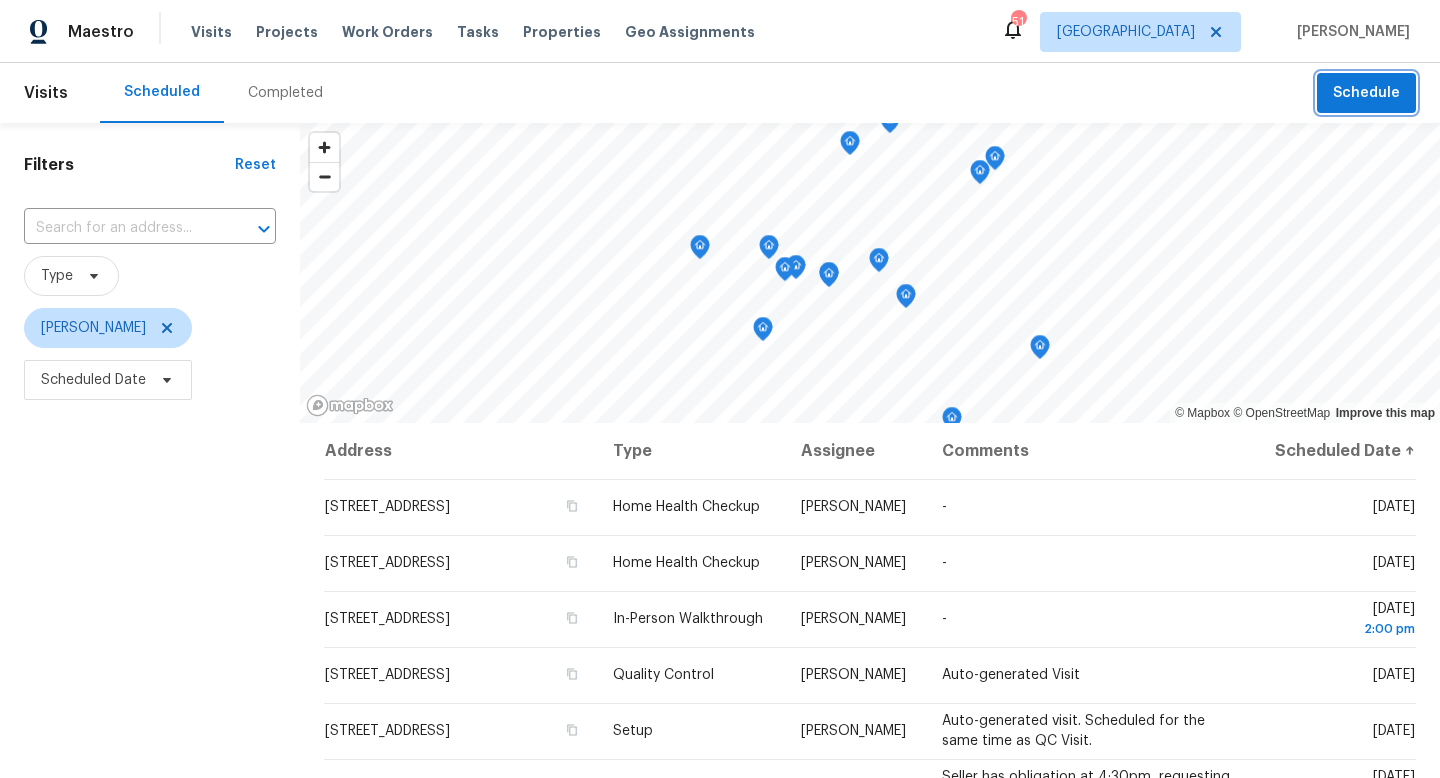 click on "Schedule" at bounding box center (1366, 93) 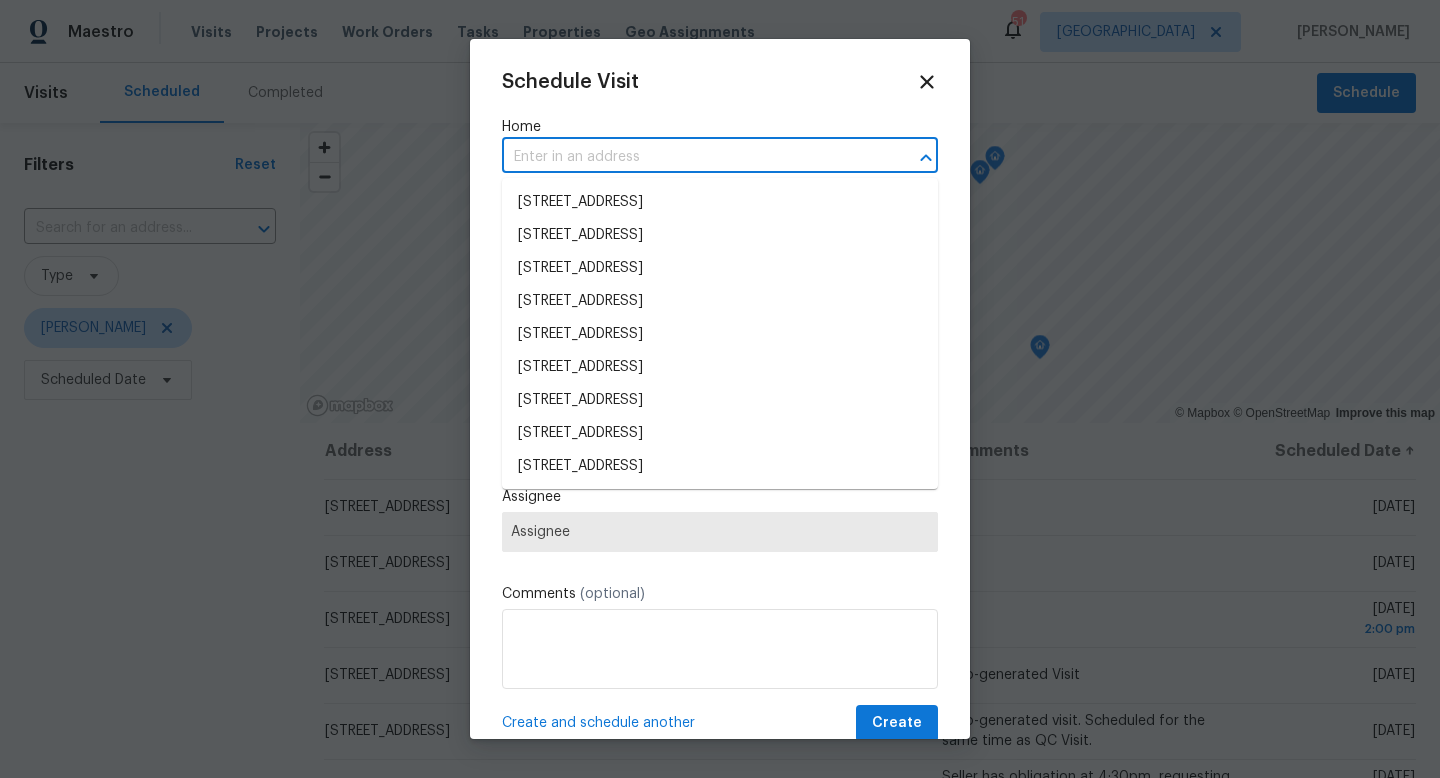 click at bounding box center [692, 157] 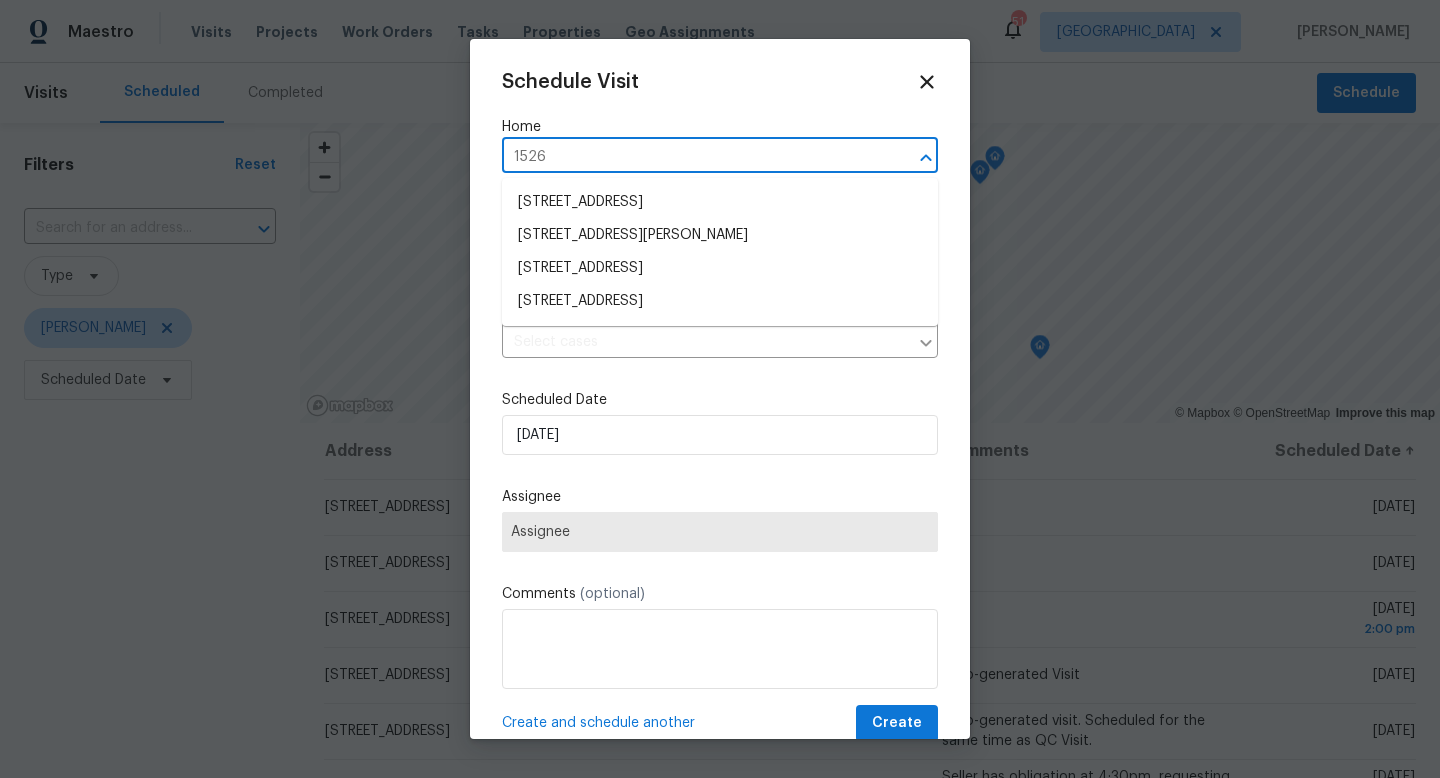 type on "1526" 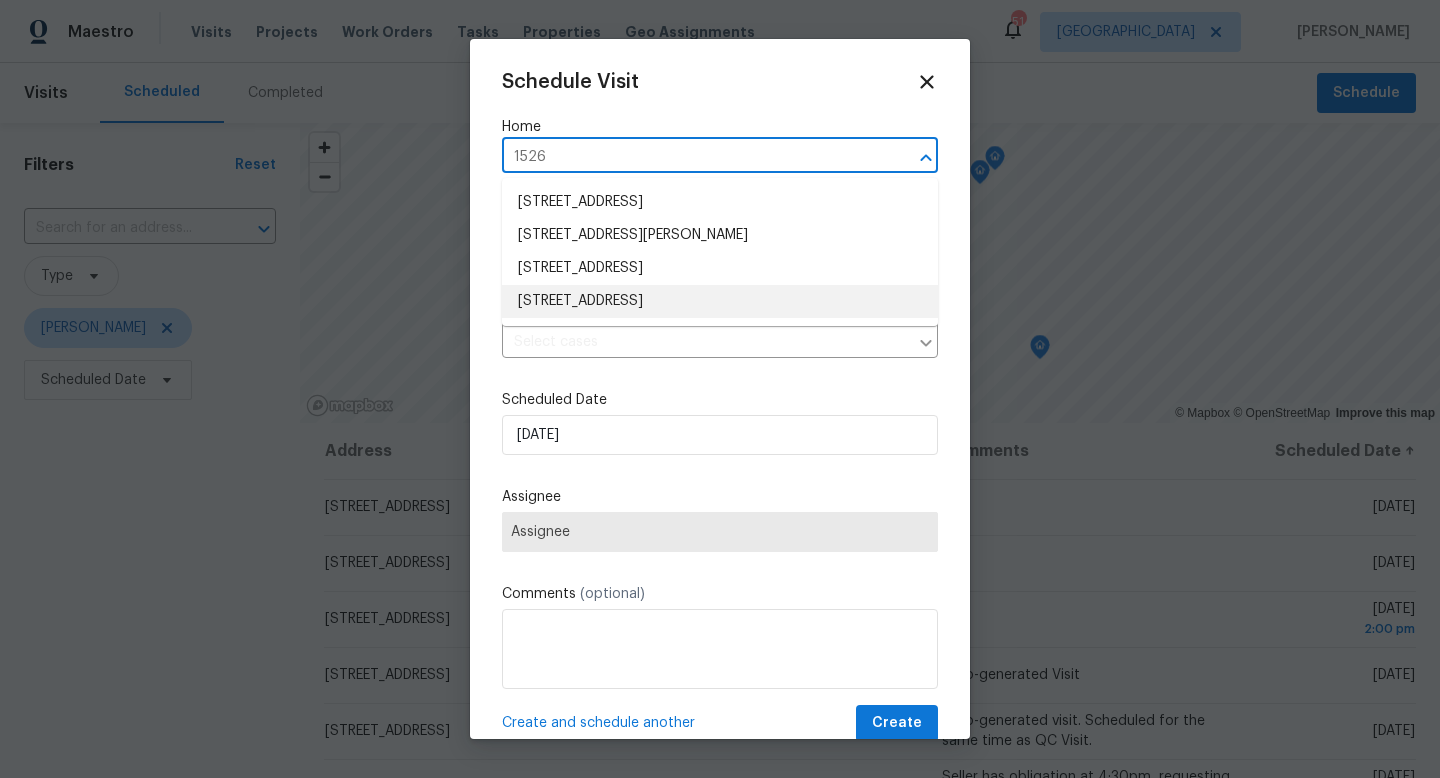 click on "[STREET_ADDRESS]" at bounding box center (720, 301) 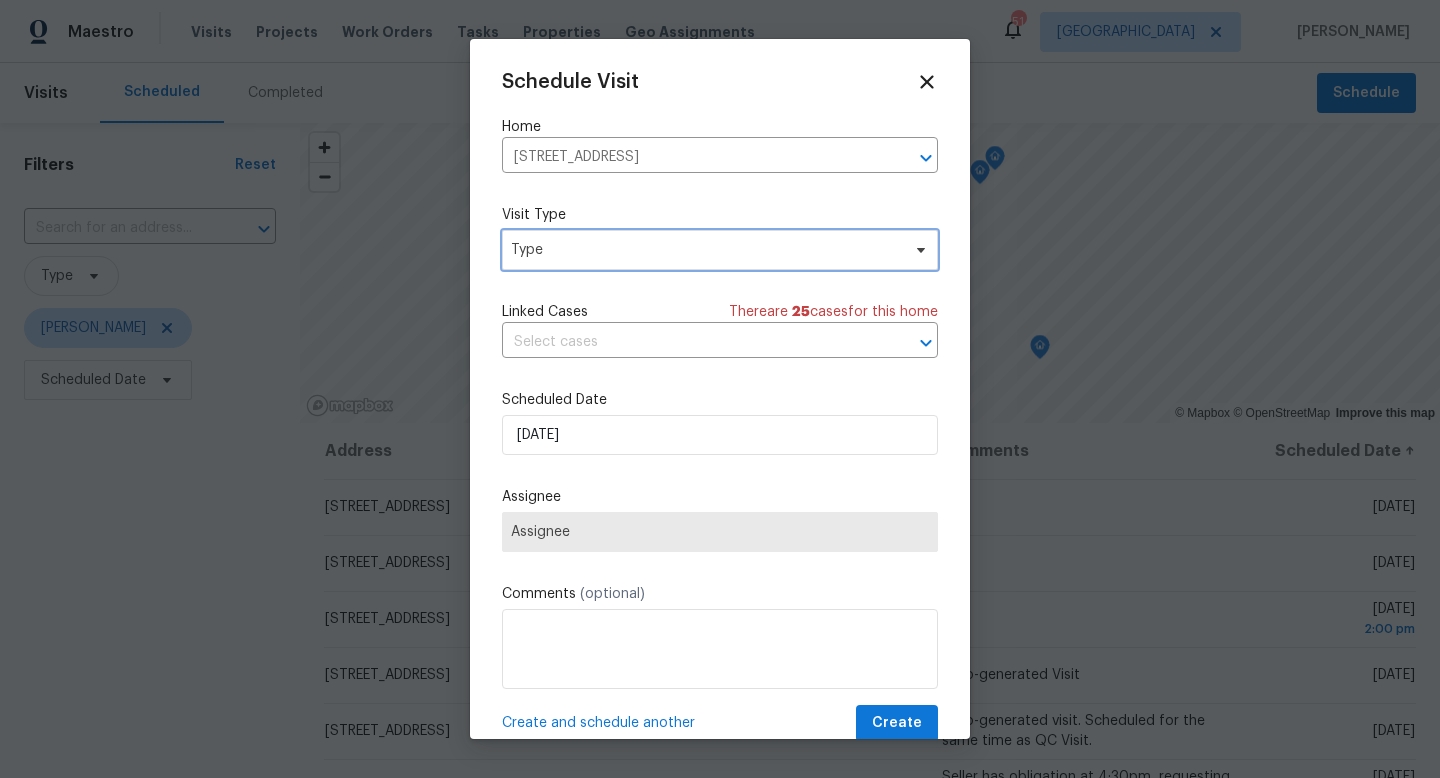 click on "Type" at bounding box center (705, 250) 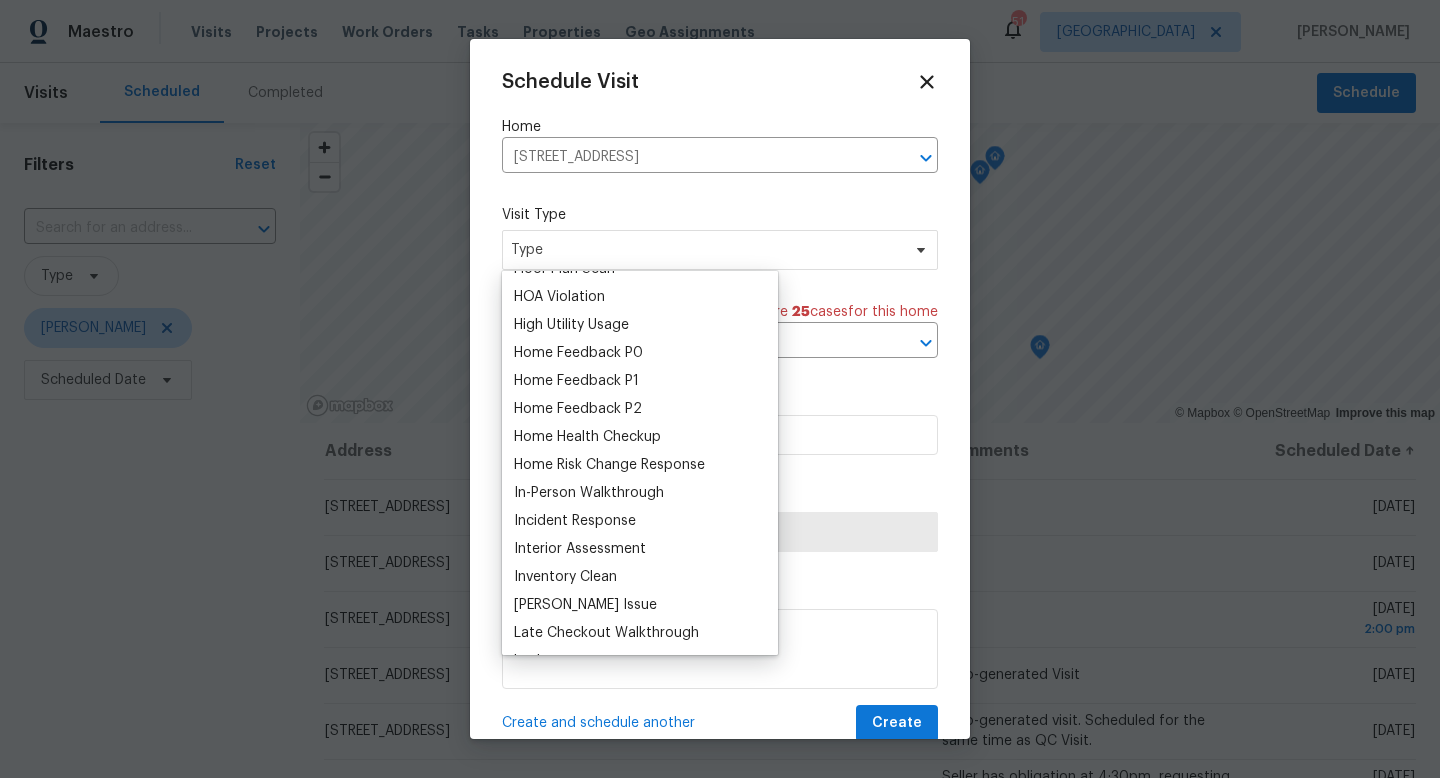 scroll, scrollTop: 574, scrollLeft: 0, axis: vertical 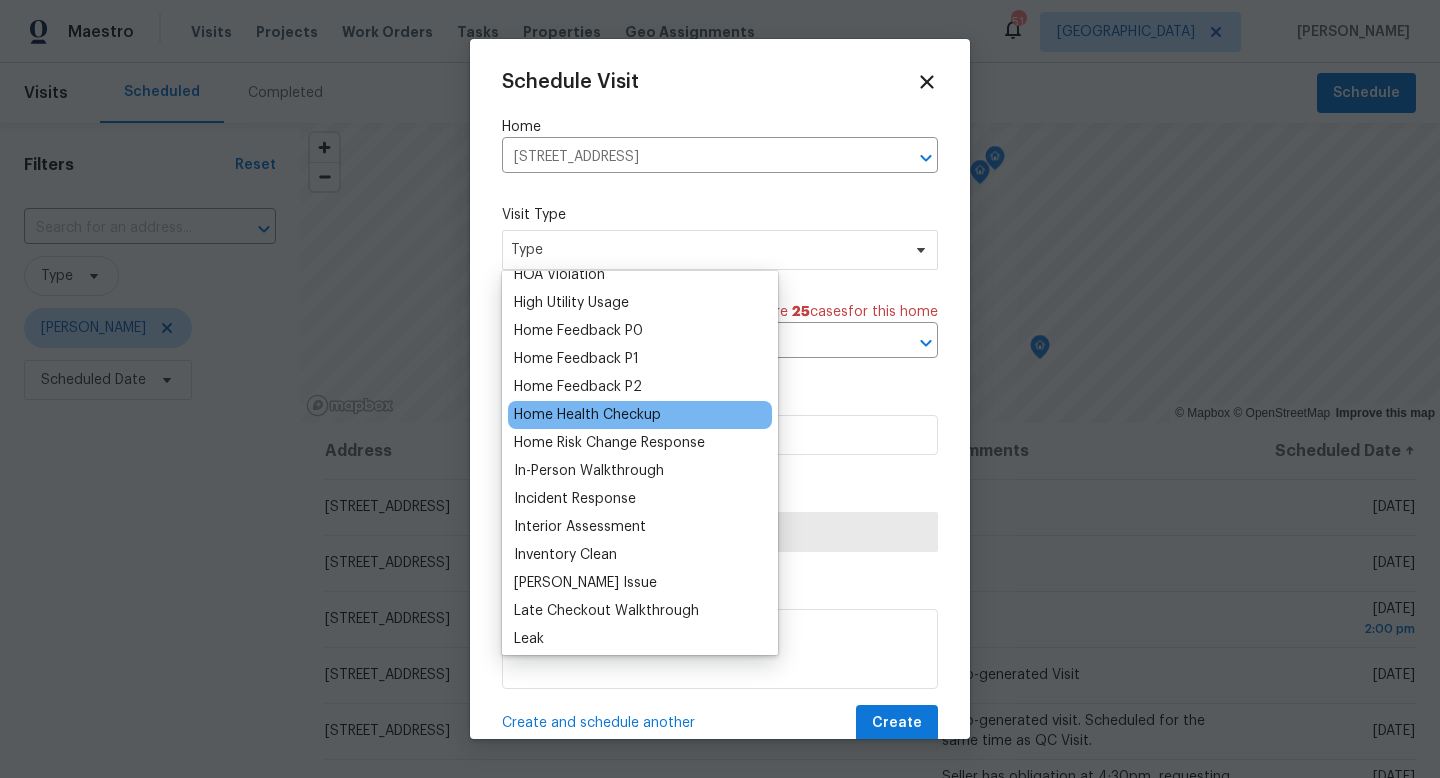 click on "Home Health Checkup" at bounding box center [587, 415] 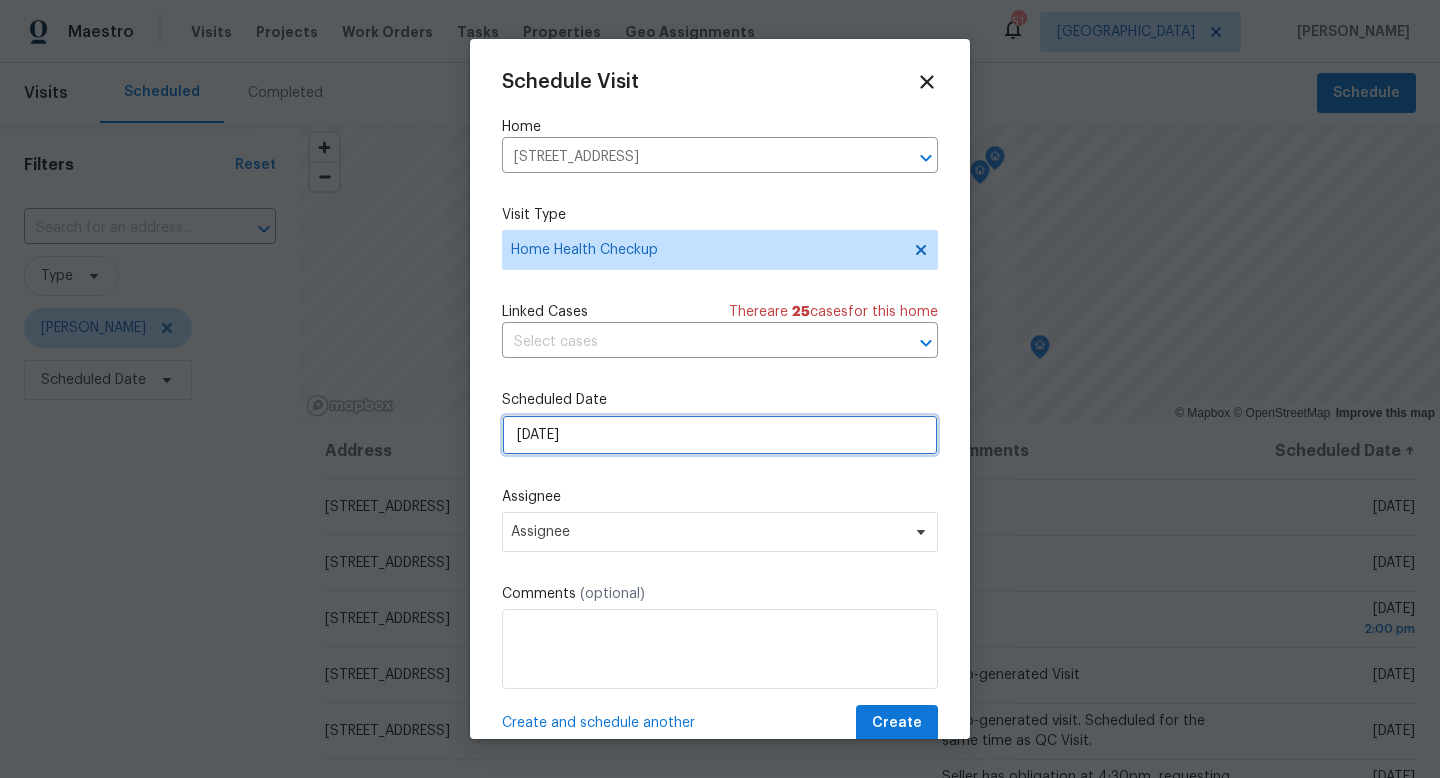 click on "[DATE]" at bounding box center (720, 435) 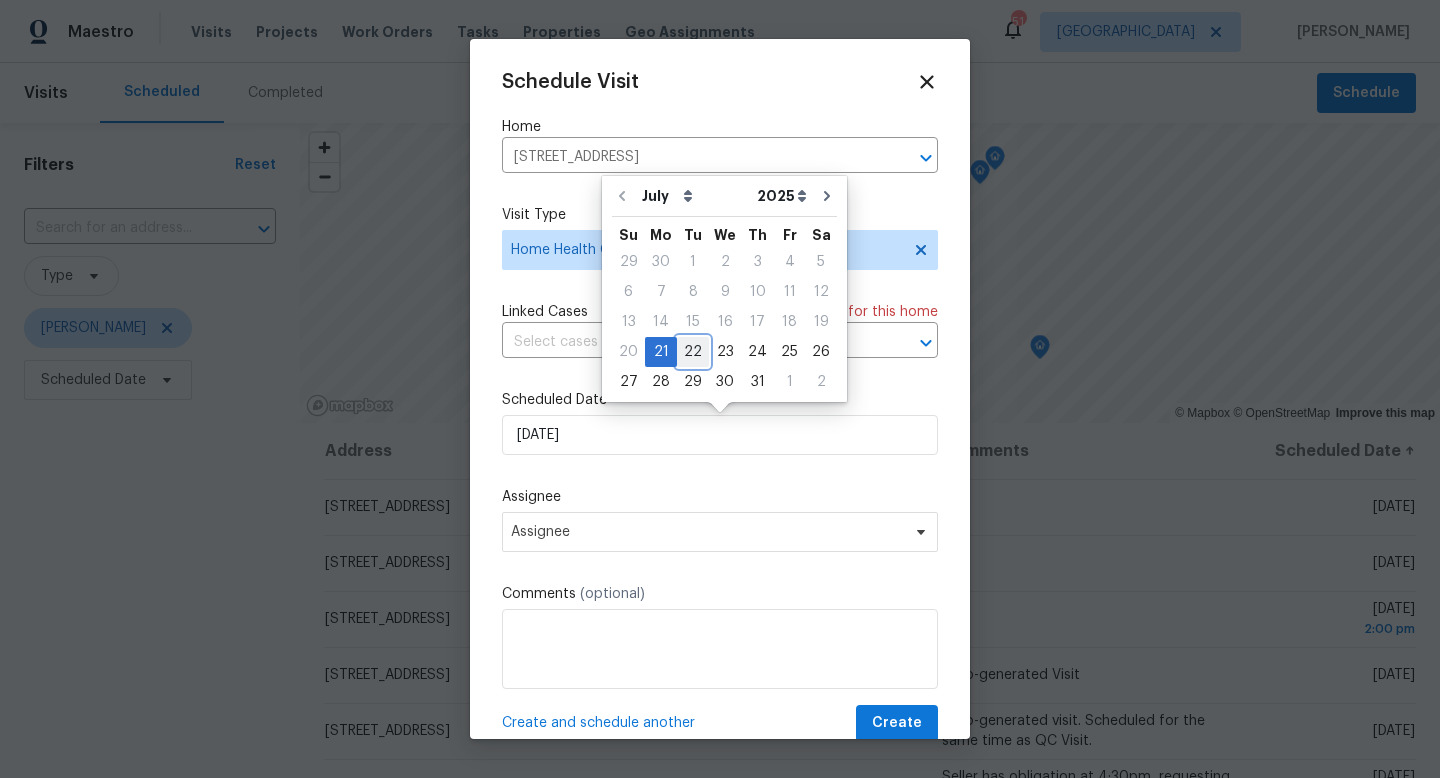 click on "22" at bounding box center [693, 352] 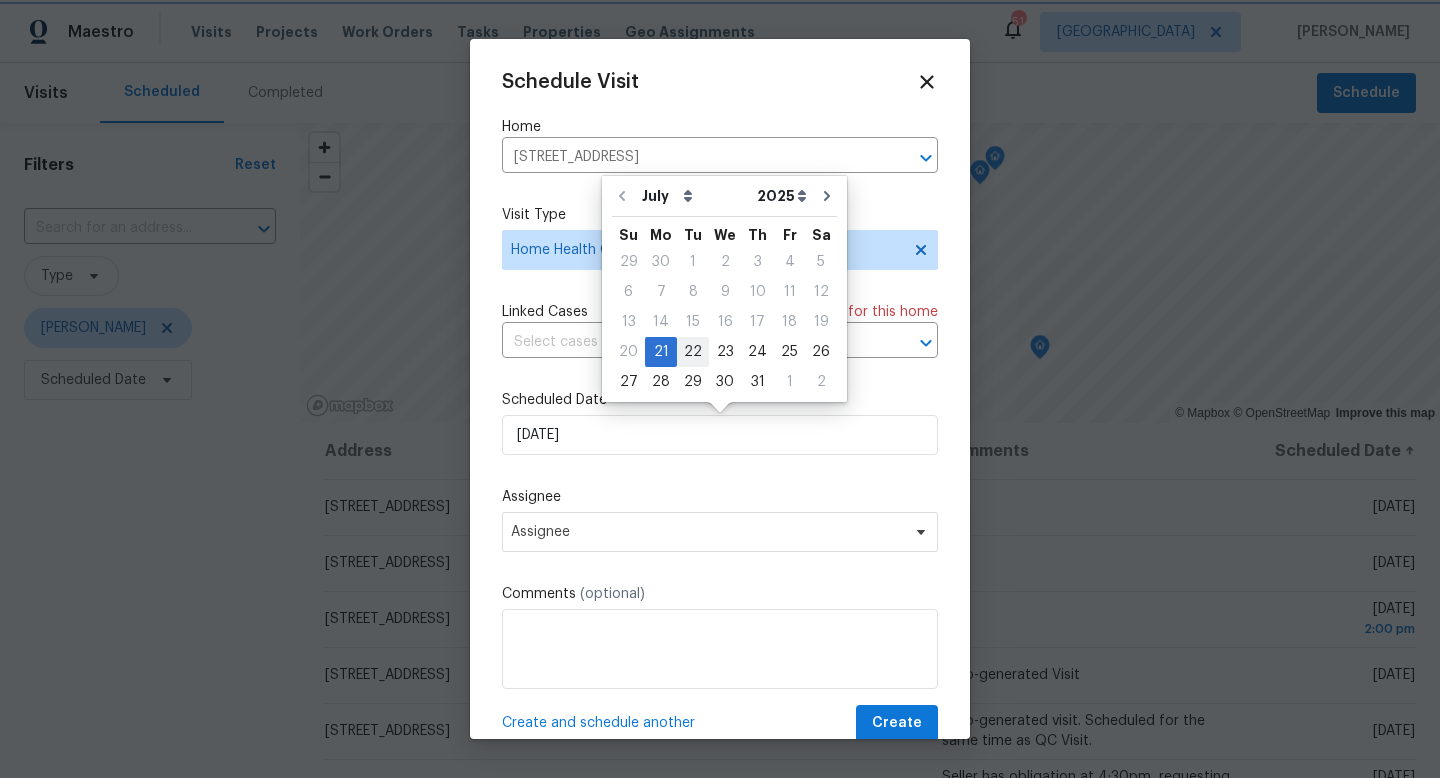 type on "[DATE]" 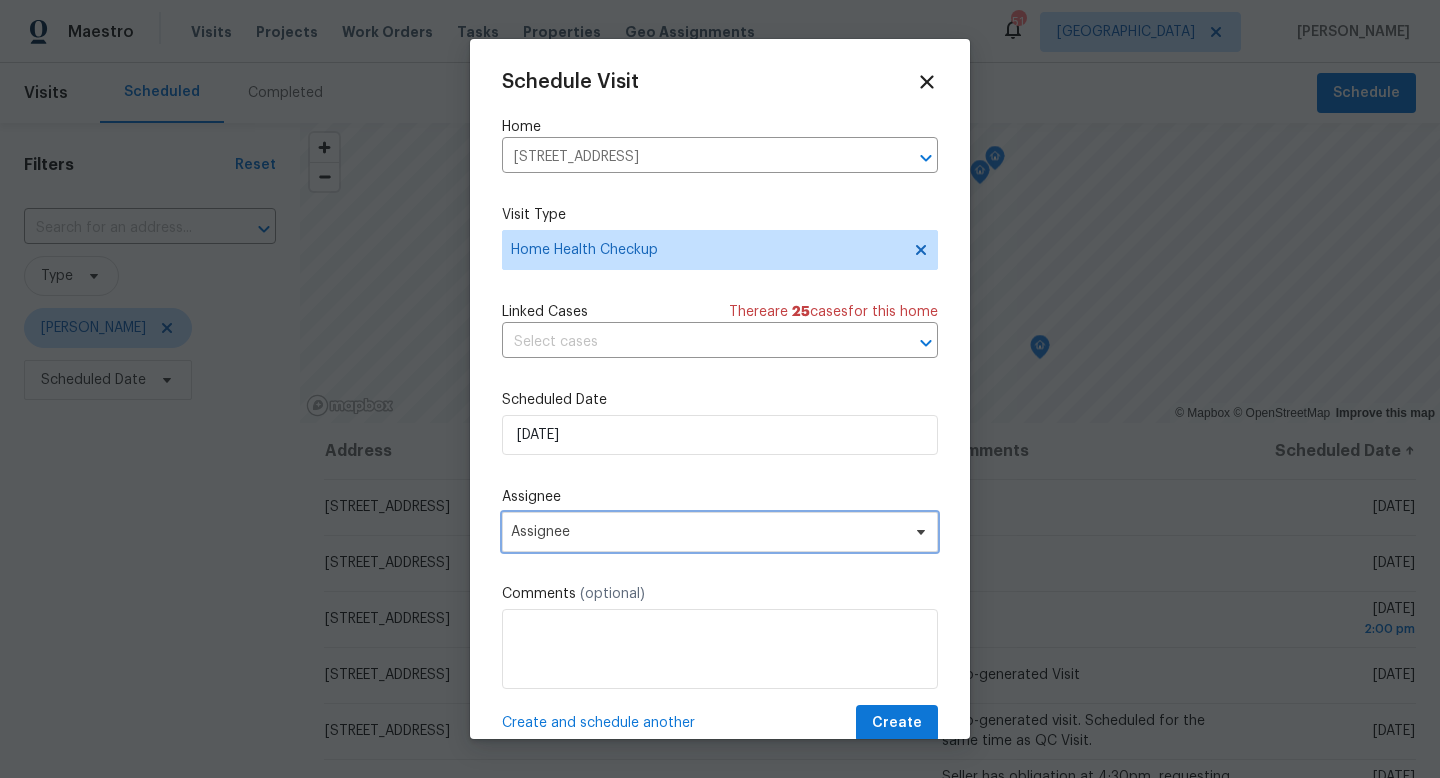 click on "Assignee" at bounding box center (707, 532) 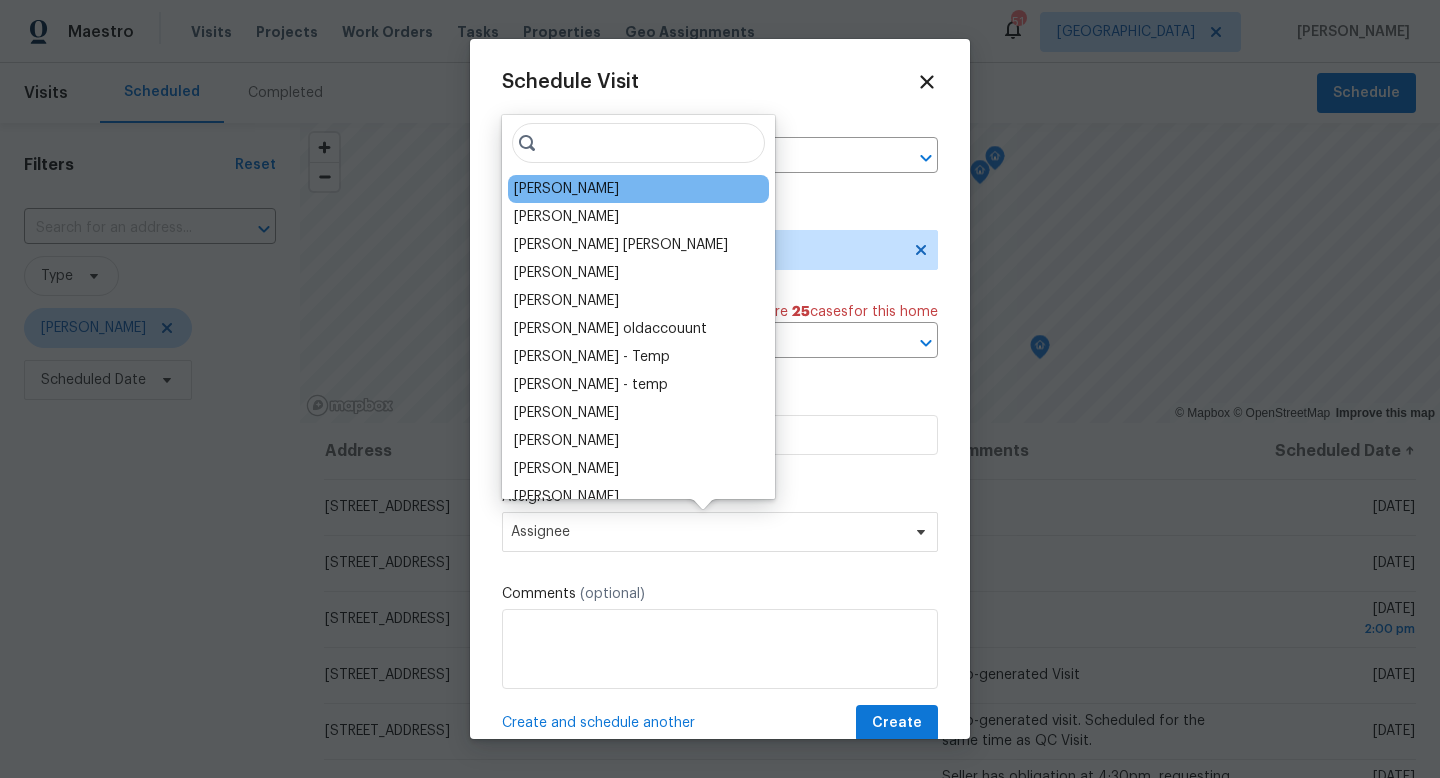 click on "[PERSON_NAME]" at bounding box center [566, 189] 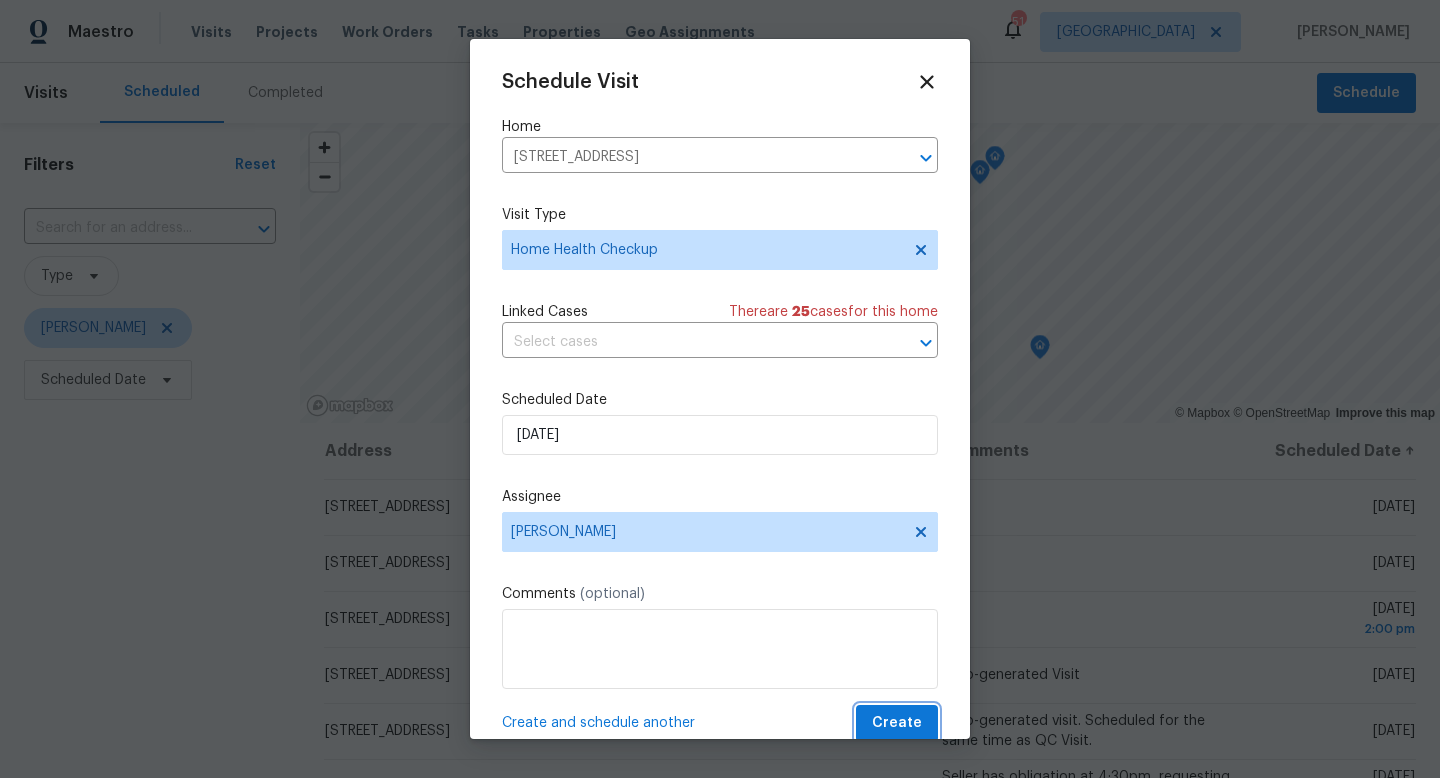 click on "Create" at bounding box center [897, 723] 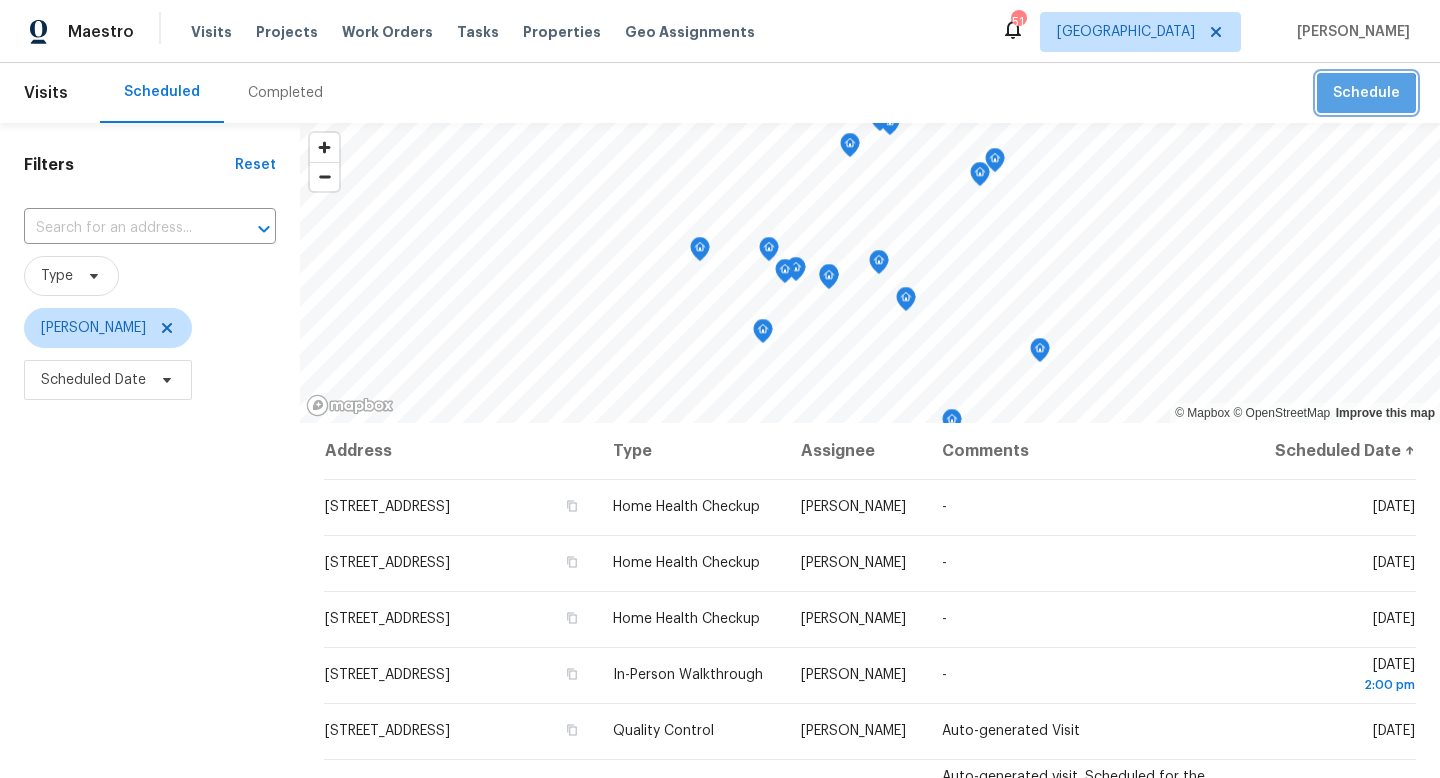 click on "Schedule" at bounding box center (1366, 93) 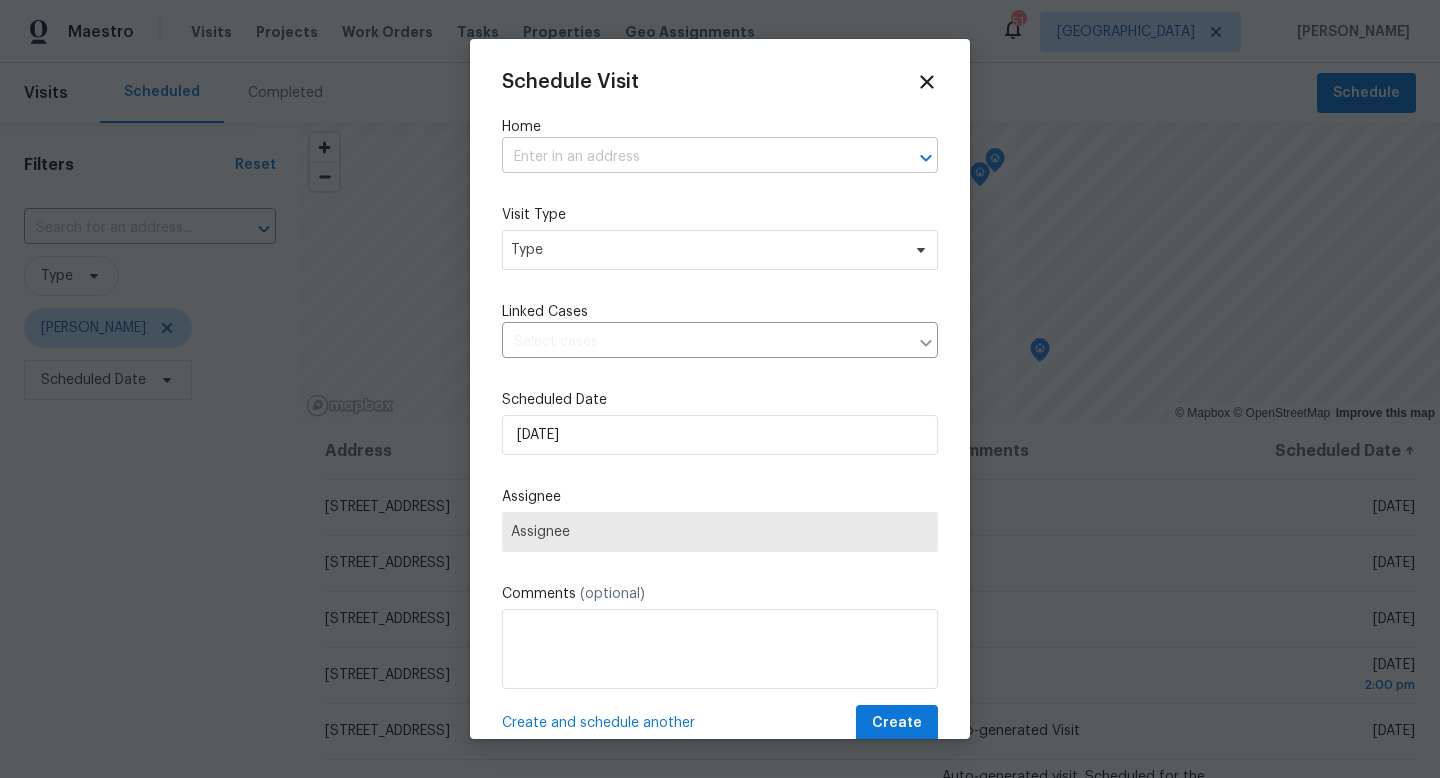 click at bounding box center [692, 157] 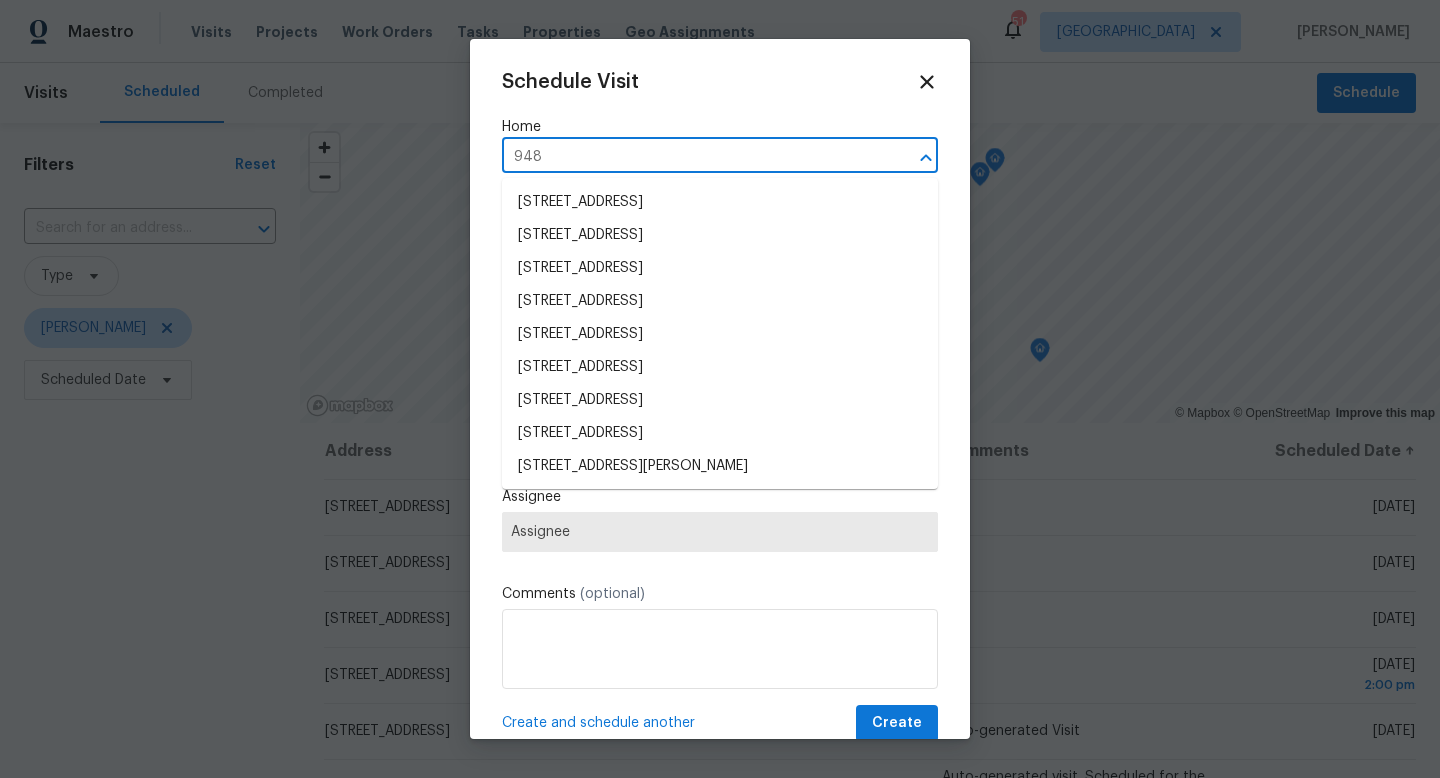type on "9481" 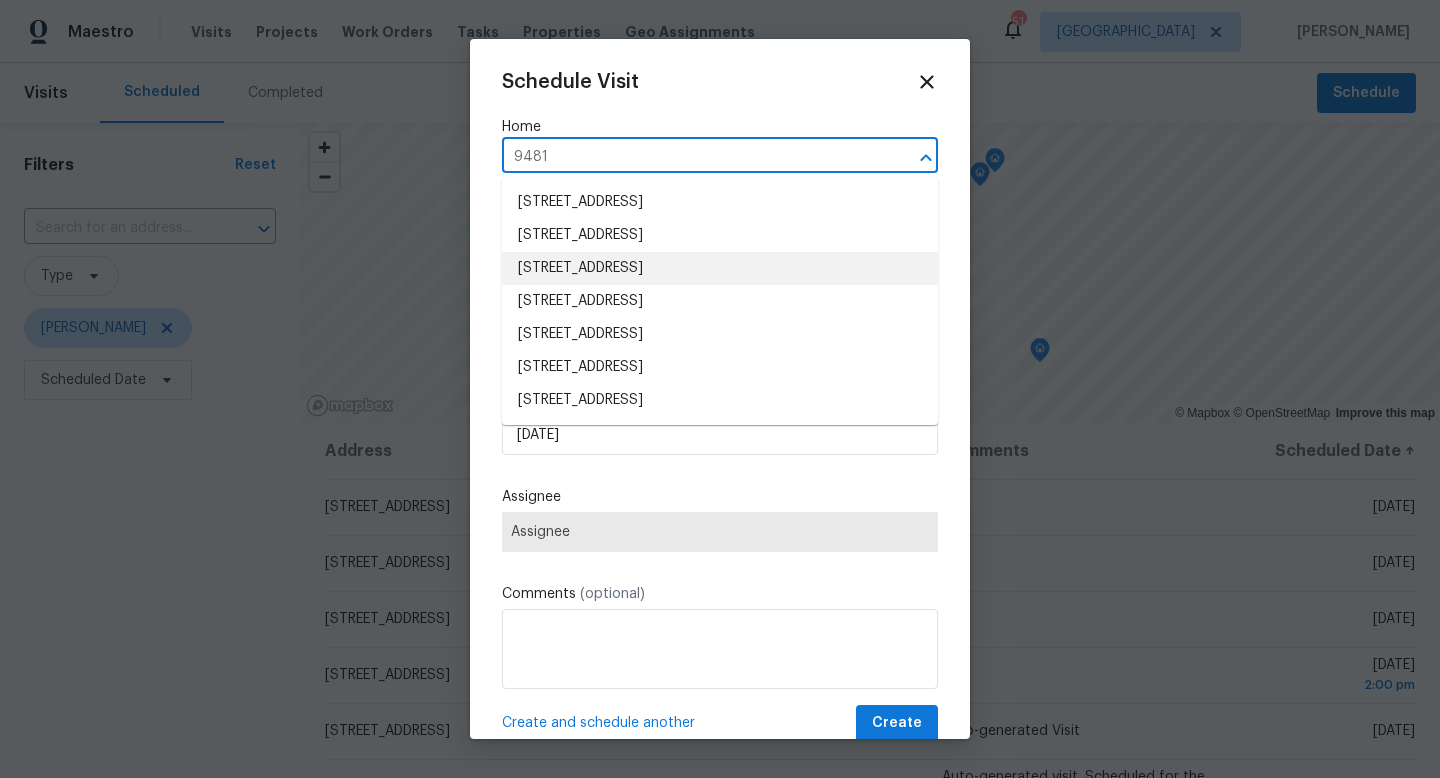 click on "[STREET_ADDRESS]" at bounding box center (720, 268) 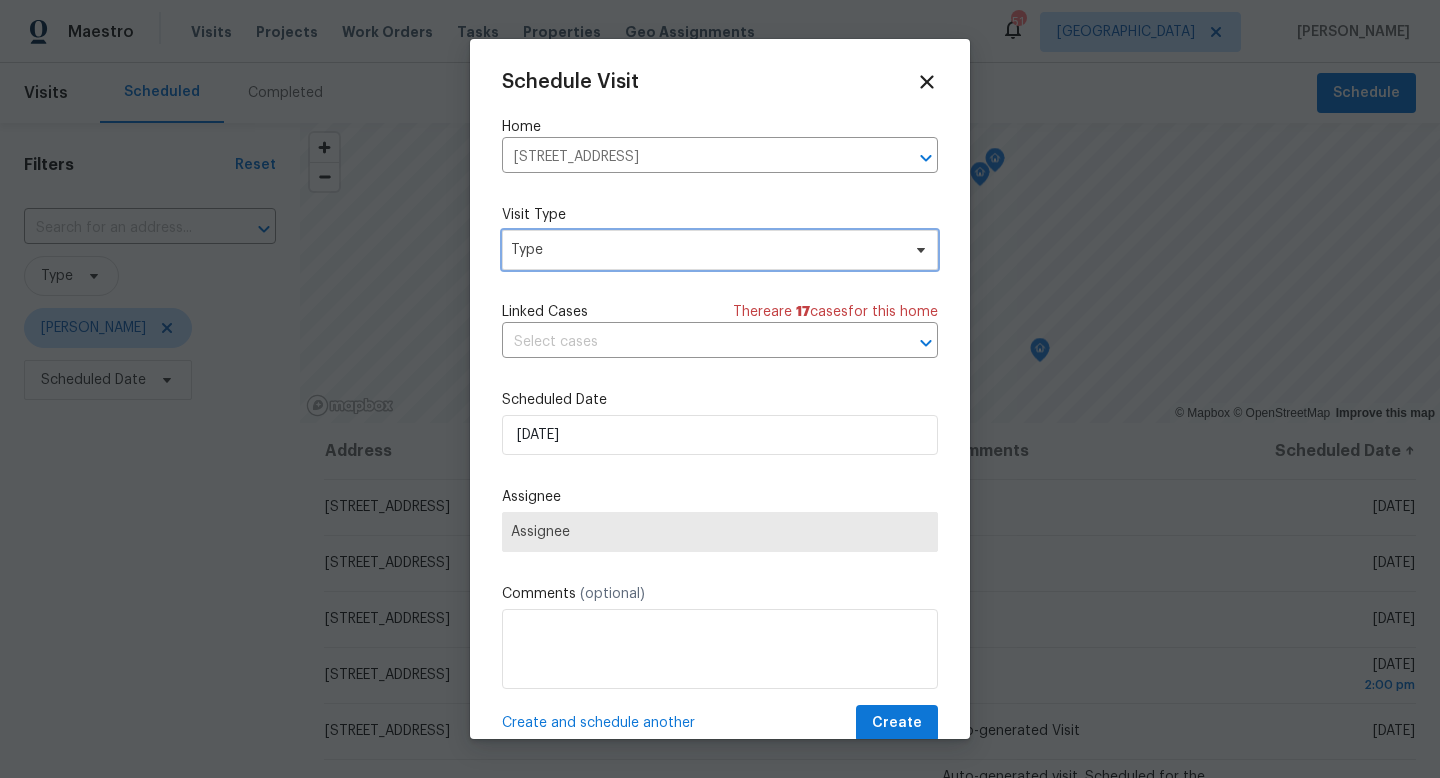 click on "Type" at bounding box center (705, 250) 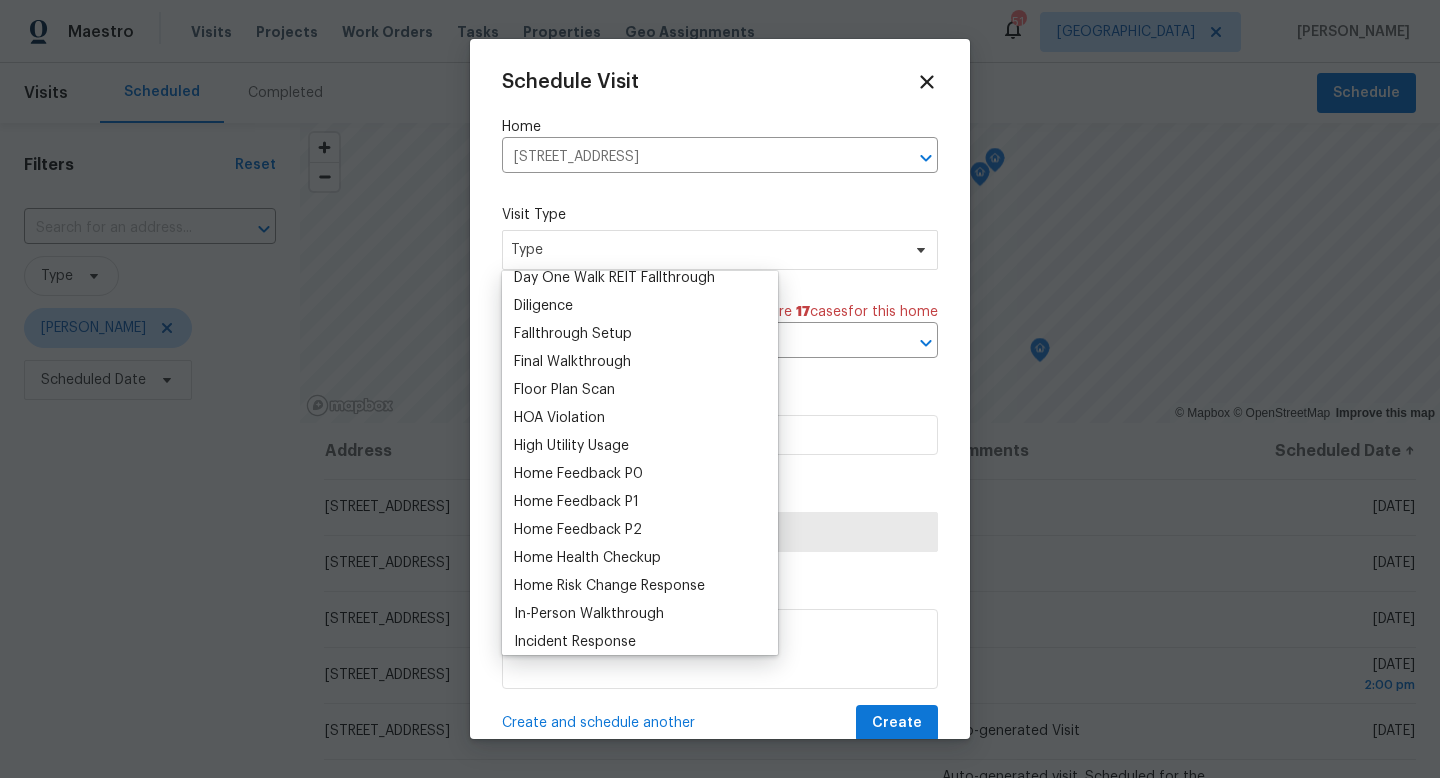 scroll, scrollTop: 450, scrollLeft: 0, axis: vertical 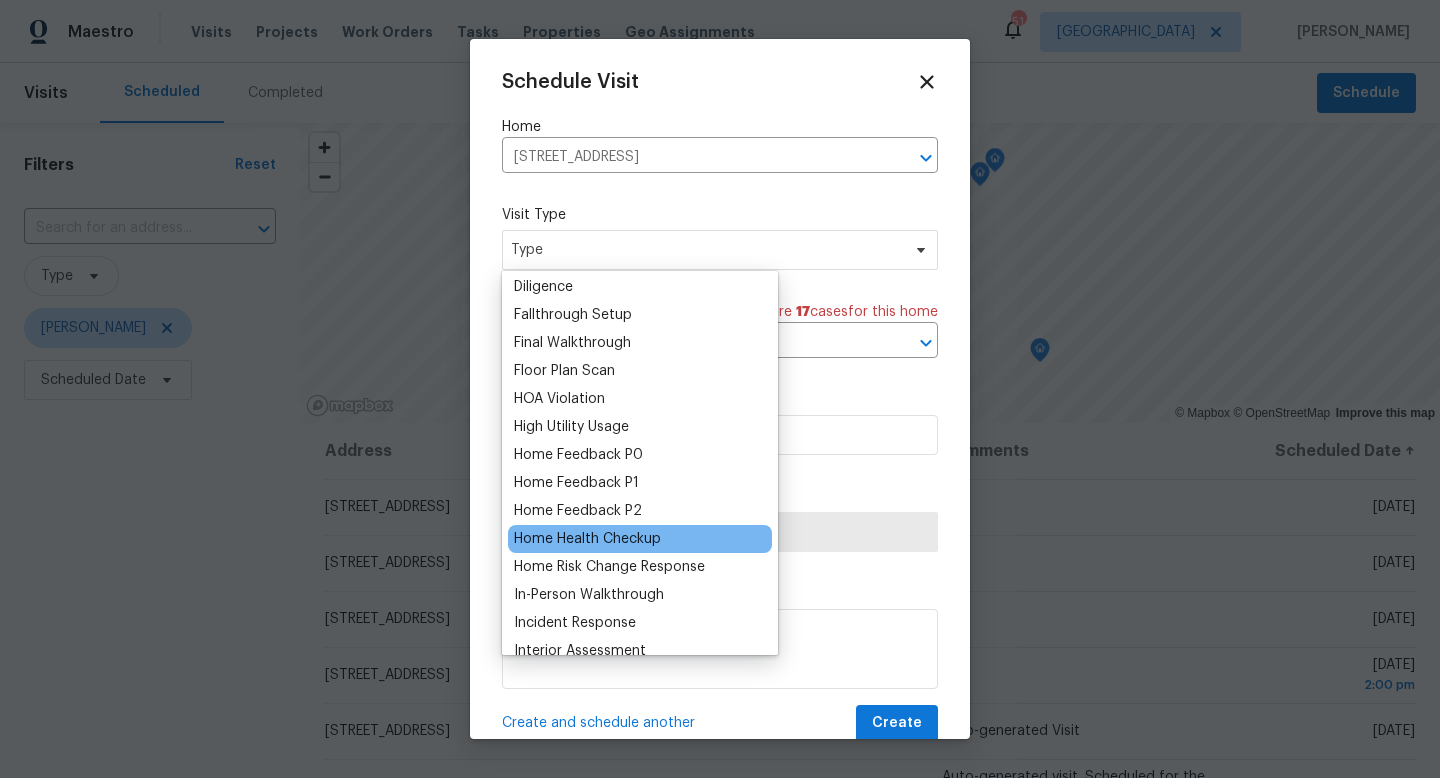 click on "Home Health Checkup" at bounding box center [587, 539] 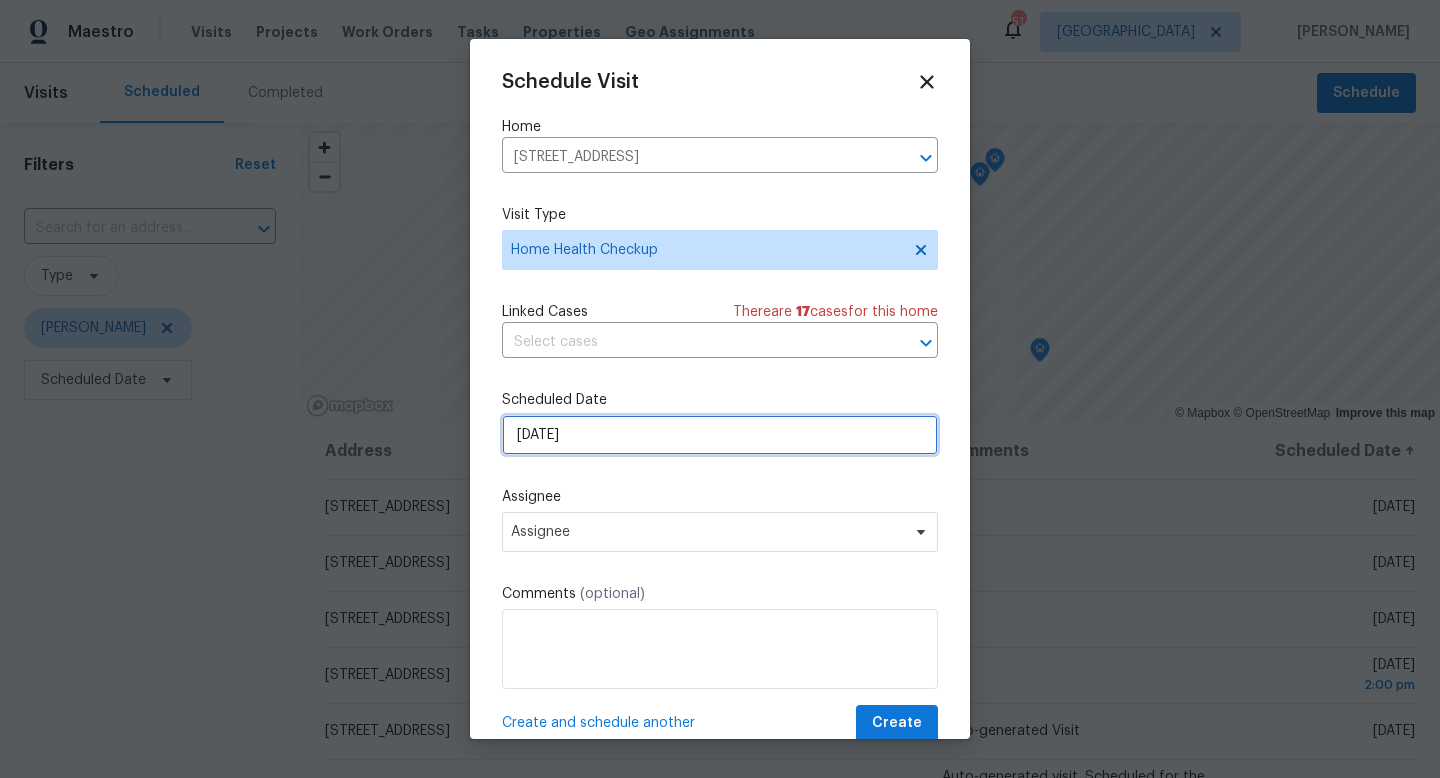 click on "[DATE]" at bounding box center [720, 435] 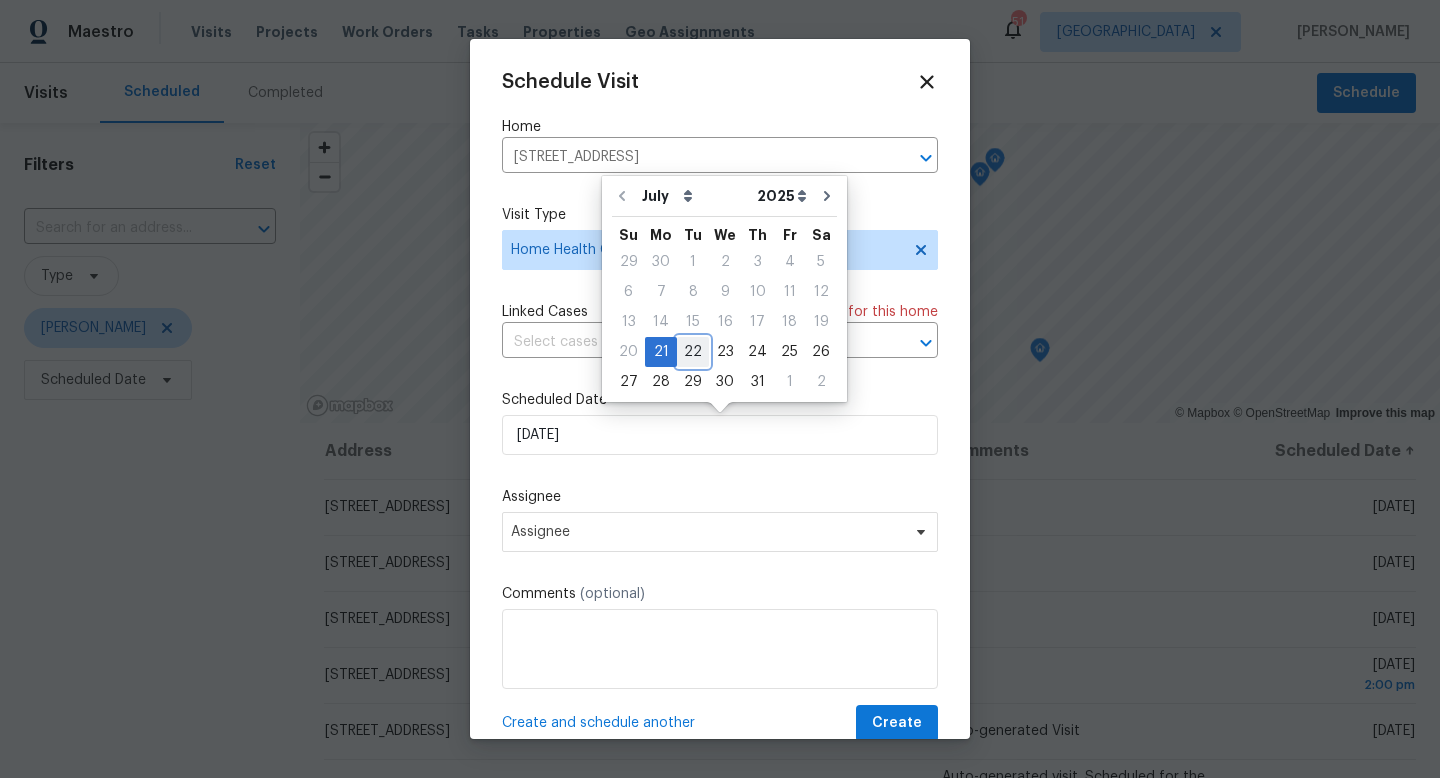 click on "22" at bounding box center (693, 352) 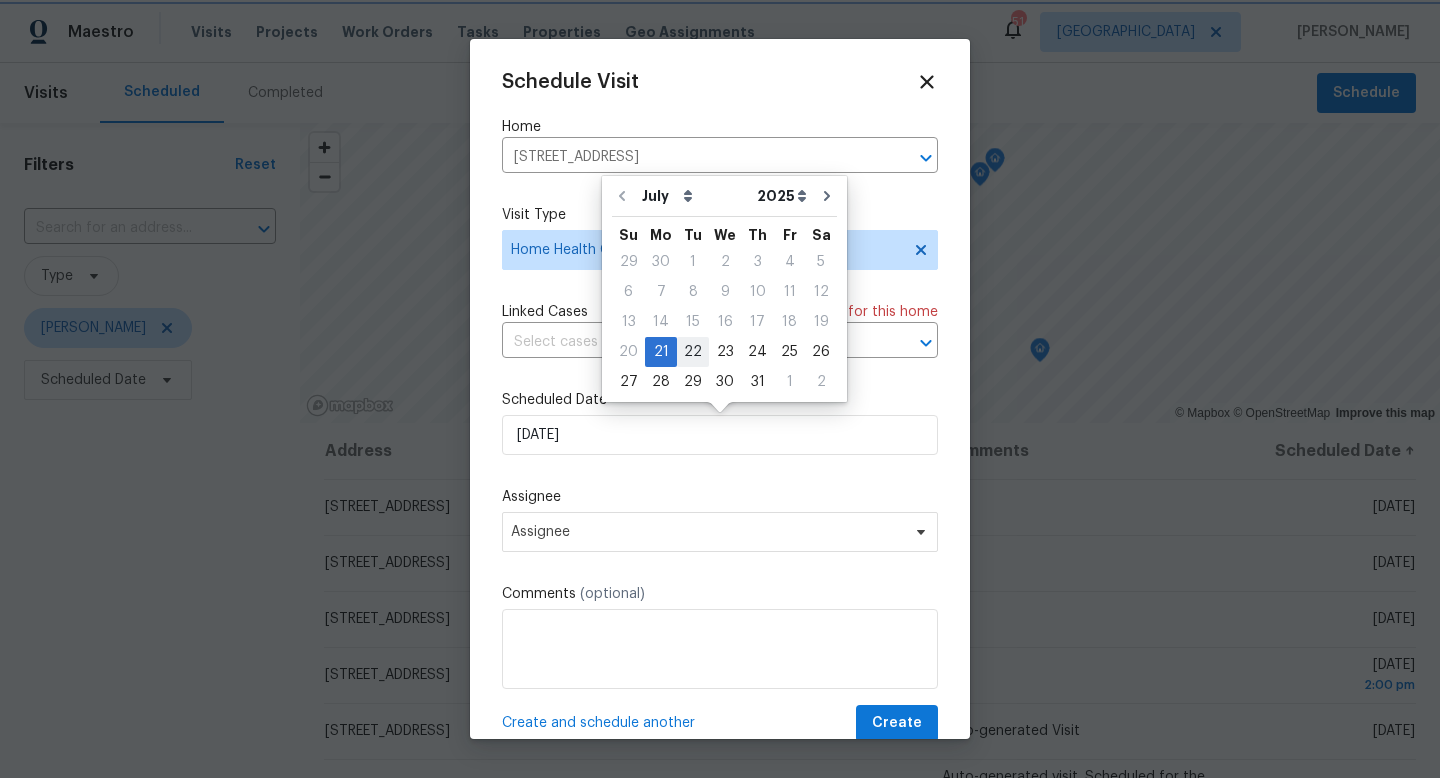 type on "[DATE]" 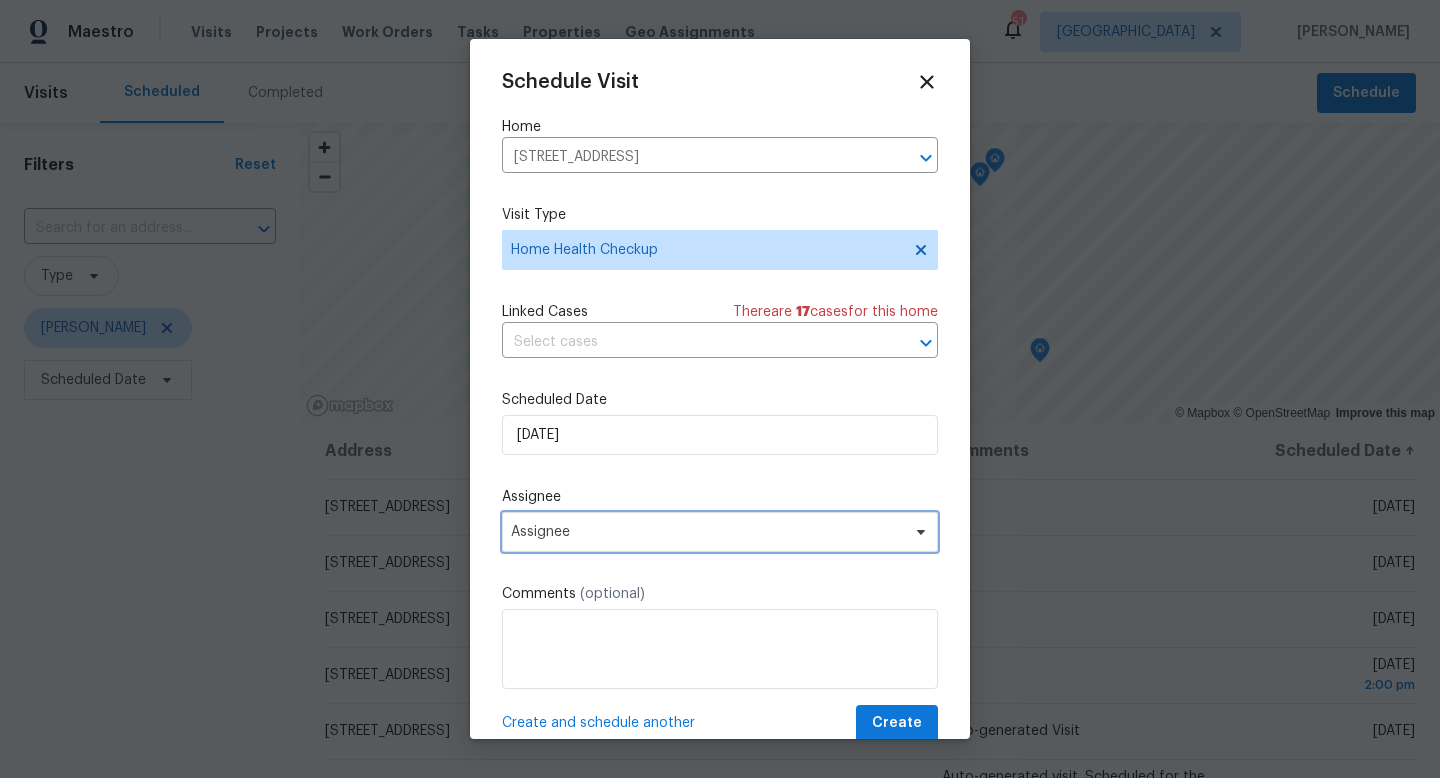 click on "Assignee" at bounding box center (707, 532) 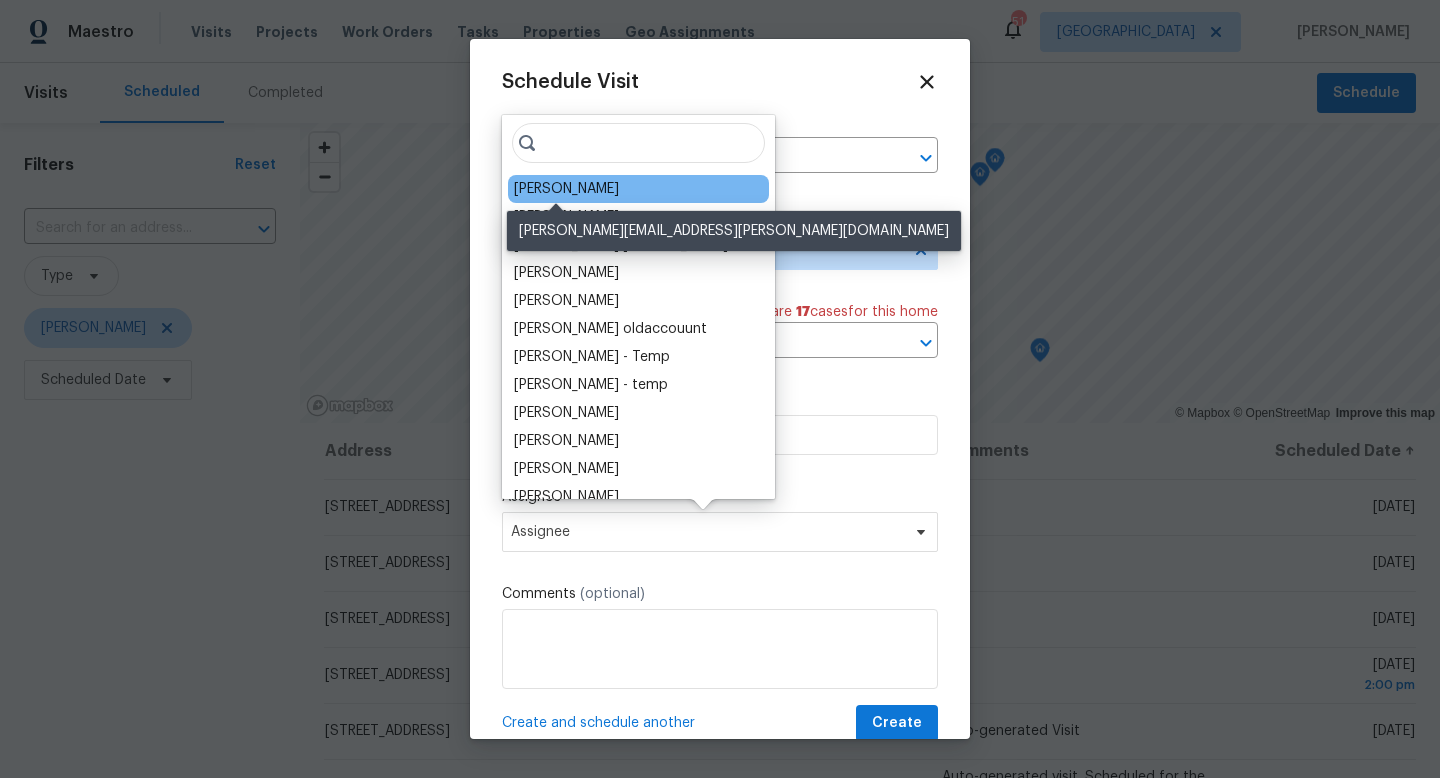 click on "[PERSON_NAME]" at bounding box center (566, 189) 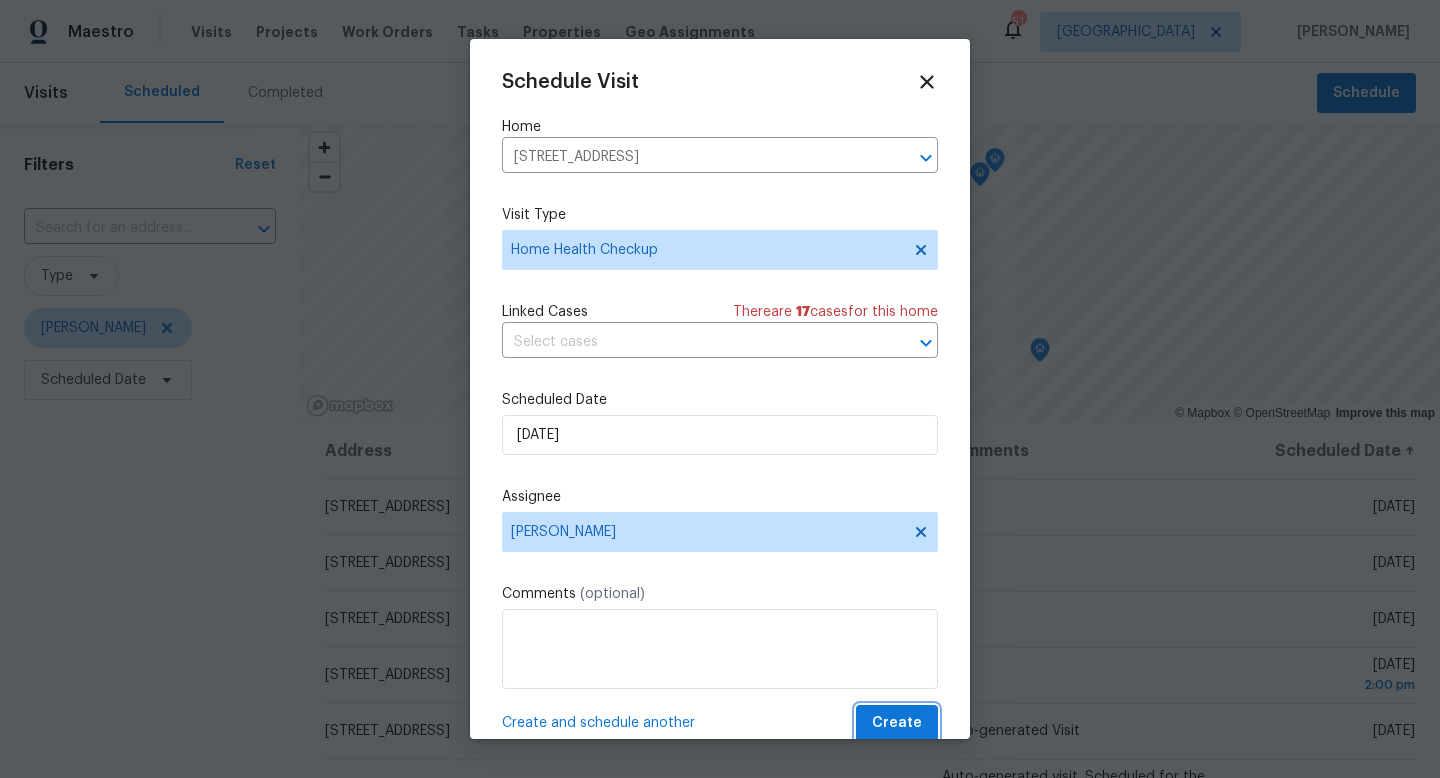 click on "Create" at bounding box center [897, 723] 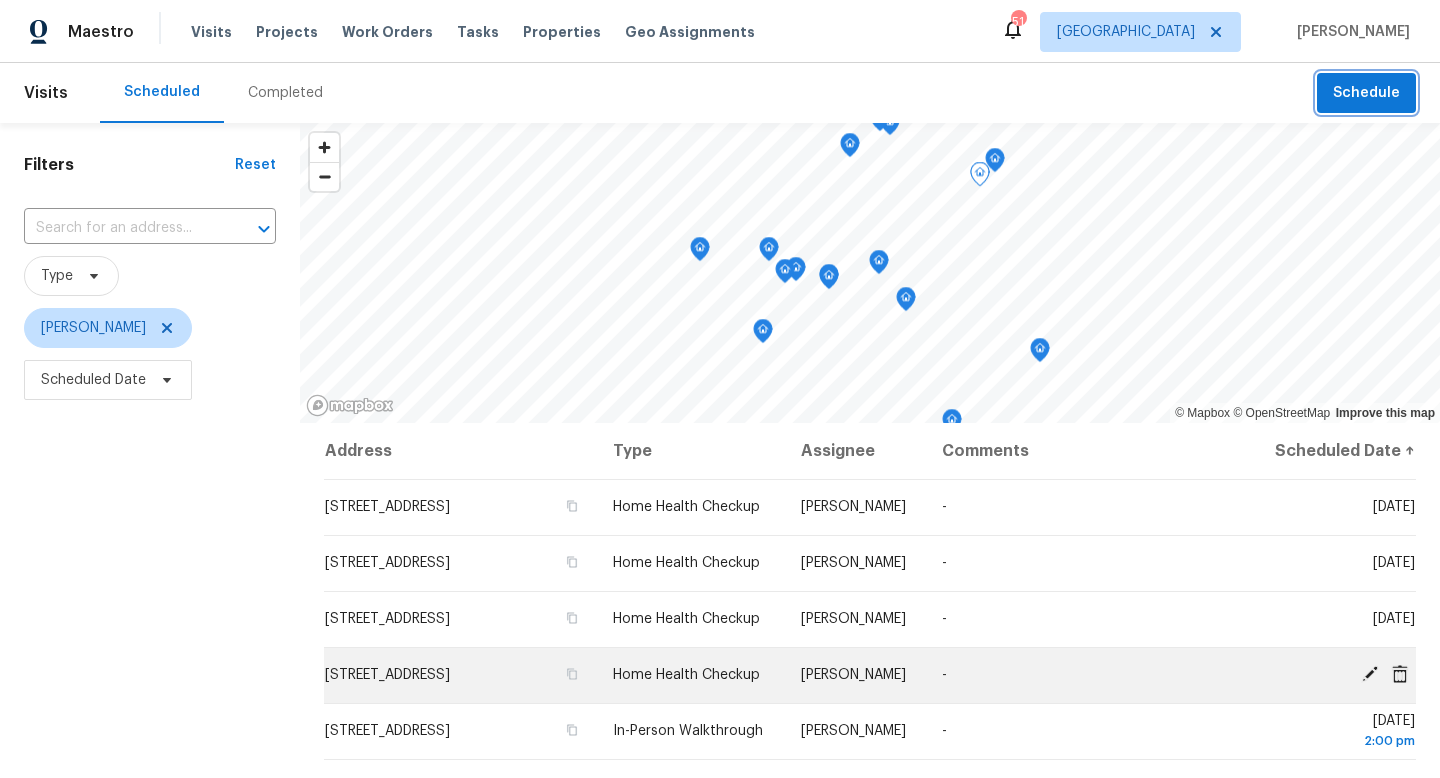 scroll, scrollTop: 28, scrollLeft: 0, axis: vertical 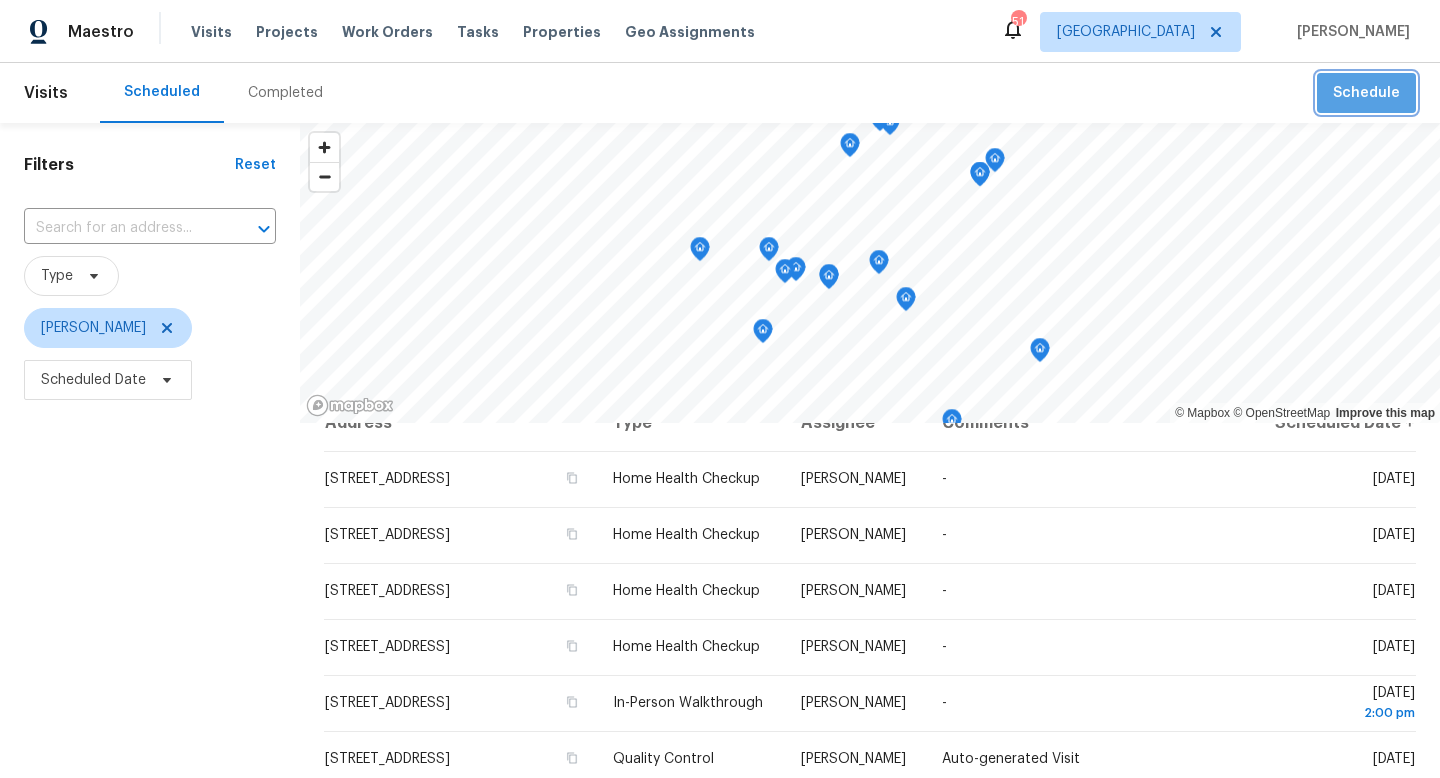 click on "Schedule" at bounding box center (1366, 93) 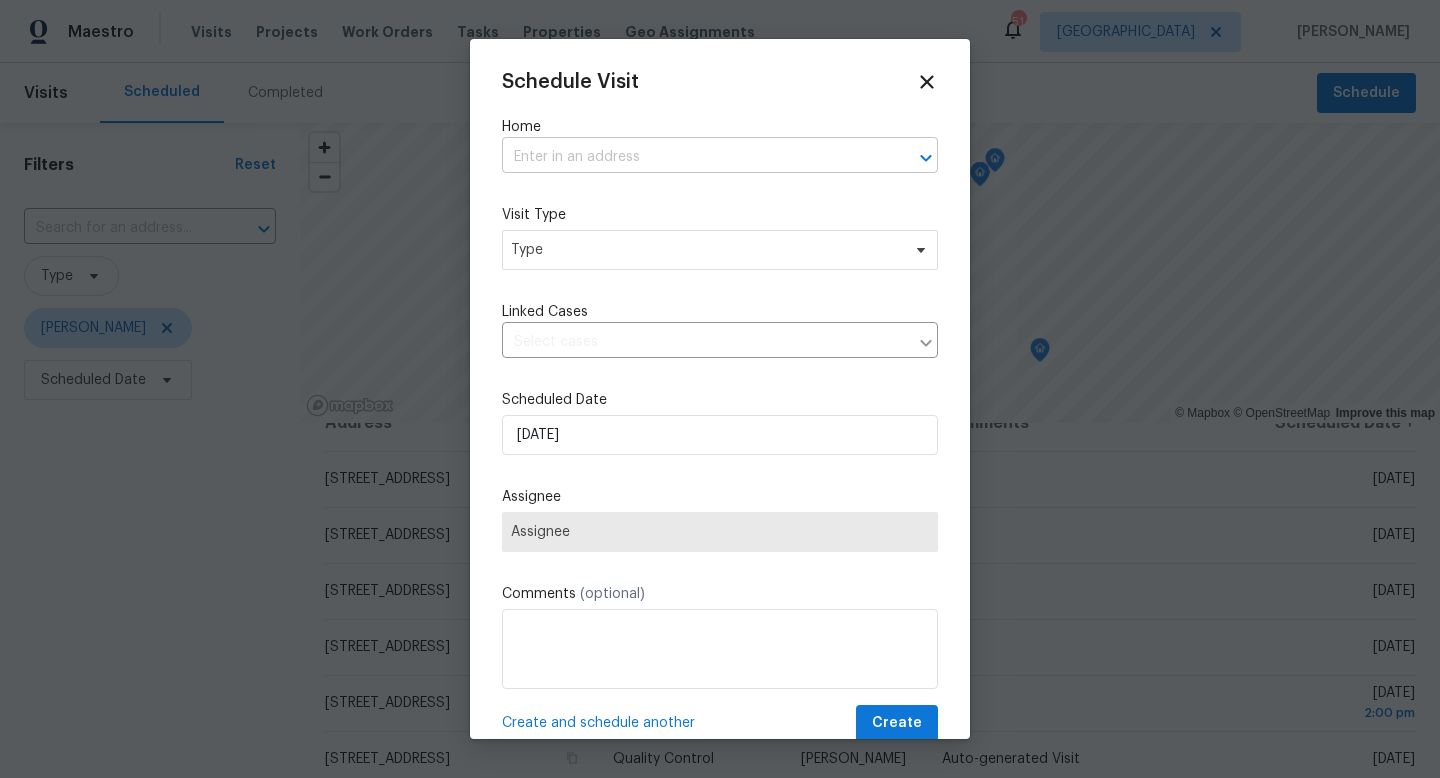 click at bounding box center [692, 157] 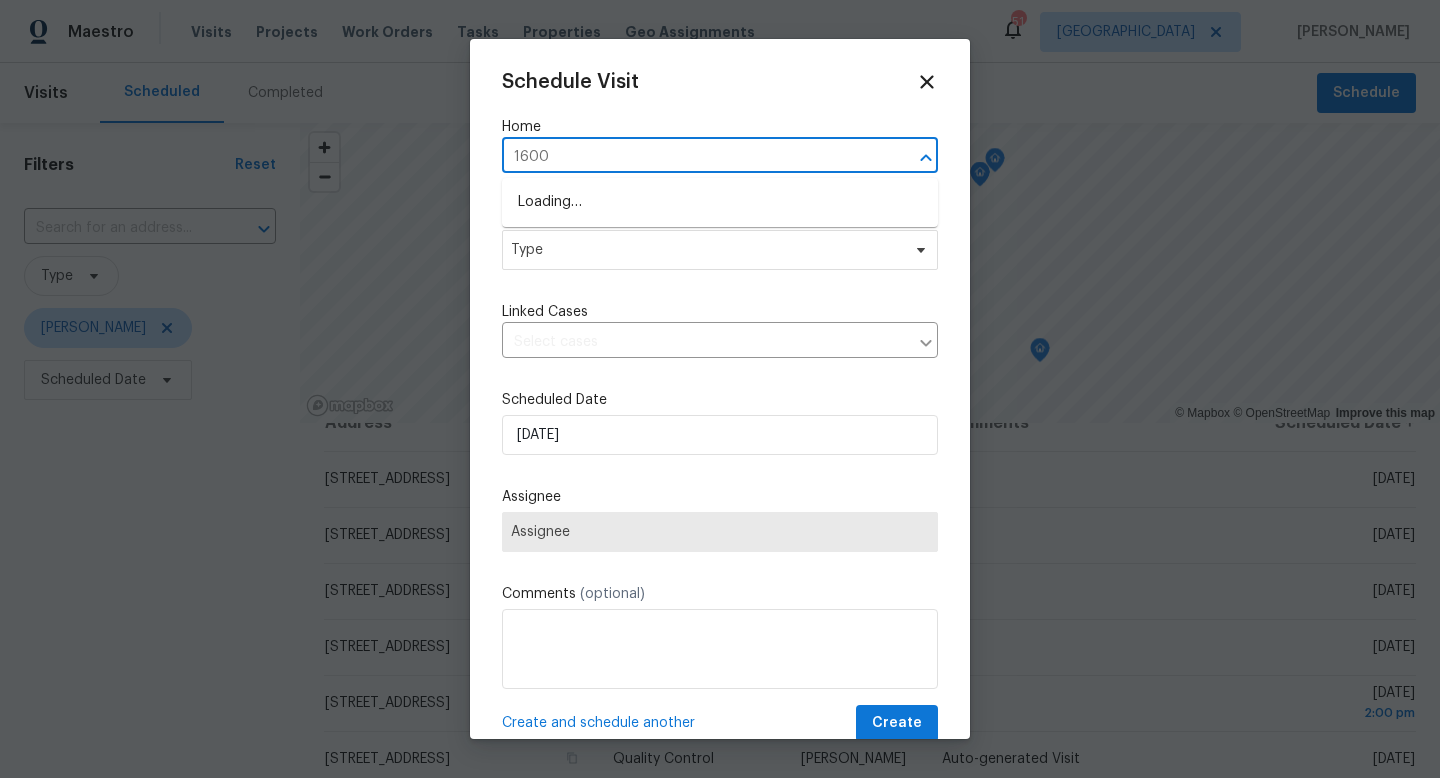 type on "16006" 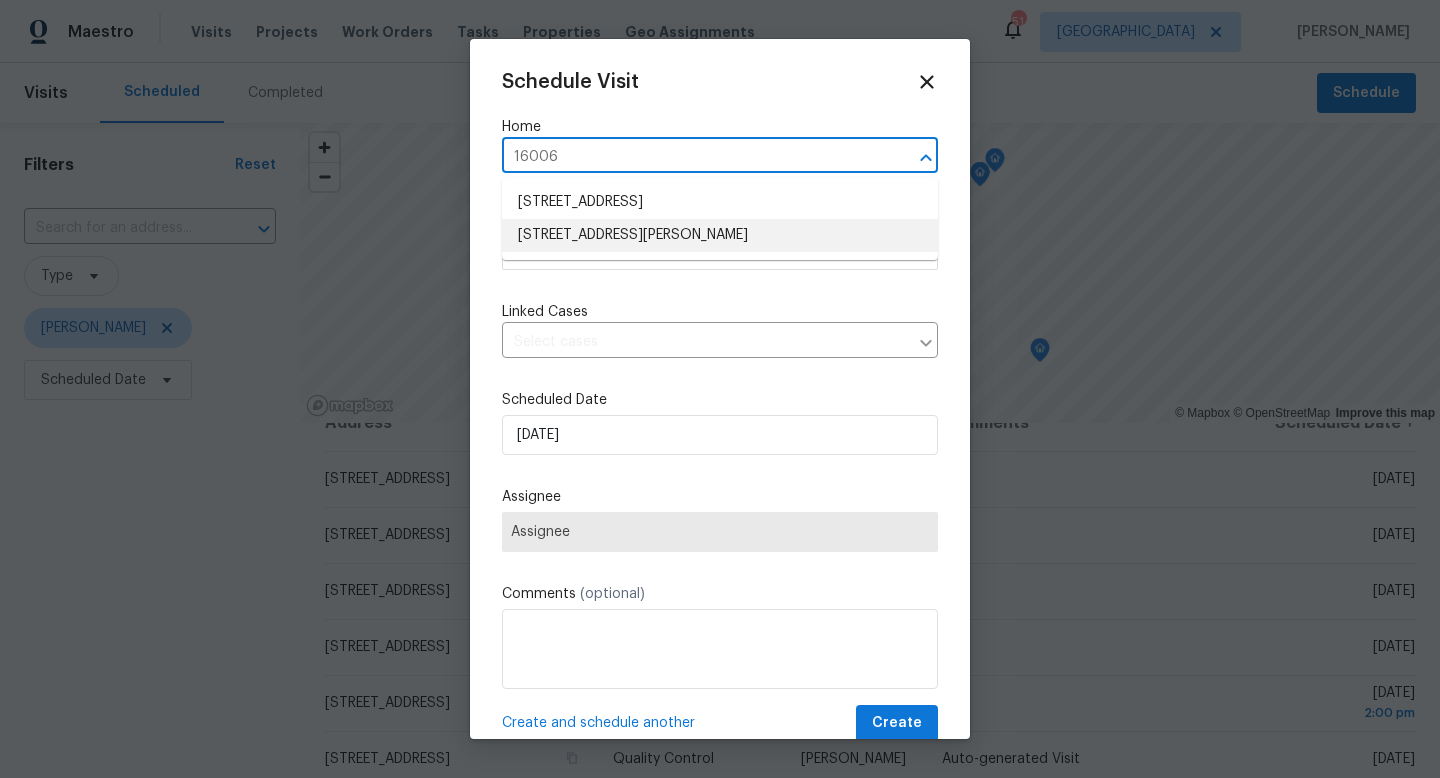 click on "[STREET_ADDRESS][PERSON_NAME]" at bounding box center (720, 235) 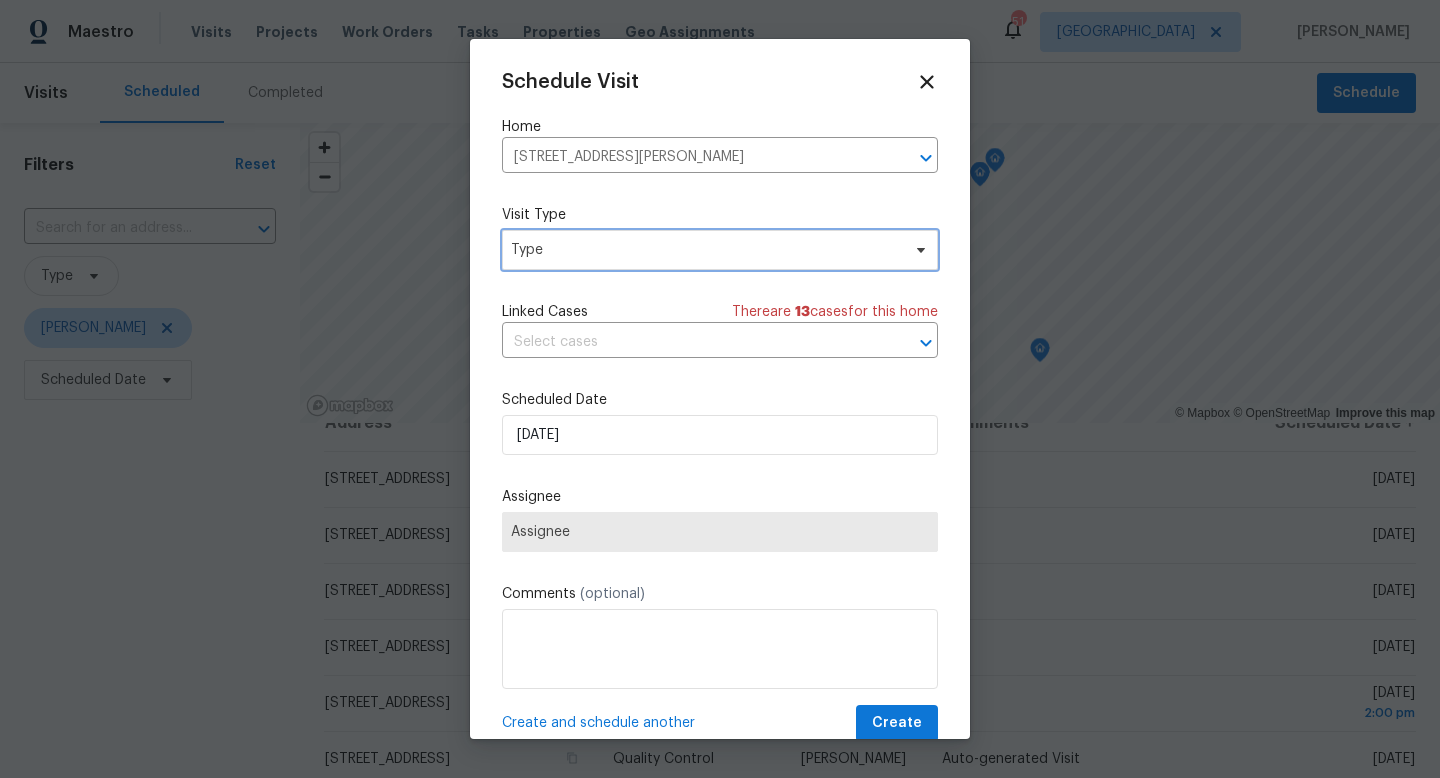 click on "Type" at bounding box center (720, 250) 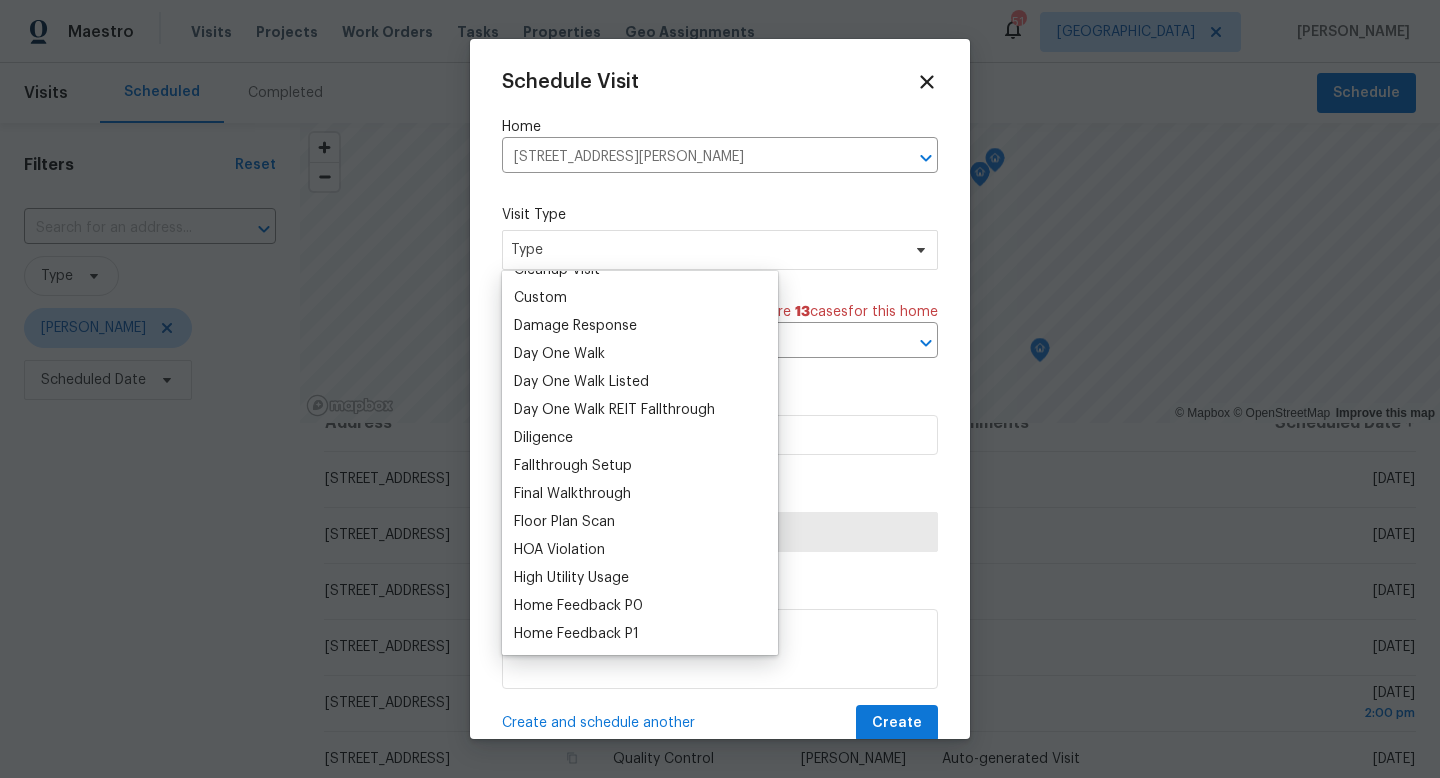 scroll, scrollTop: 464, scrollLeft: 0, axis: vertical 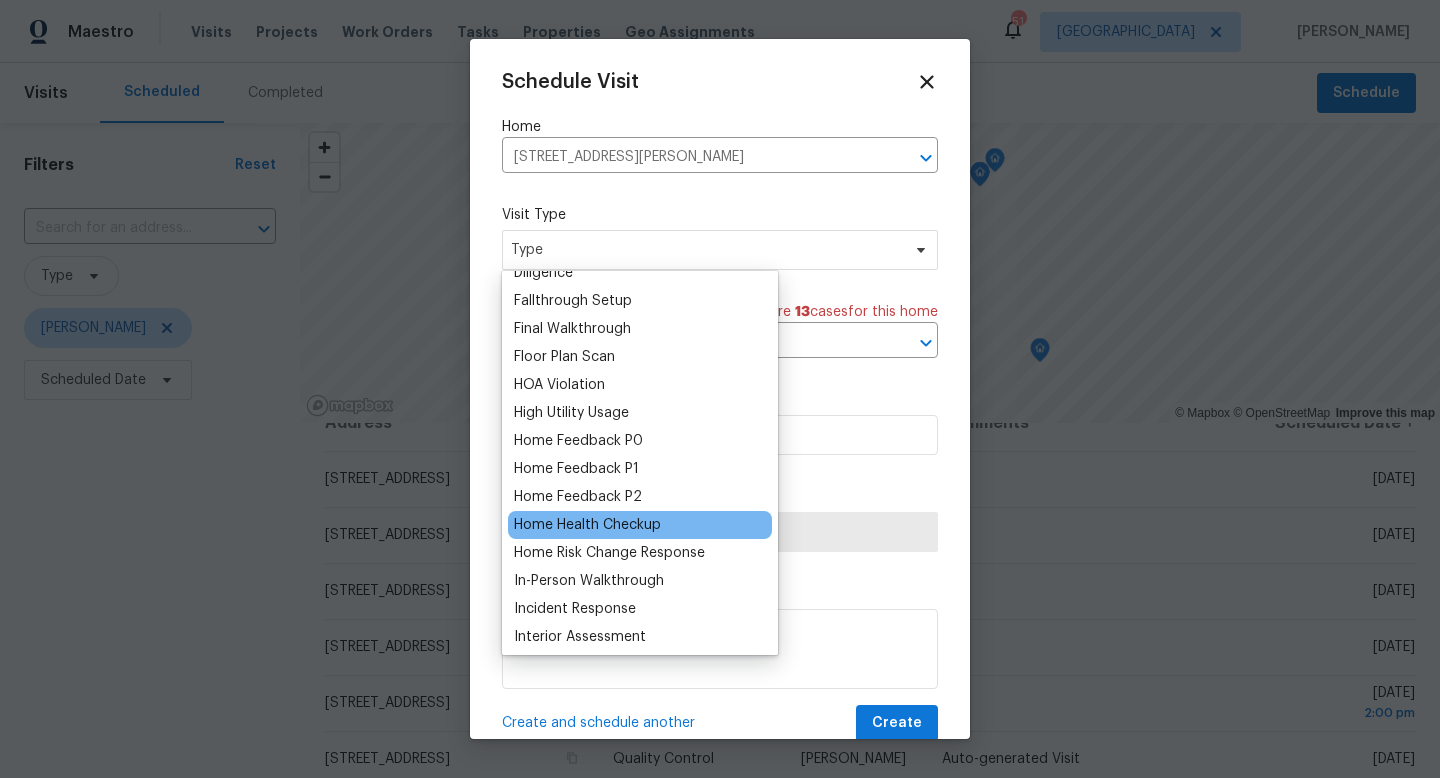 click on "Home Health Checkup" at bounding box center [587, 525] 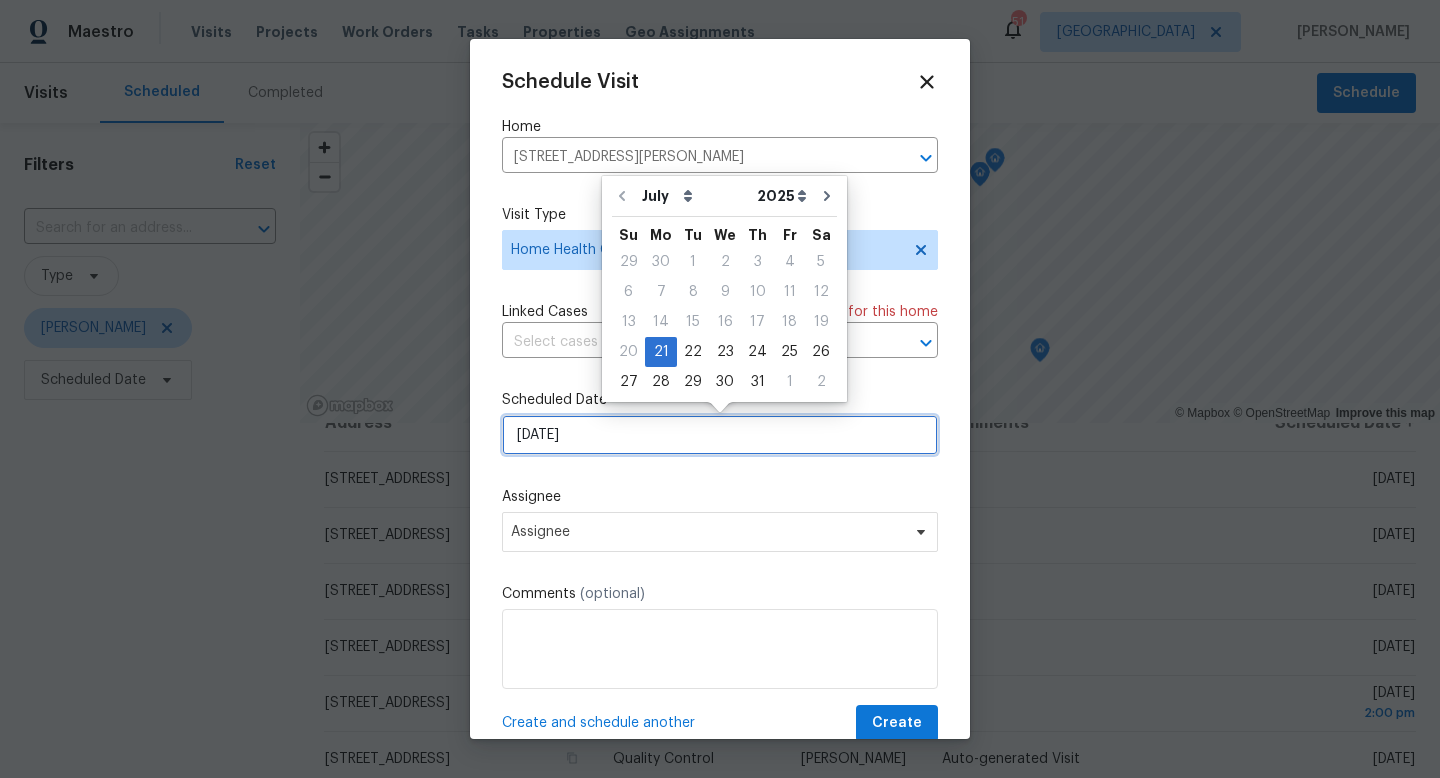 click on "[DATE]" at bounding box center [720, 435] 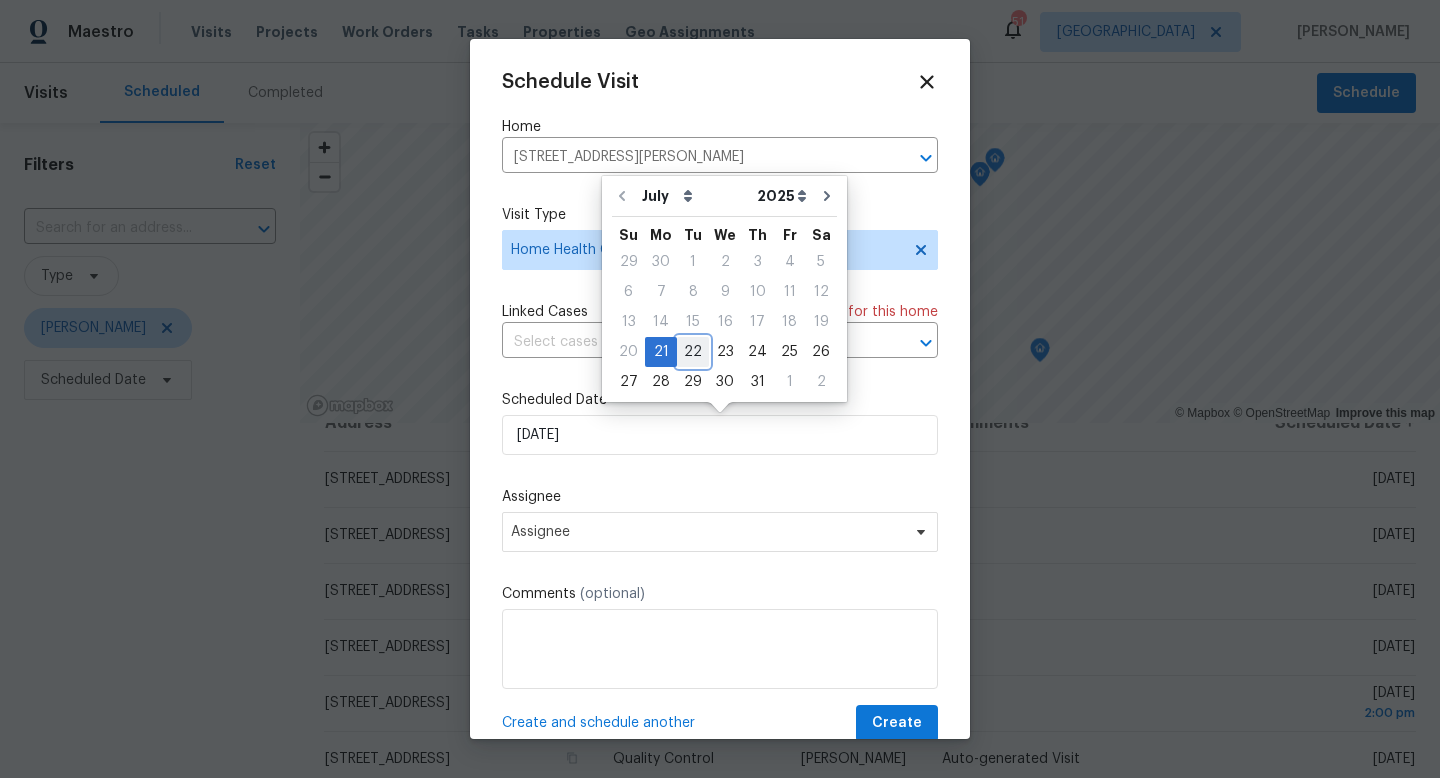 click on "22" at bounding box center (693, 352) 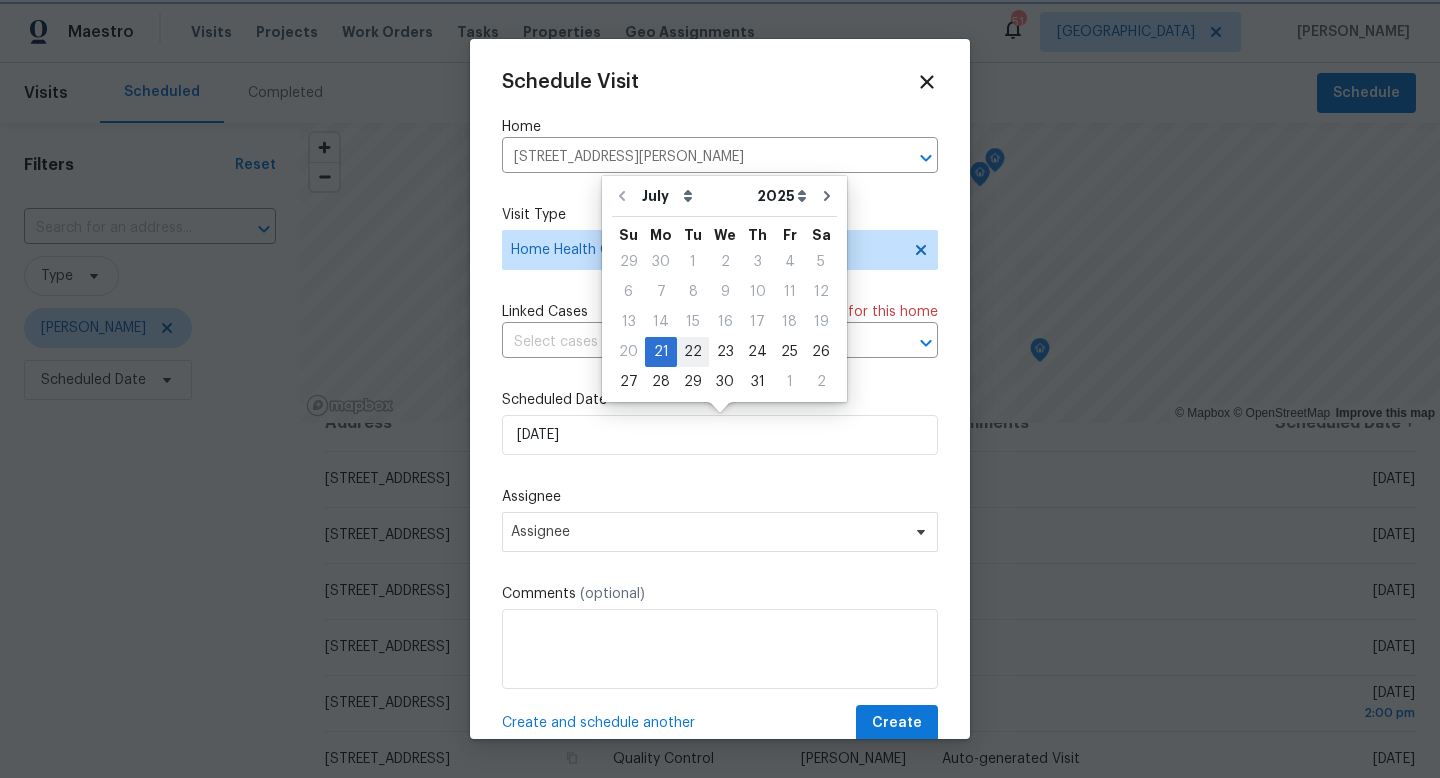 type on "[DATE]" 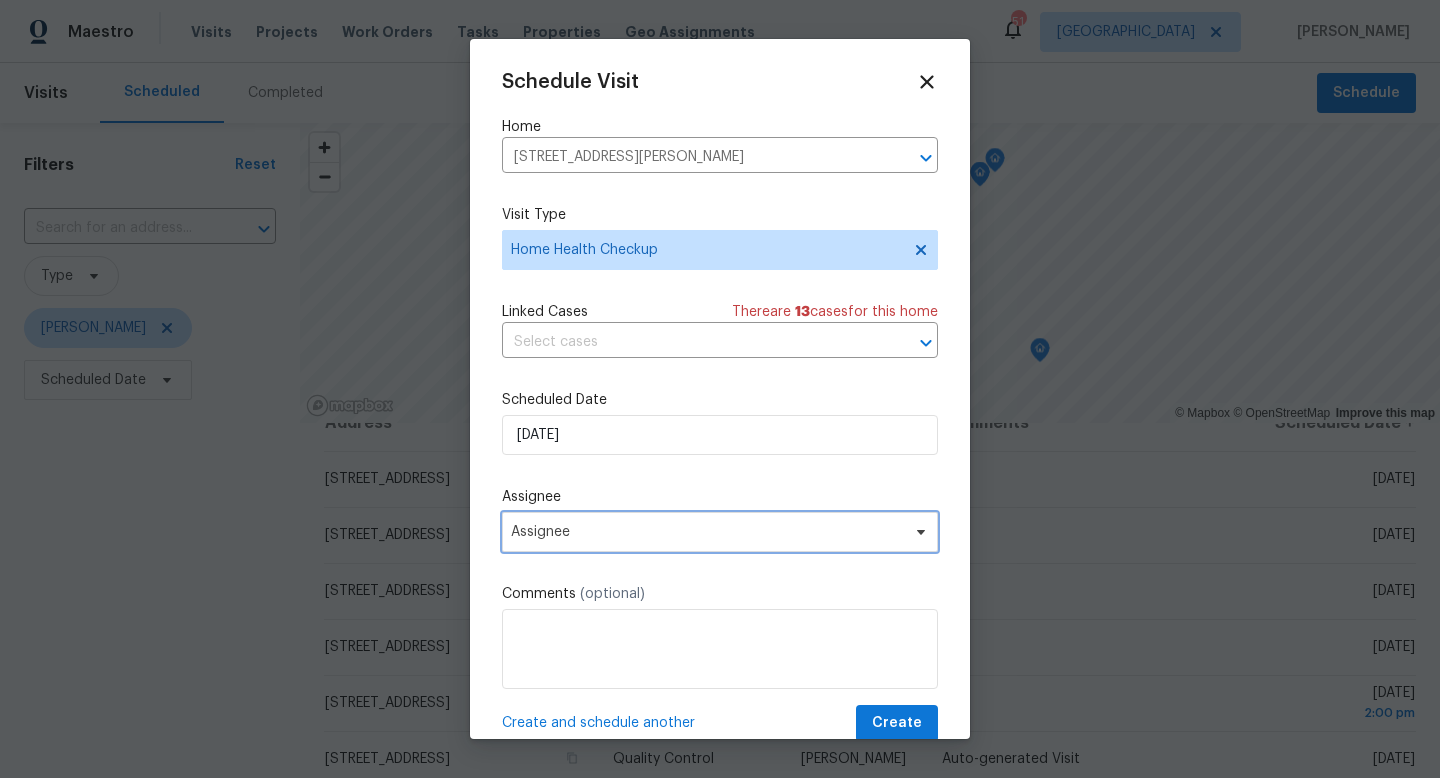 click on "Assignee" at bounding box center (720, 532) 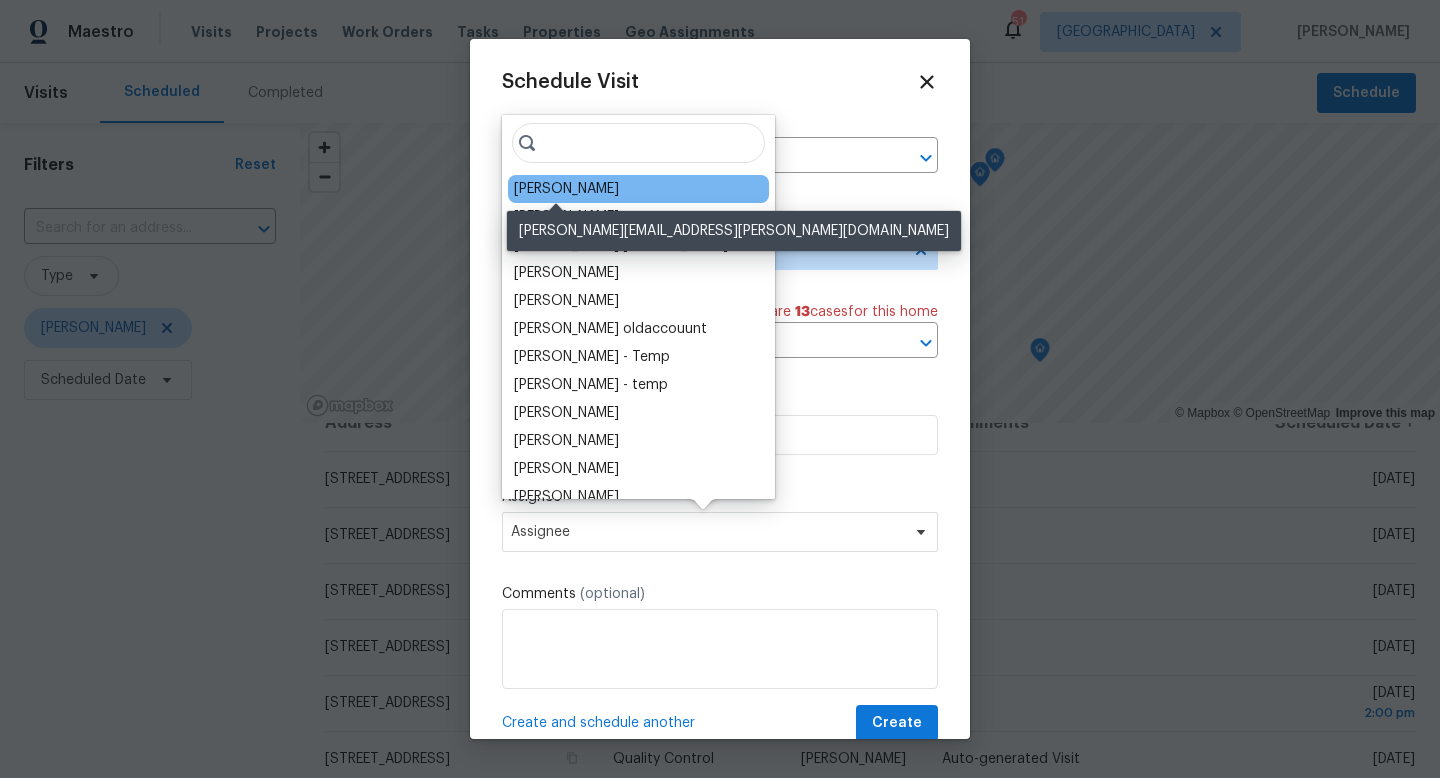 click on "[PERSON_NAME]" at bounding box center [566, 189] 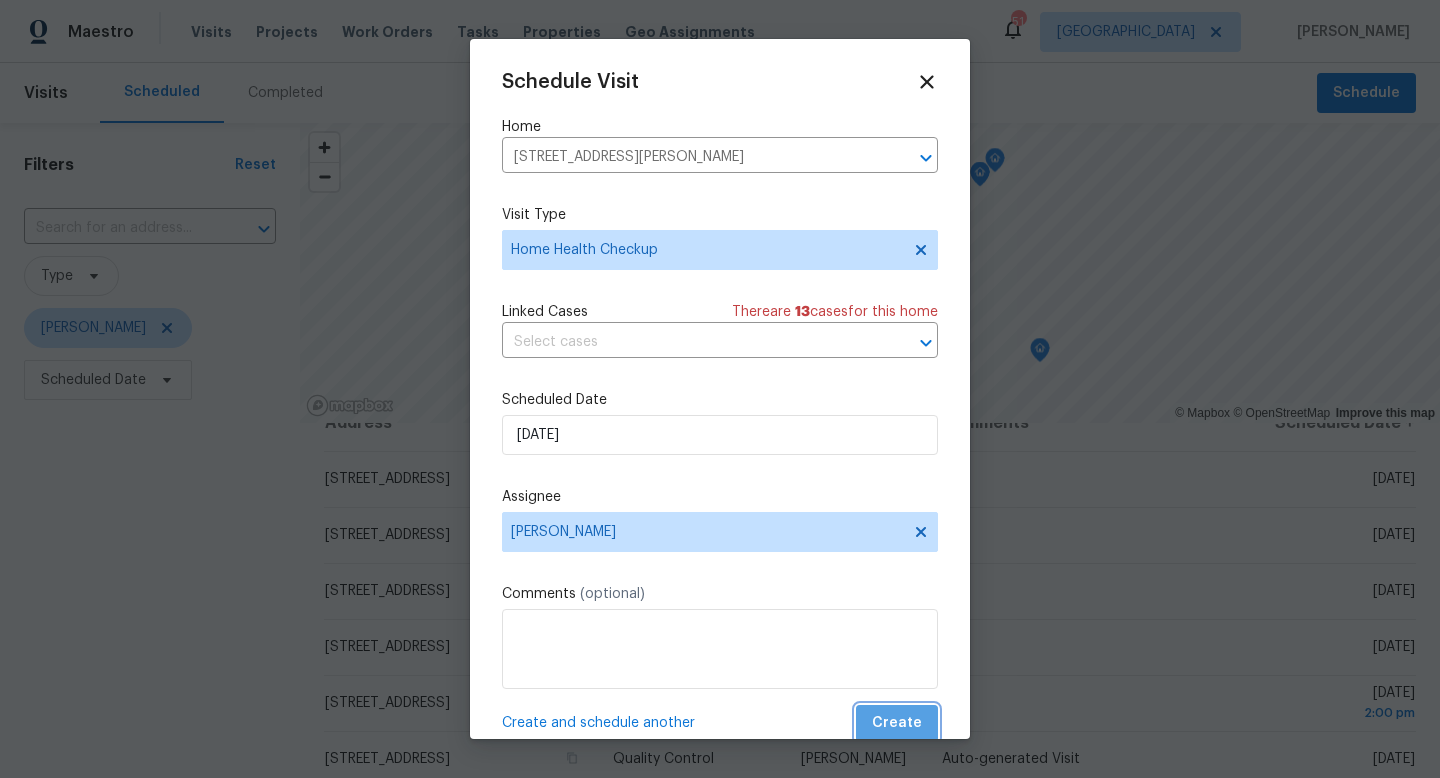 click on "Create" at bounding box center (897, 723) 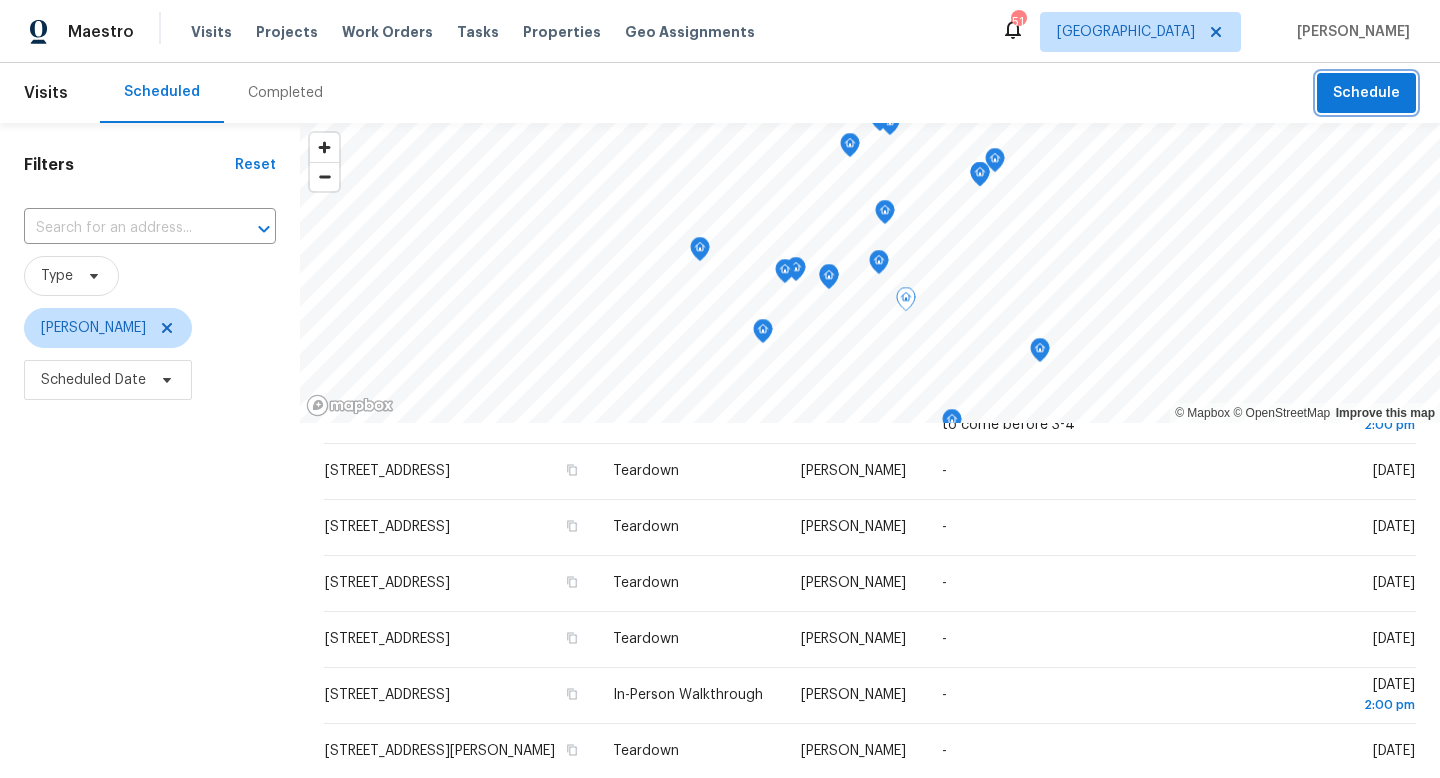 scroll, scrollTop: 623, scrollLeft: 0, axis: vertical 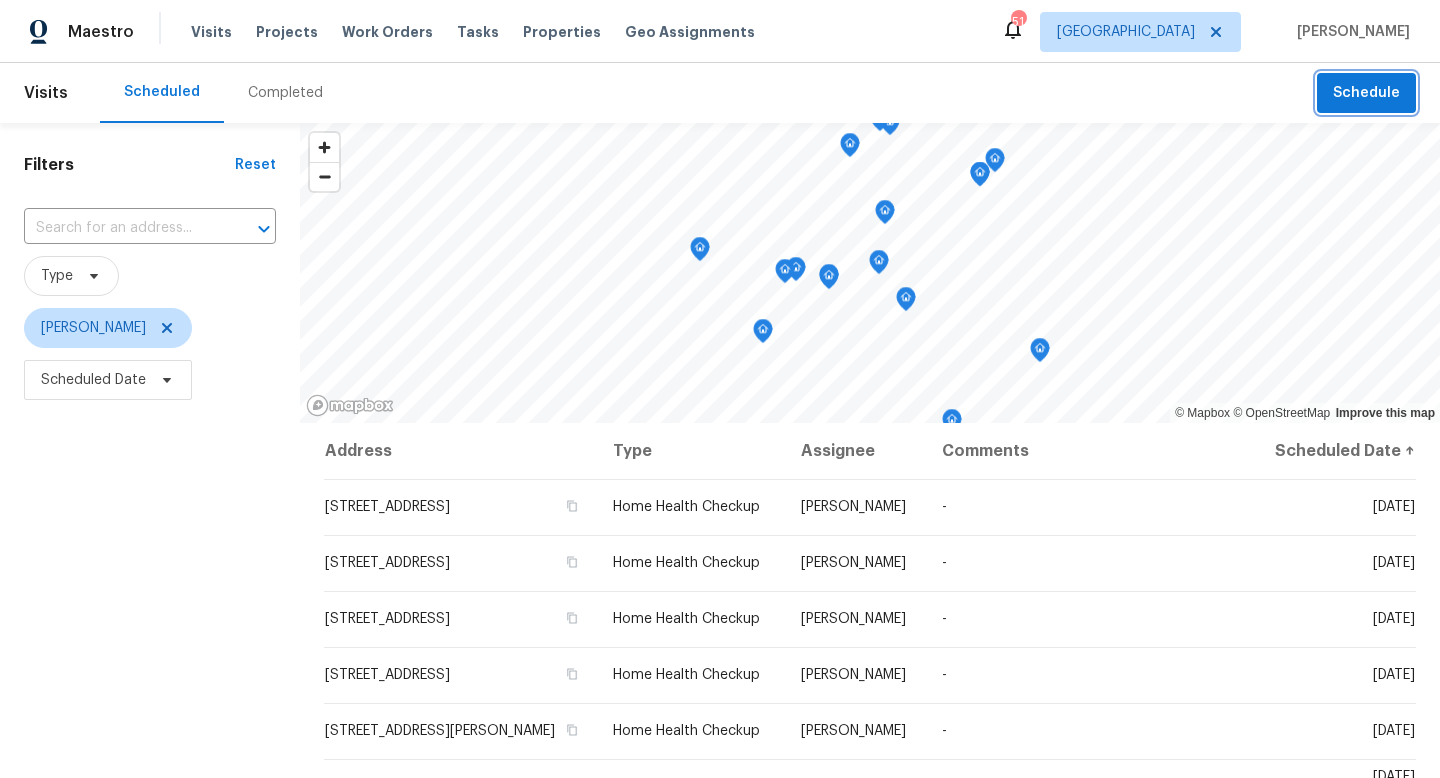 click on "Schedule" at bounding box center (1366, 93) 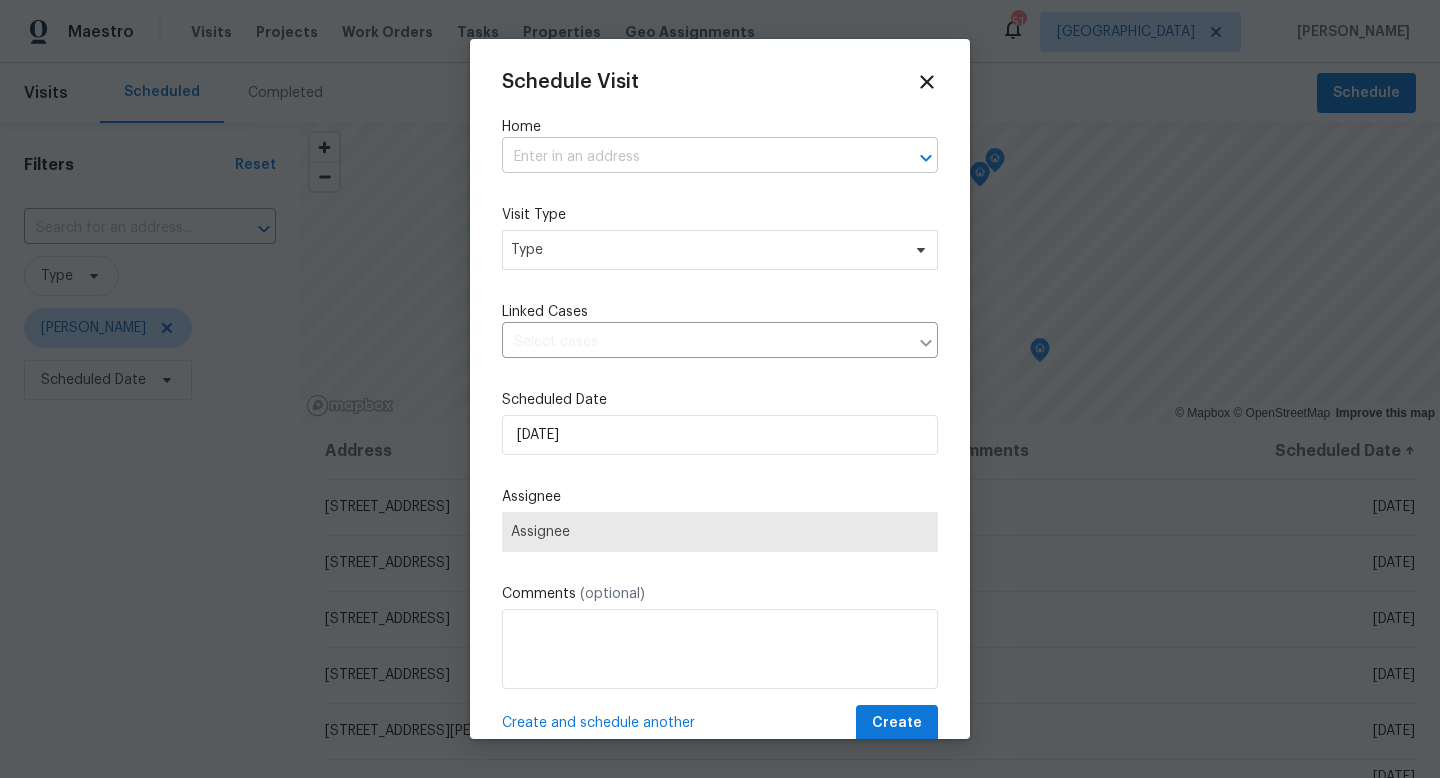 click at bounding box center (692, 157) 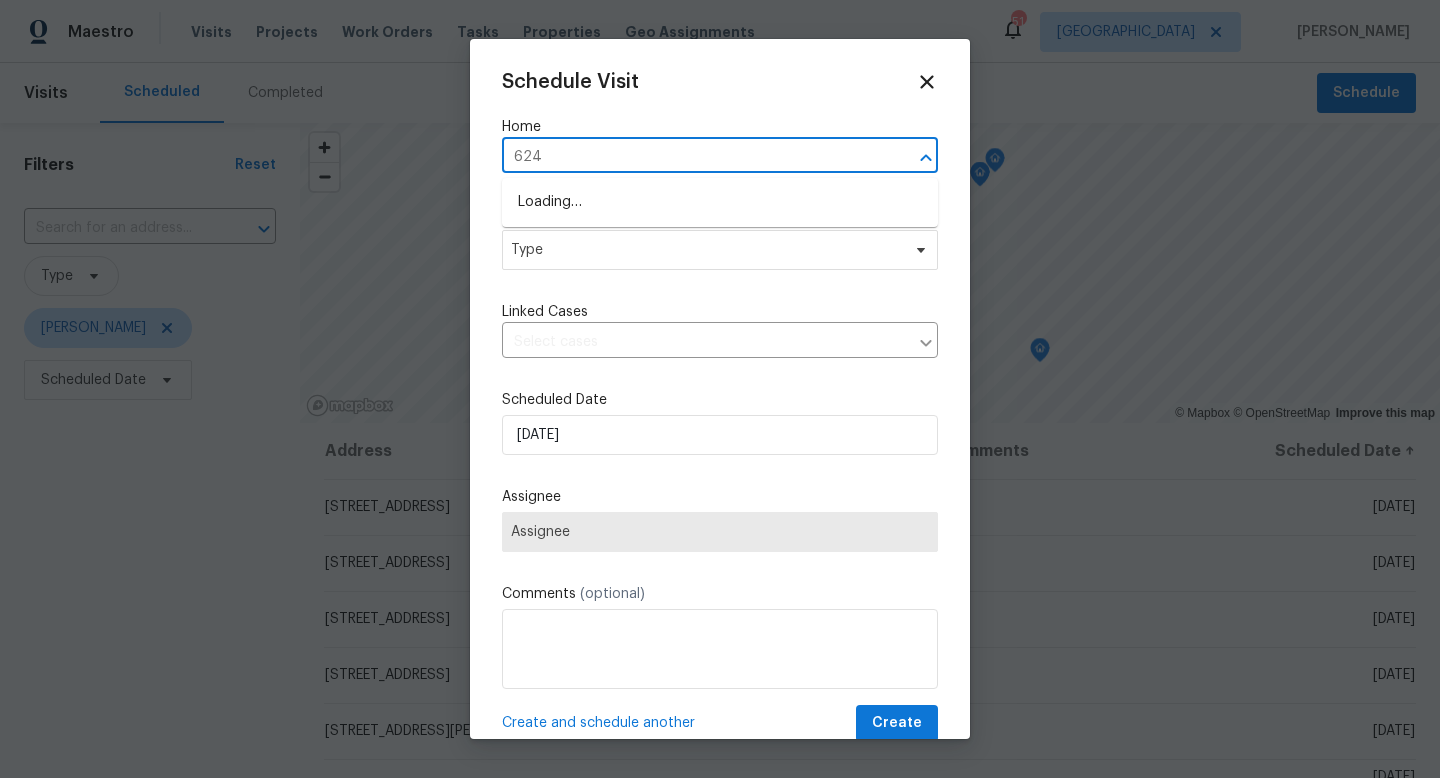 type on "6241" 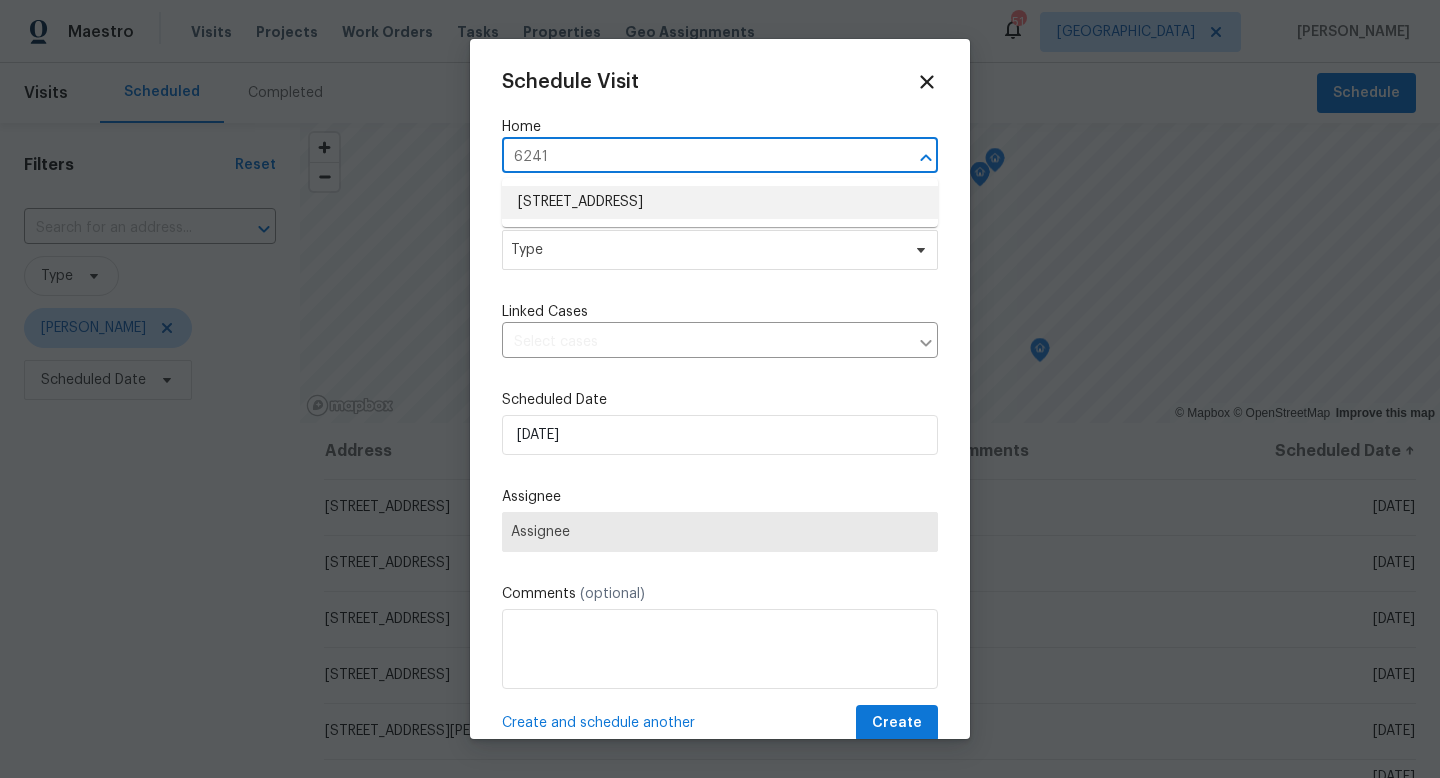 click on "[STREET_ADDRESS]" at bounding box center (720, 202) 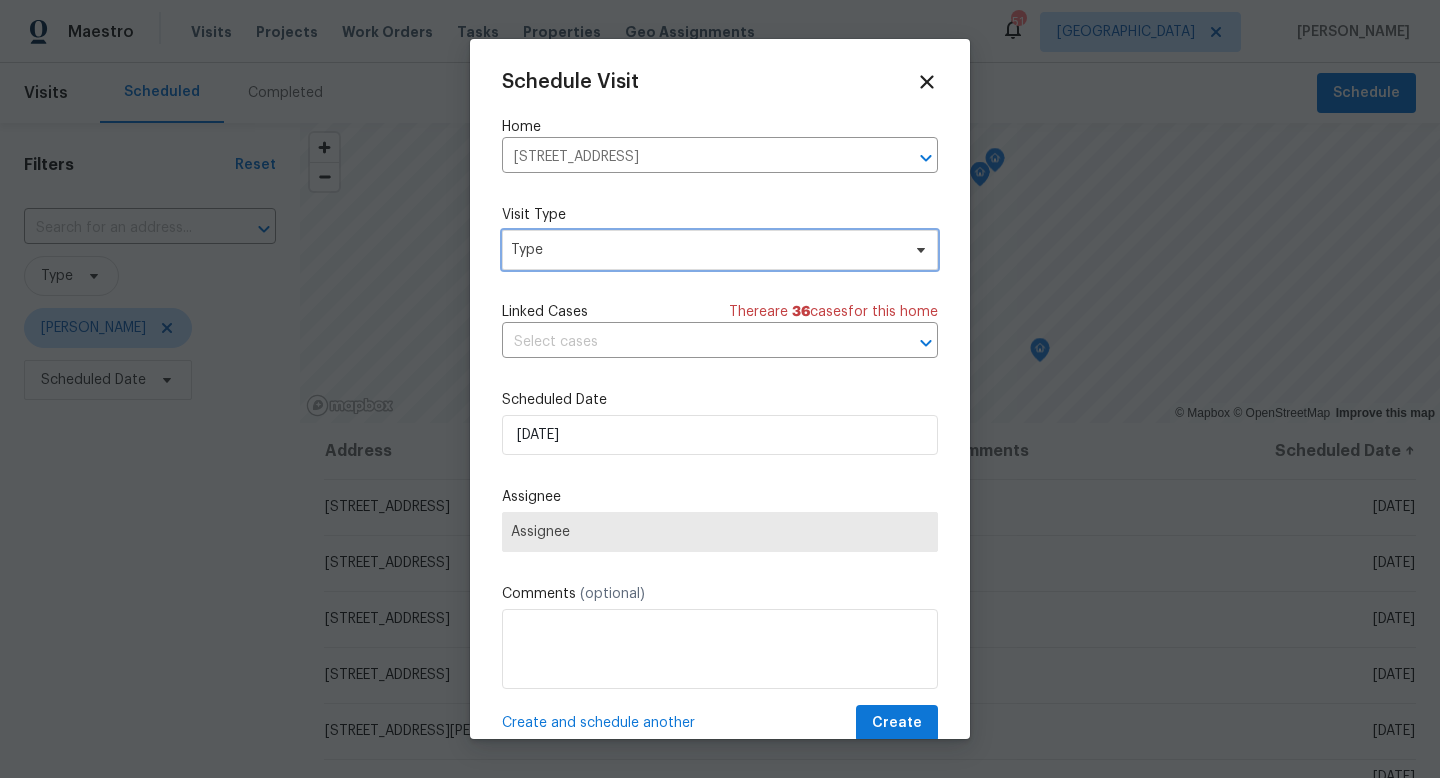 click on "Type" at bounding box center [705, 250] 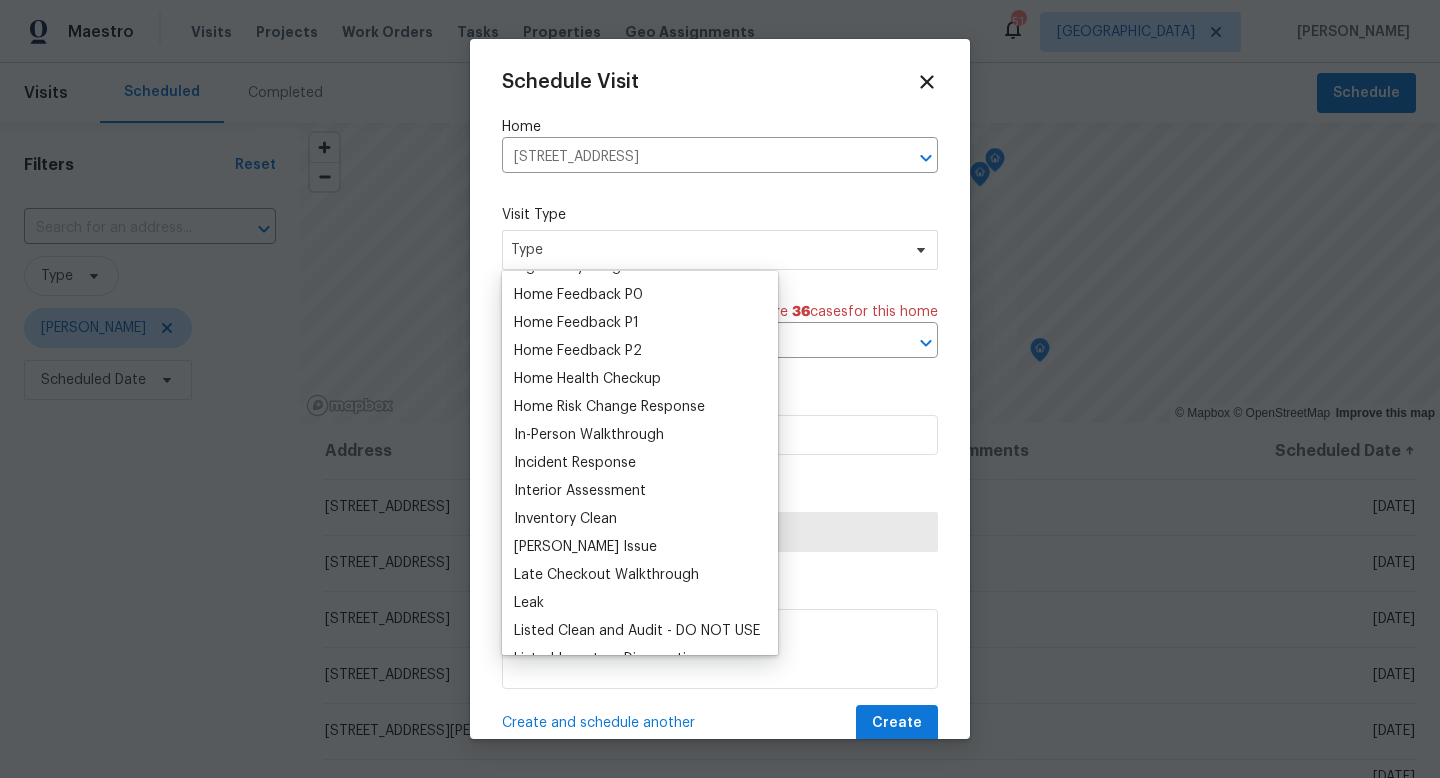 scroll, scrollTop: 614, scrollLeft: 0, axis: vertical 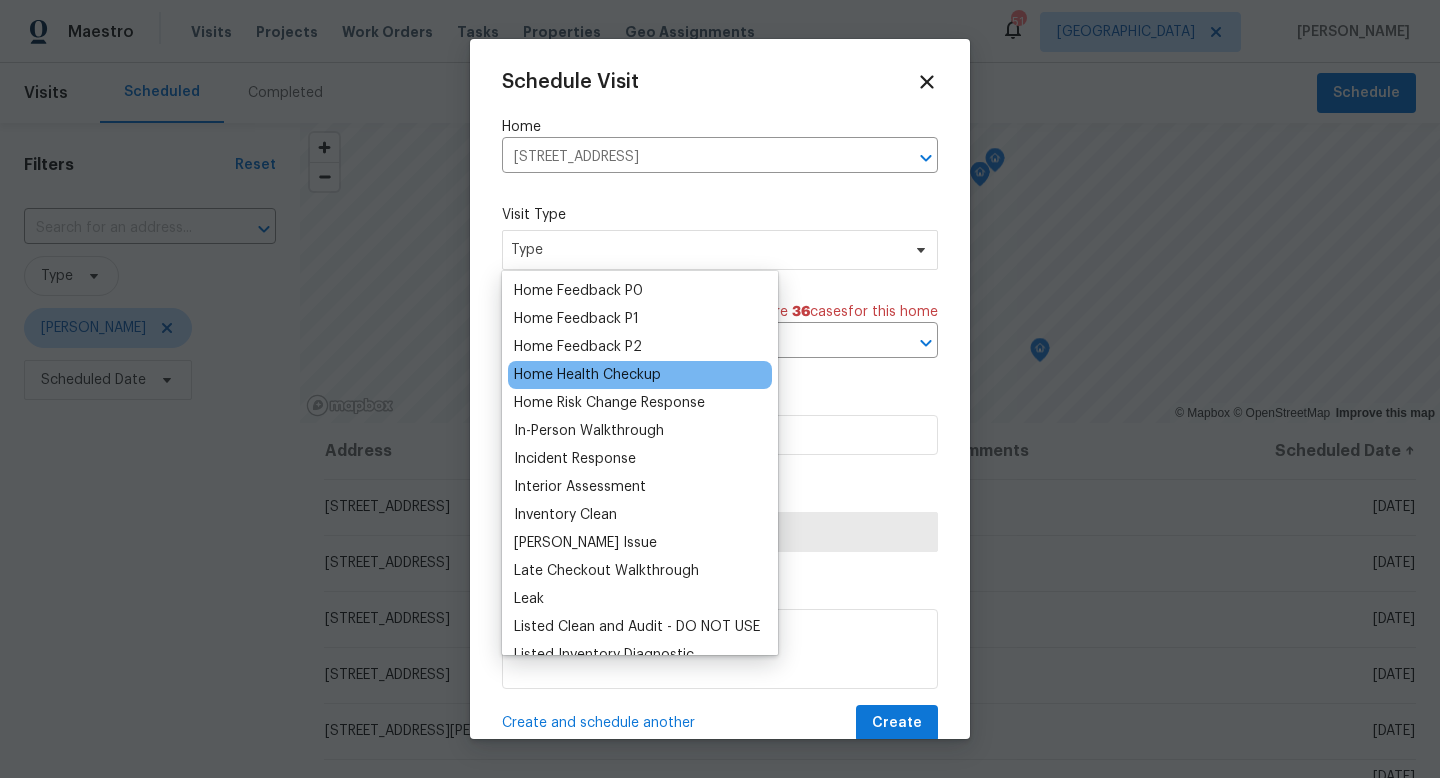 click on "Home Health Checkup" at bounding box center (587, 375) 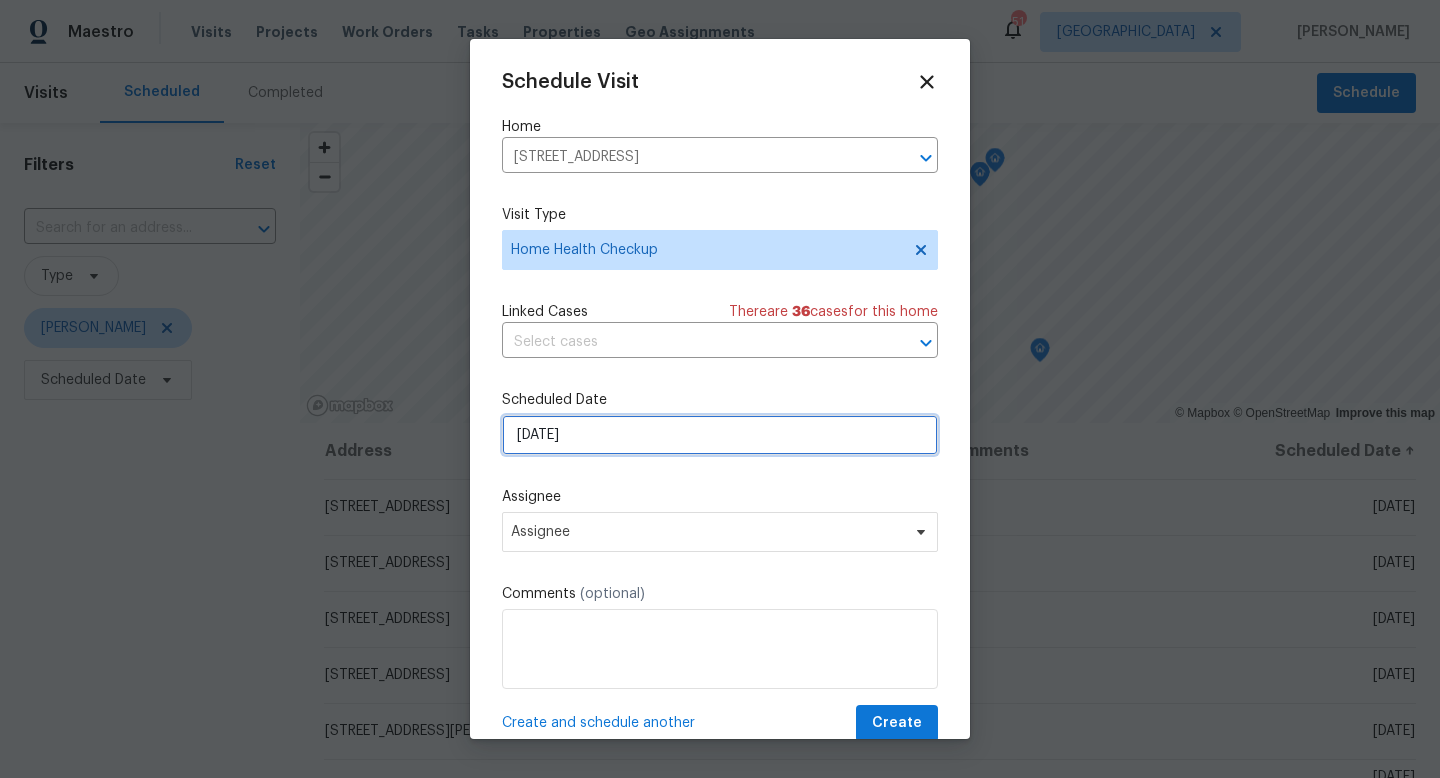 click on "[DATE]" at bounding box center [720, 435] 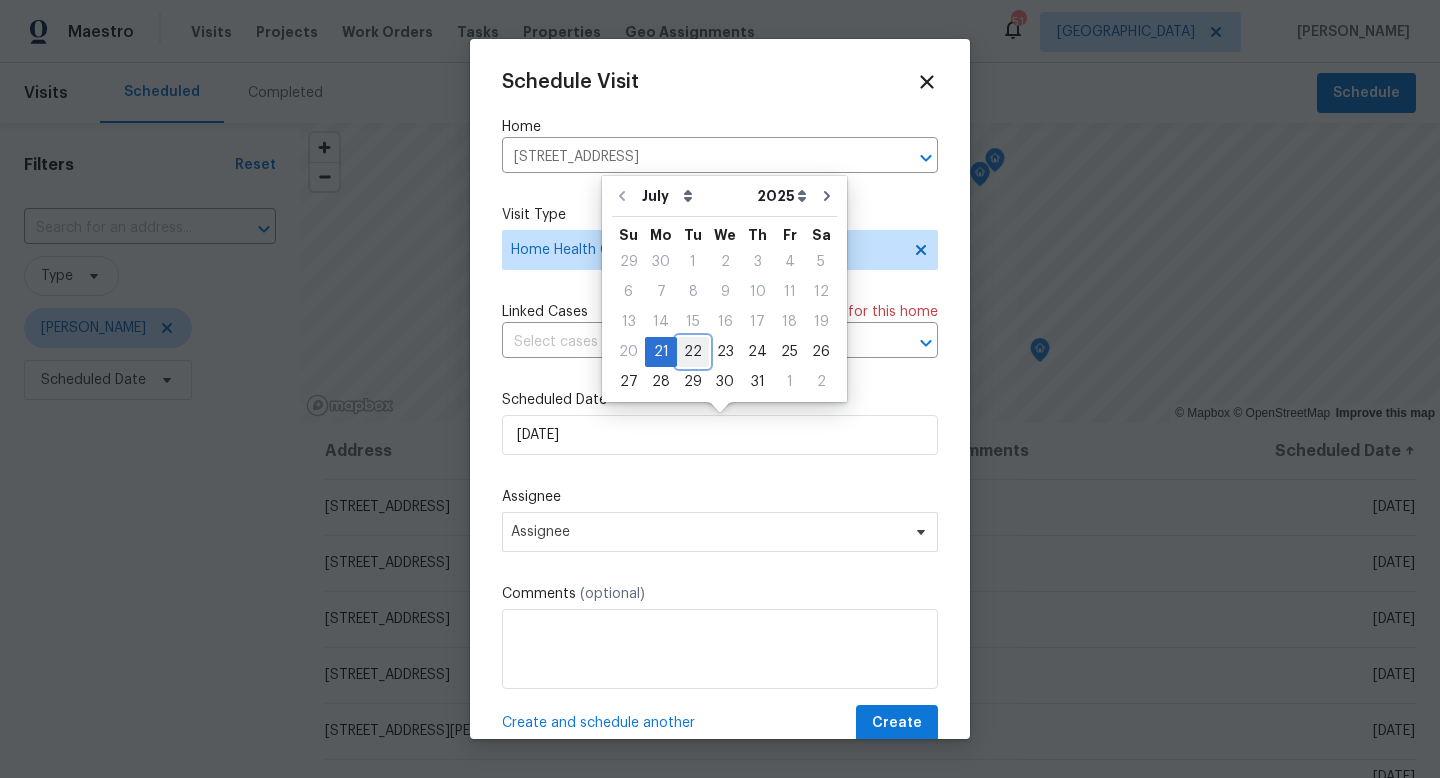 click on "22" at bounding box center [693, 352] 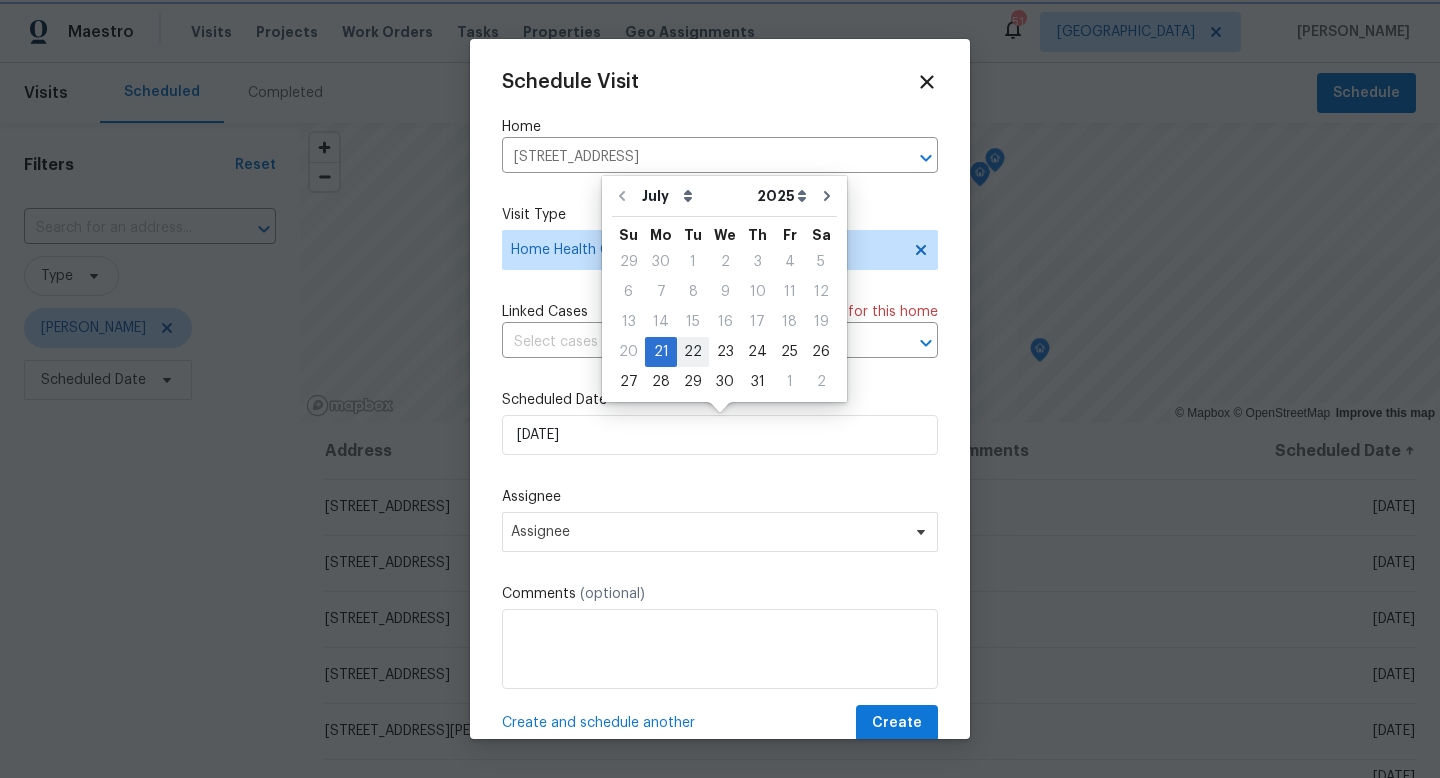 type on "[DATE]" 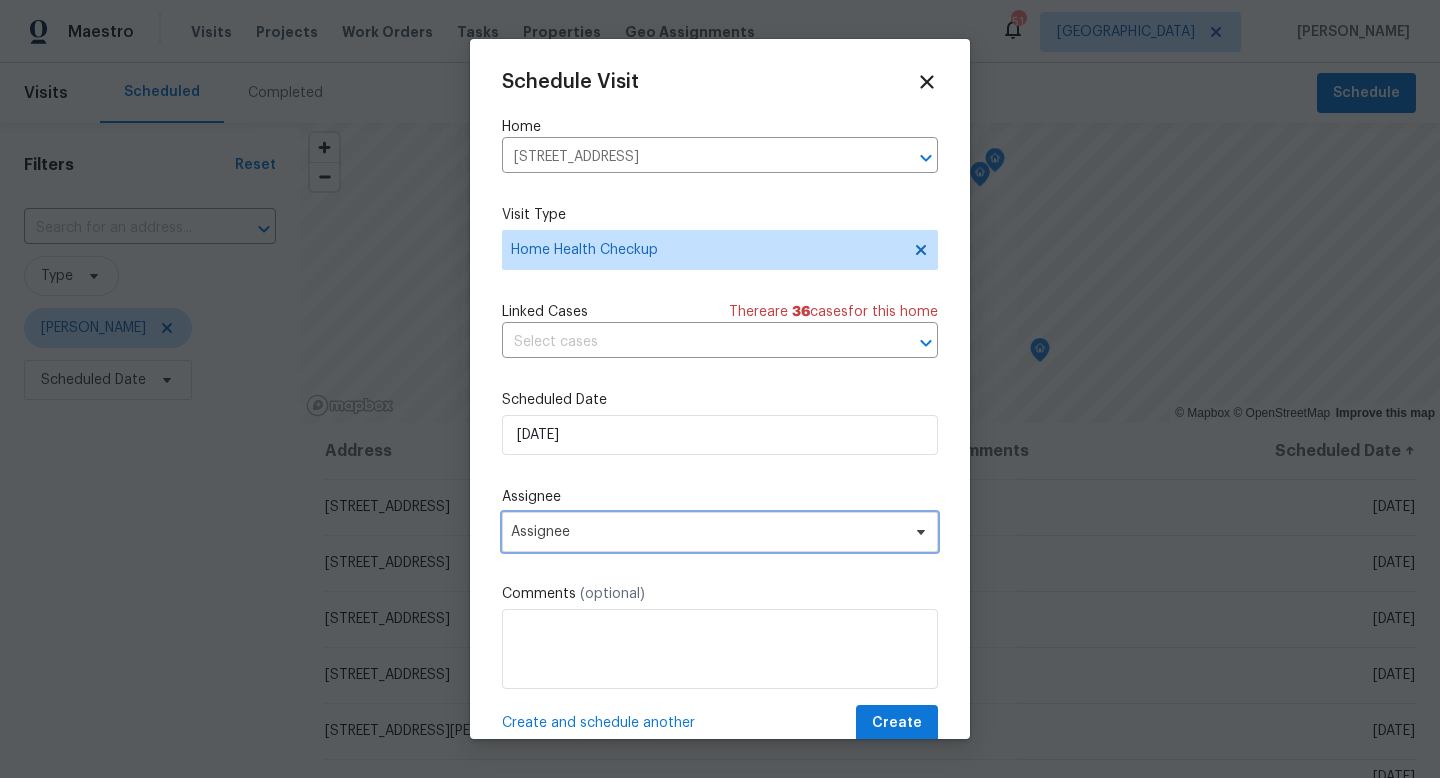 click on "Assignee" at bounding box center (720, 532) 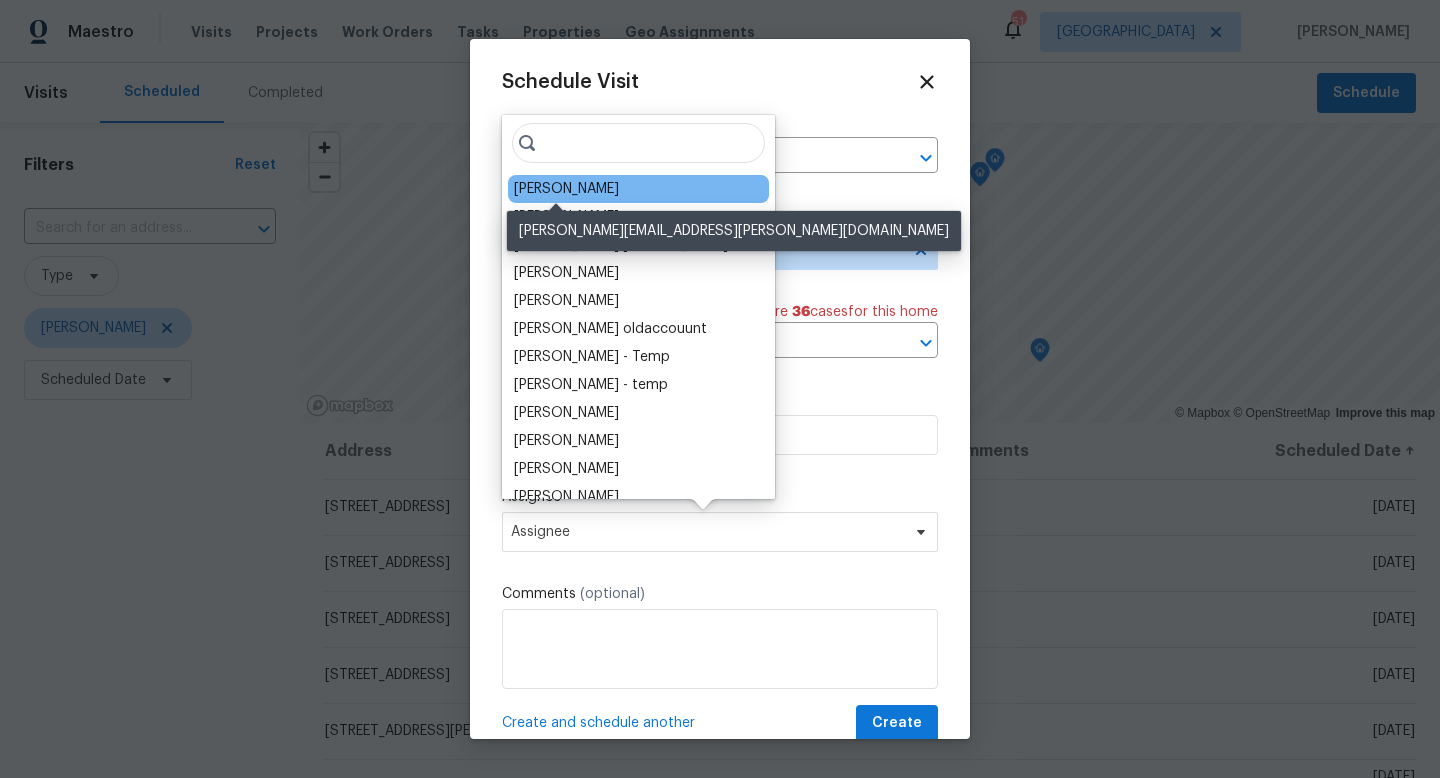 click on "[PERSON_NAME]" at bounding box center (566, 189) 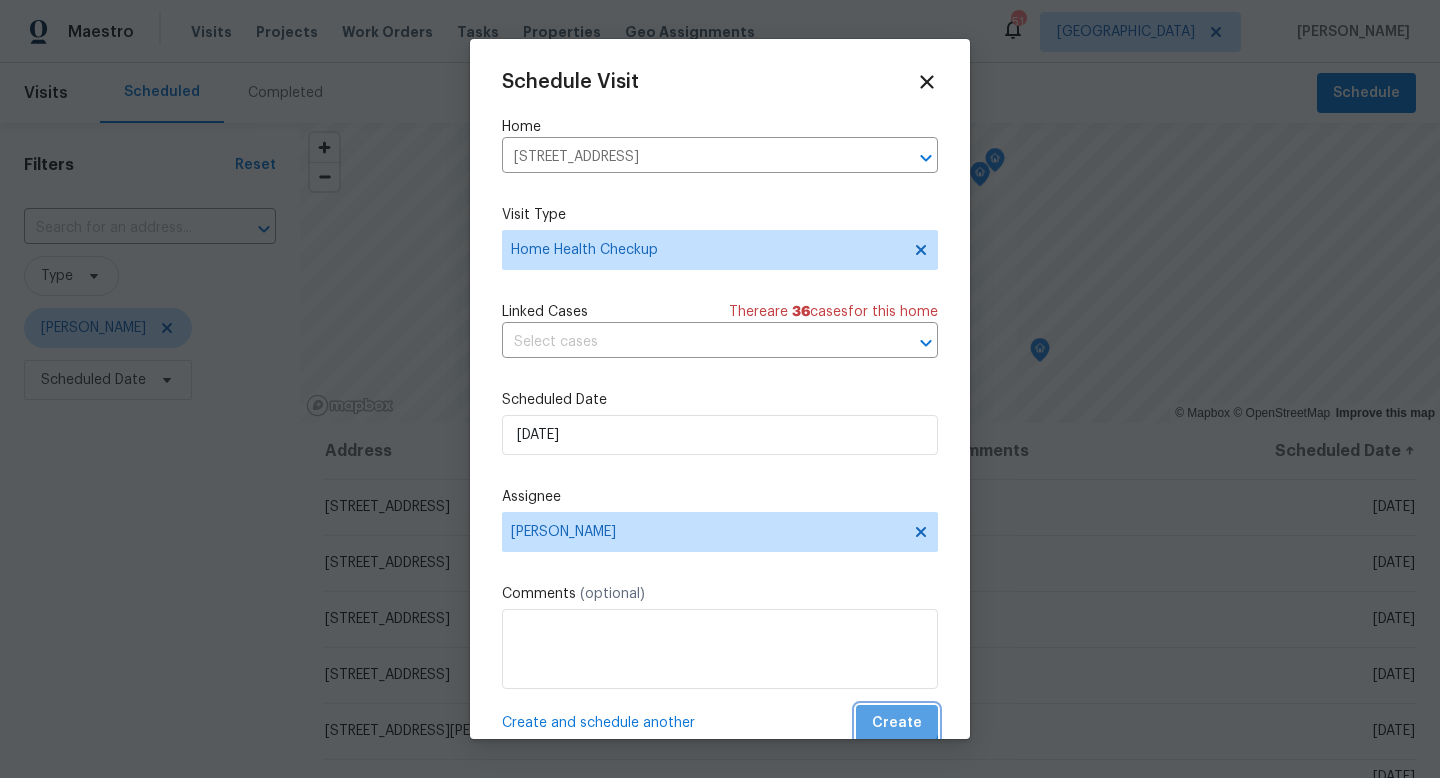 click on "Create" at bounding box center (897, 723) 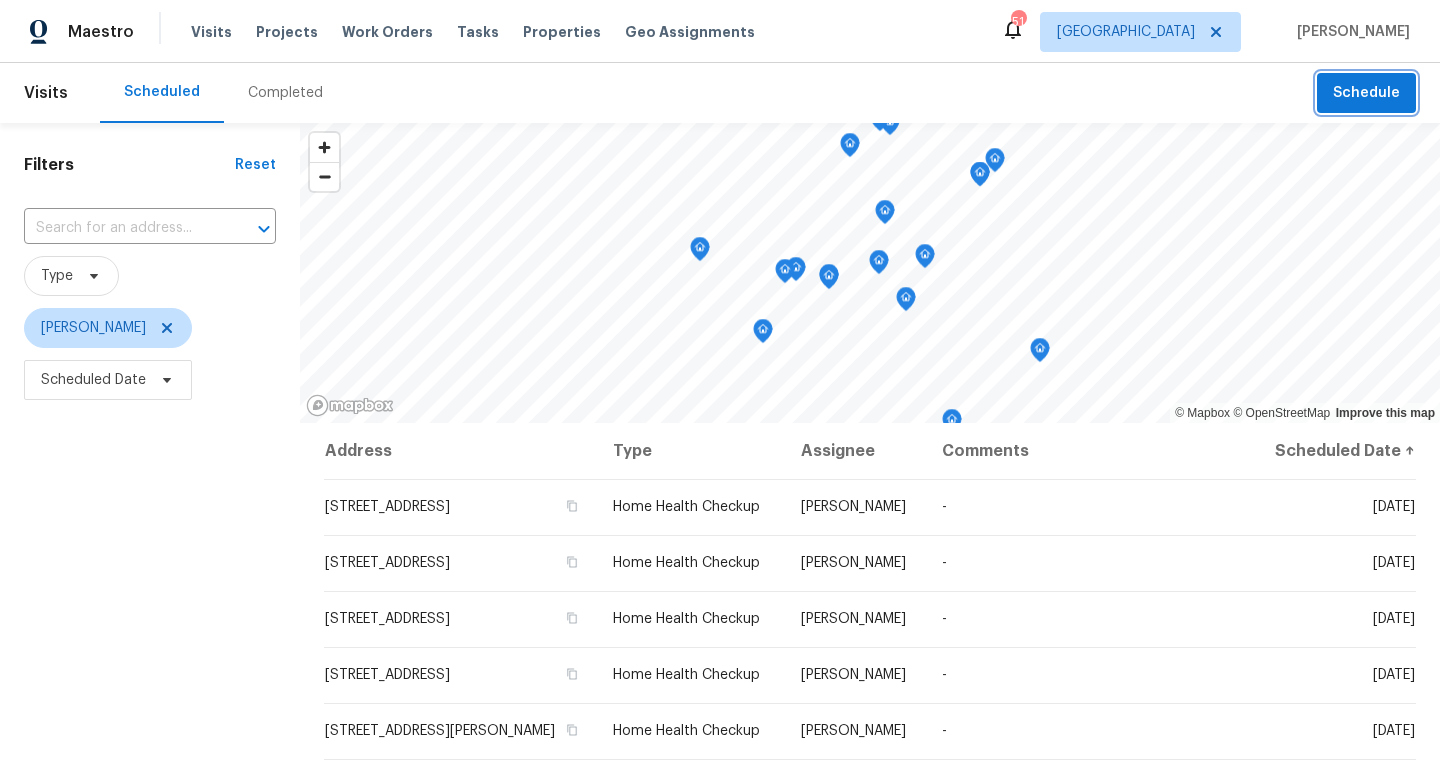 click on "Schedule" at bounding box center [1366, 93] 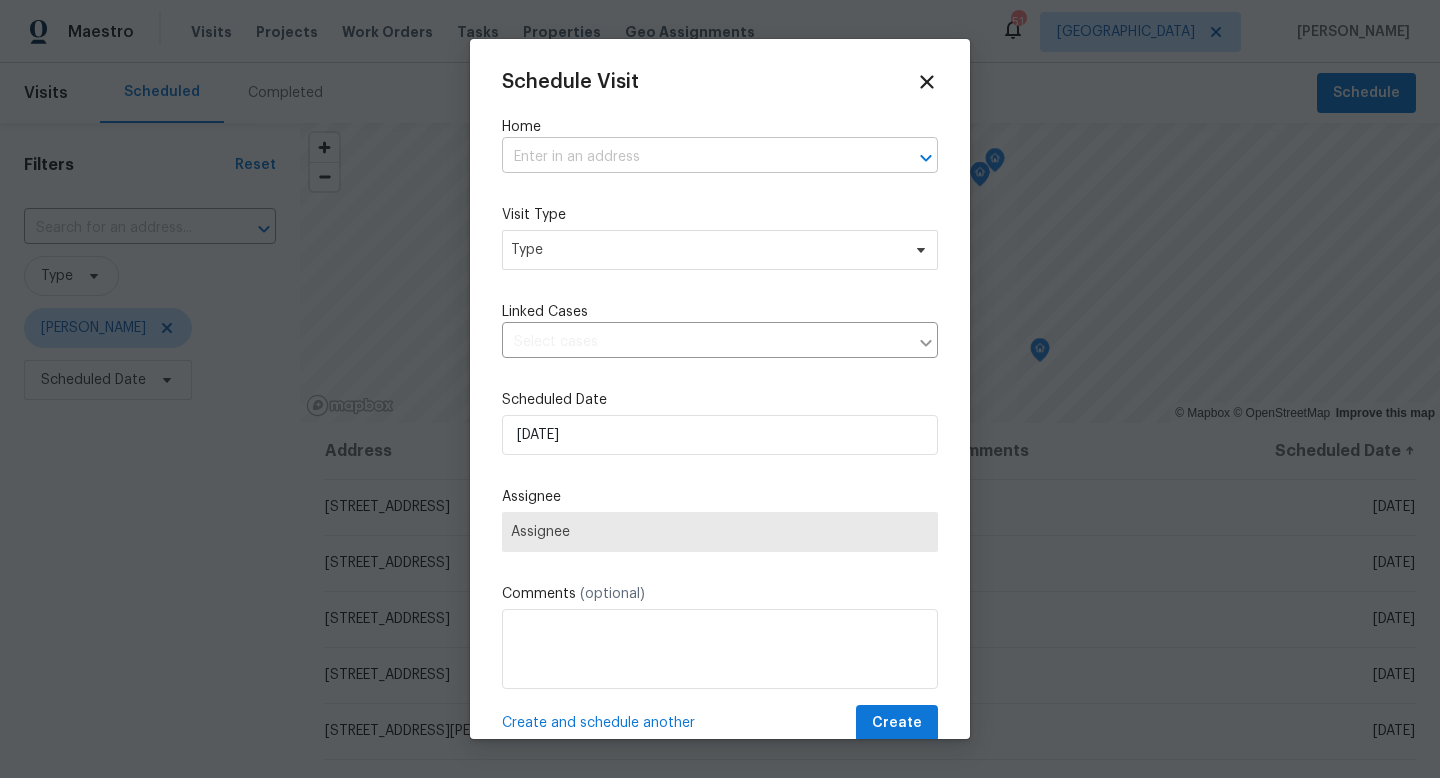 click at bounding box center (692, 157) 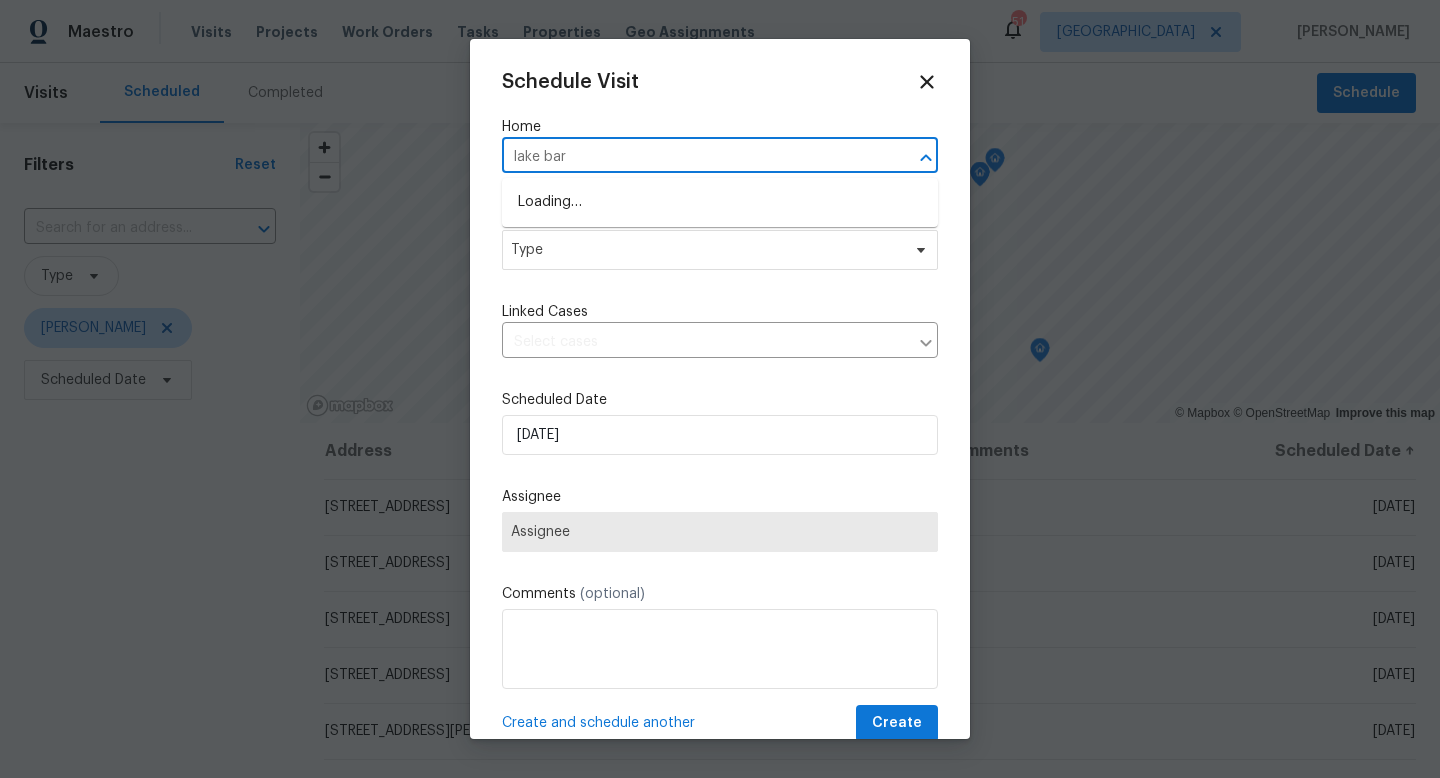 type on "lake bark" 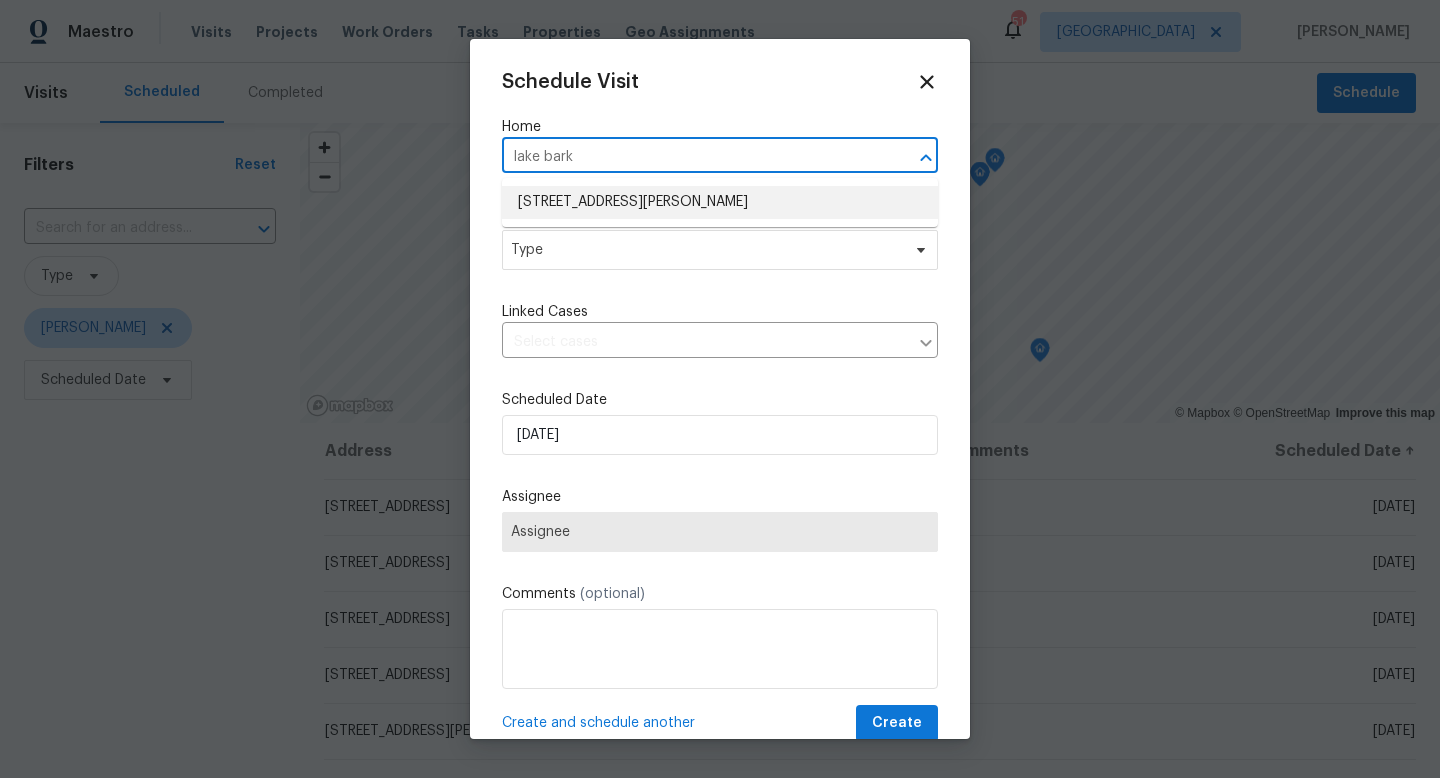 click on "[STREET_ADDRESS][PERSON_NAME]" at bounding box center (720, 202) 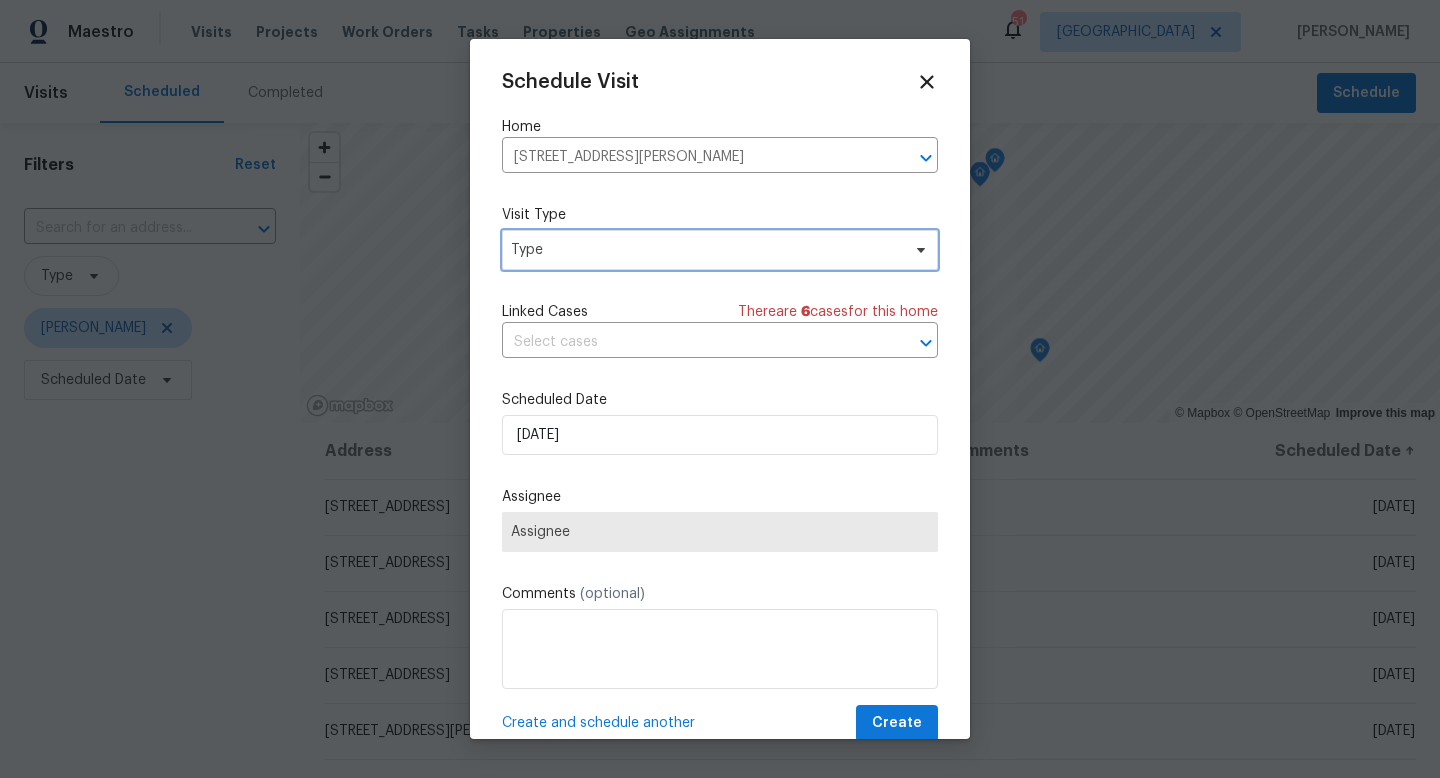click on "Type" at bounding box center [720, 250] 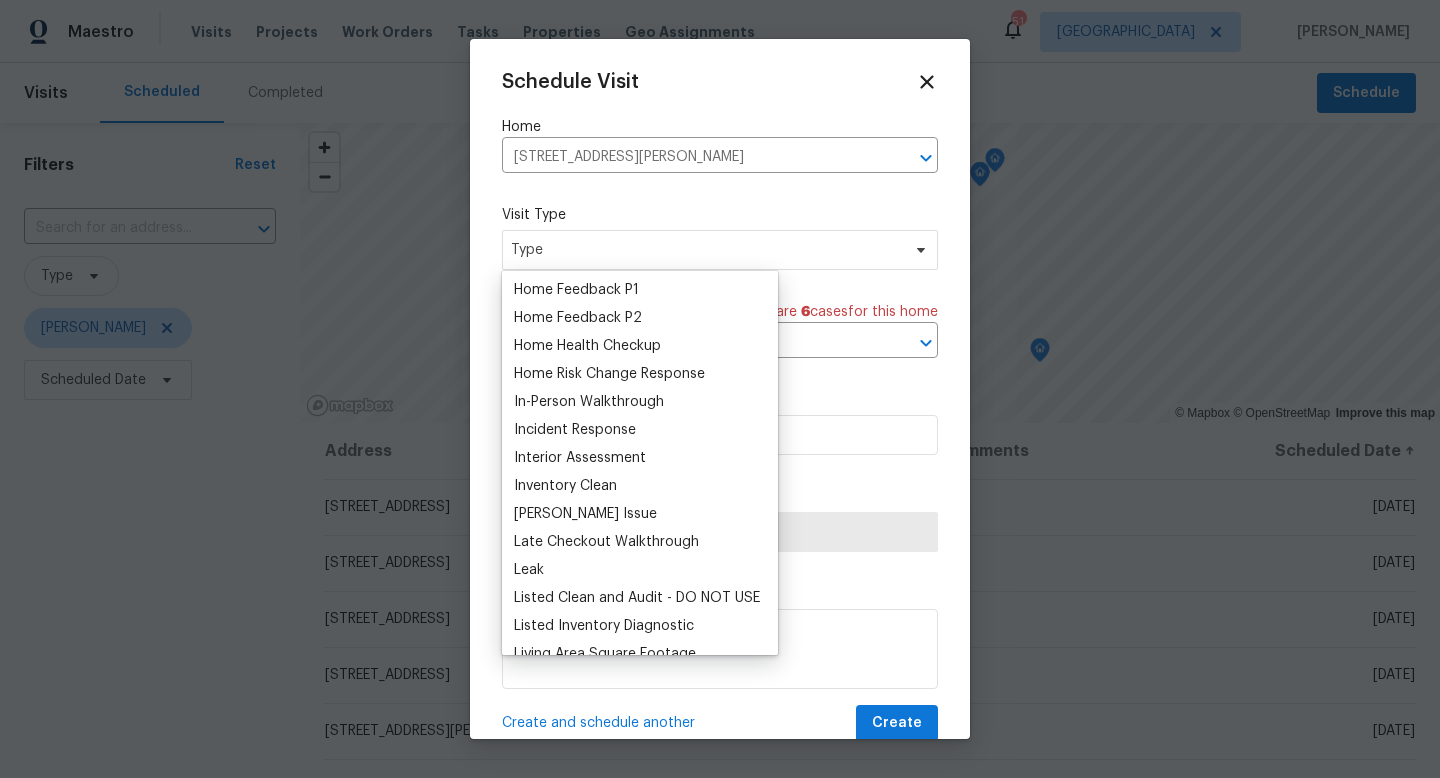 scroll, scrollTop: 635, scrollLeft: 0, axis: vertical 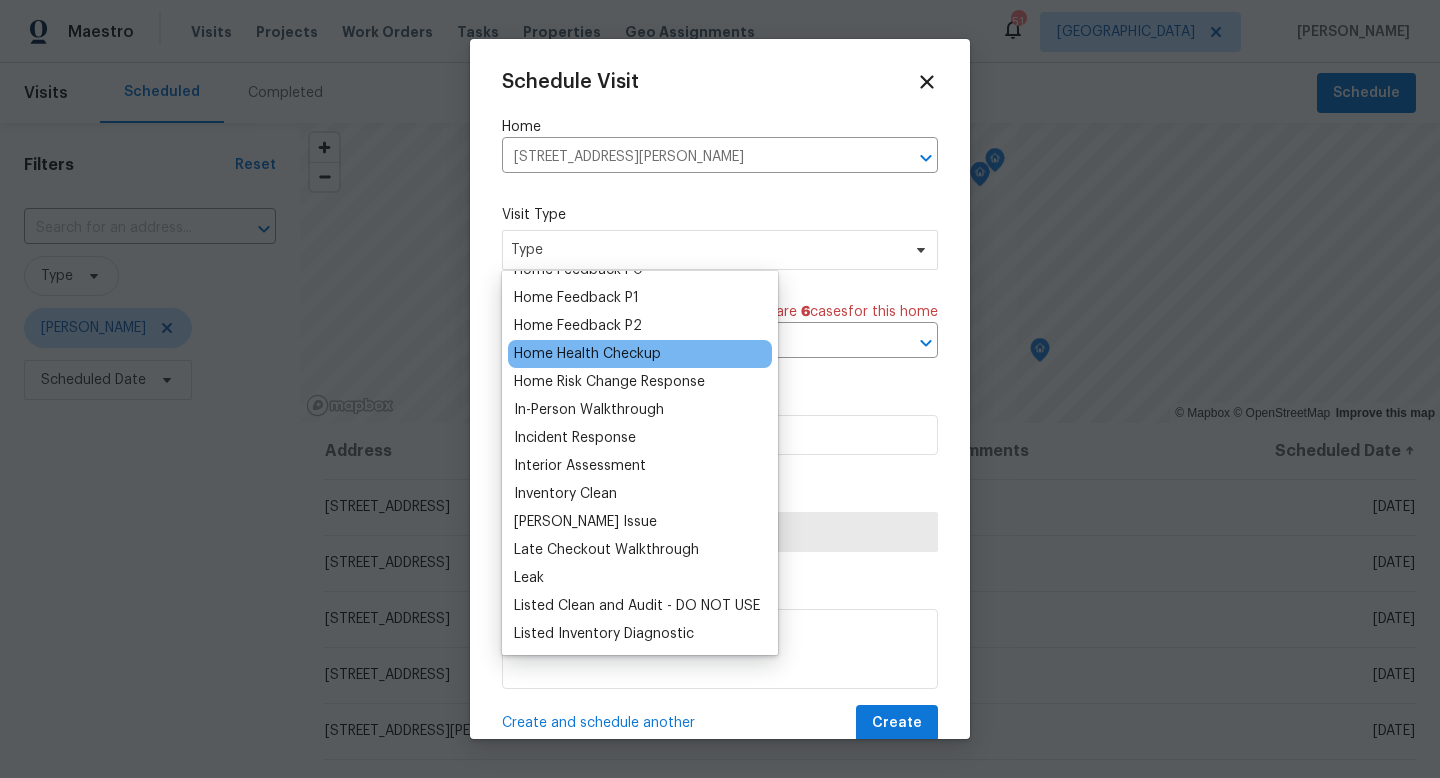 click on "Home Health Checkup" at bounding box center [587, 354] 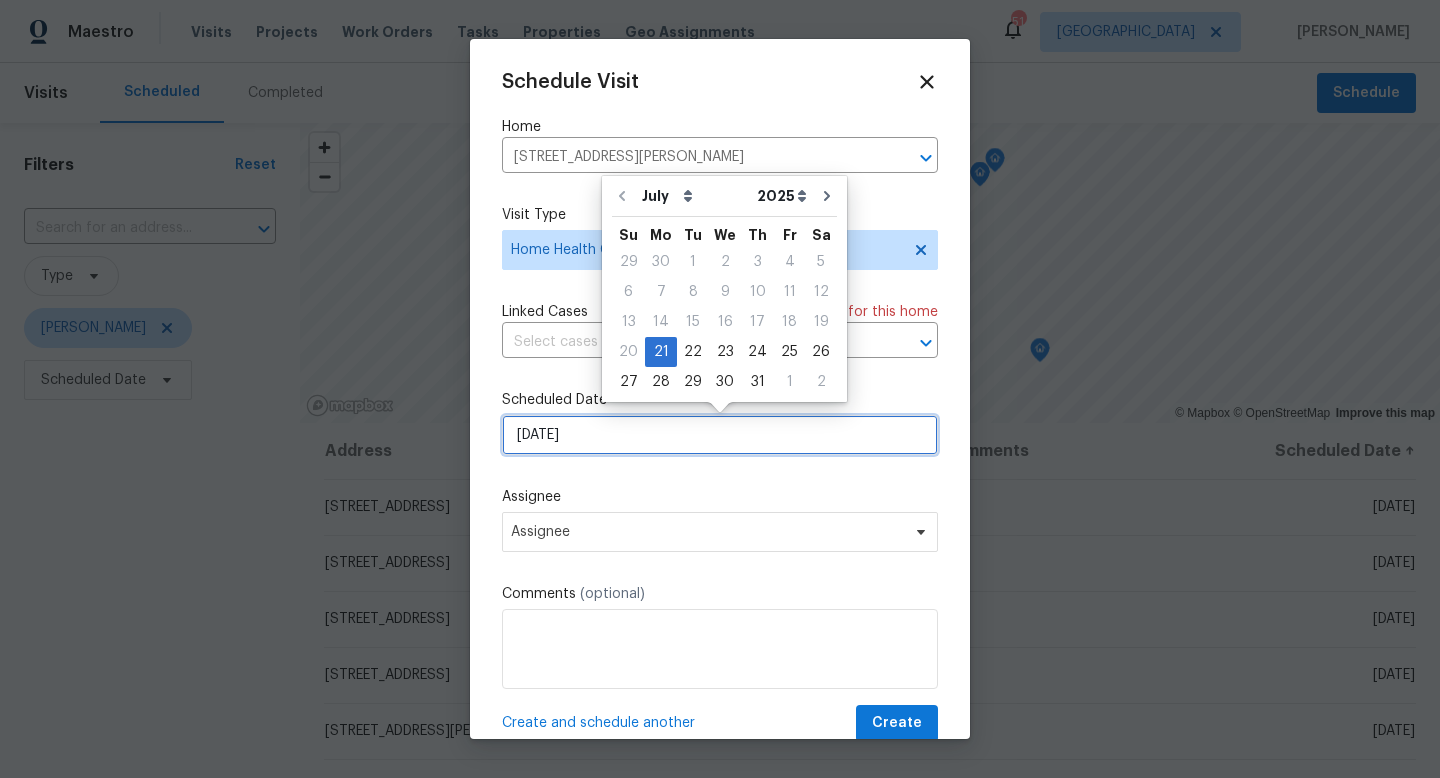 click on "[DATE]" at bounding box center [720, 435] 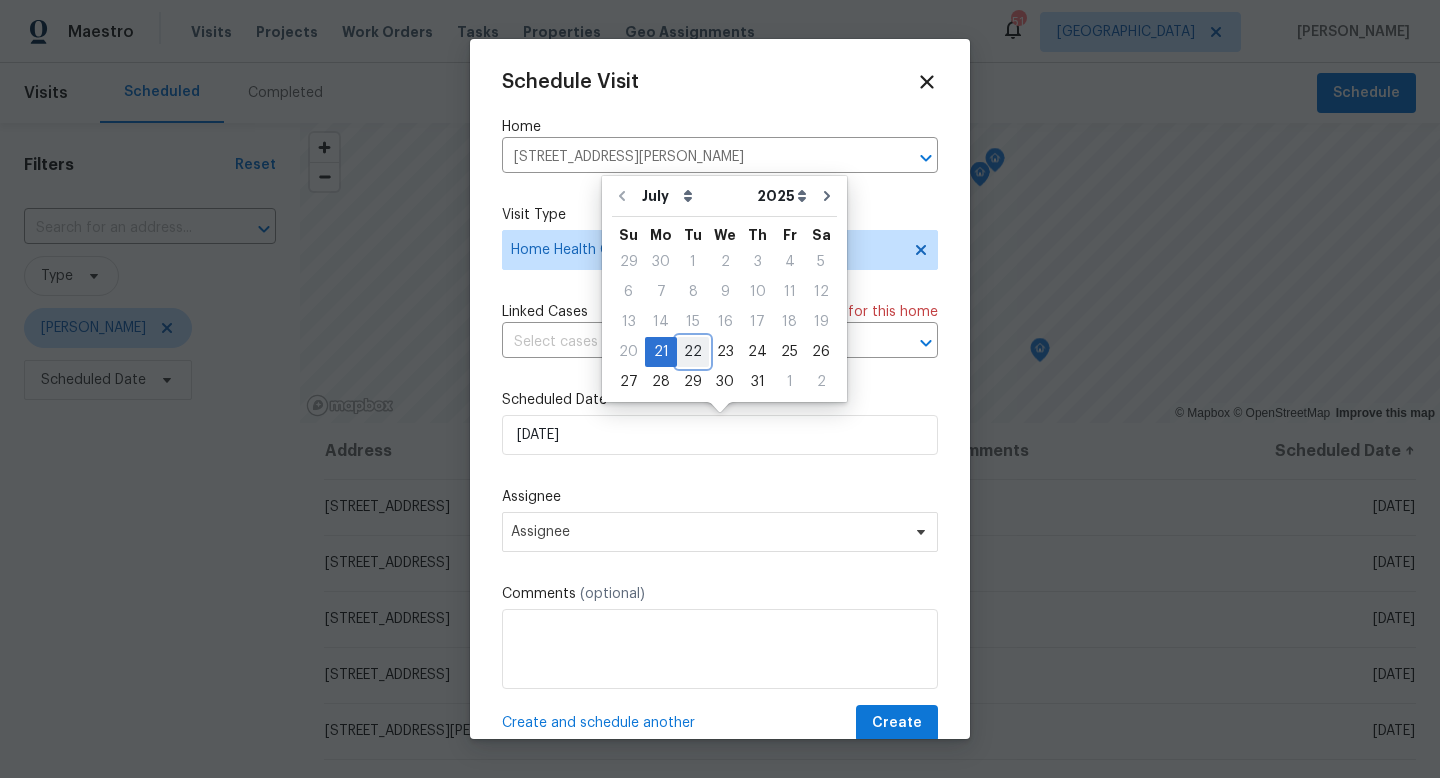 click on "22" at bounding box center (693, 352) 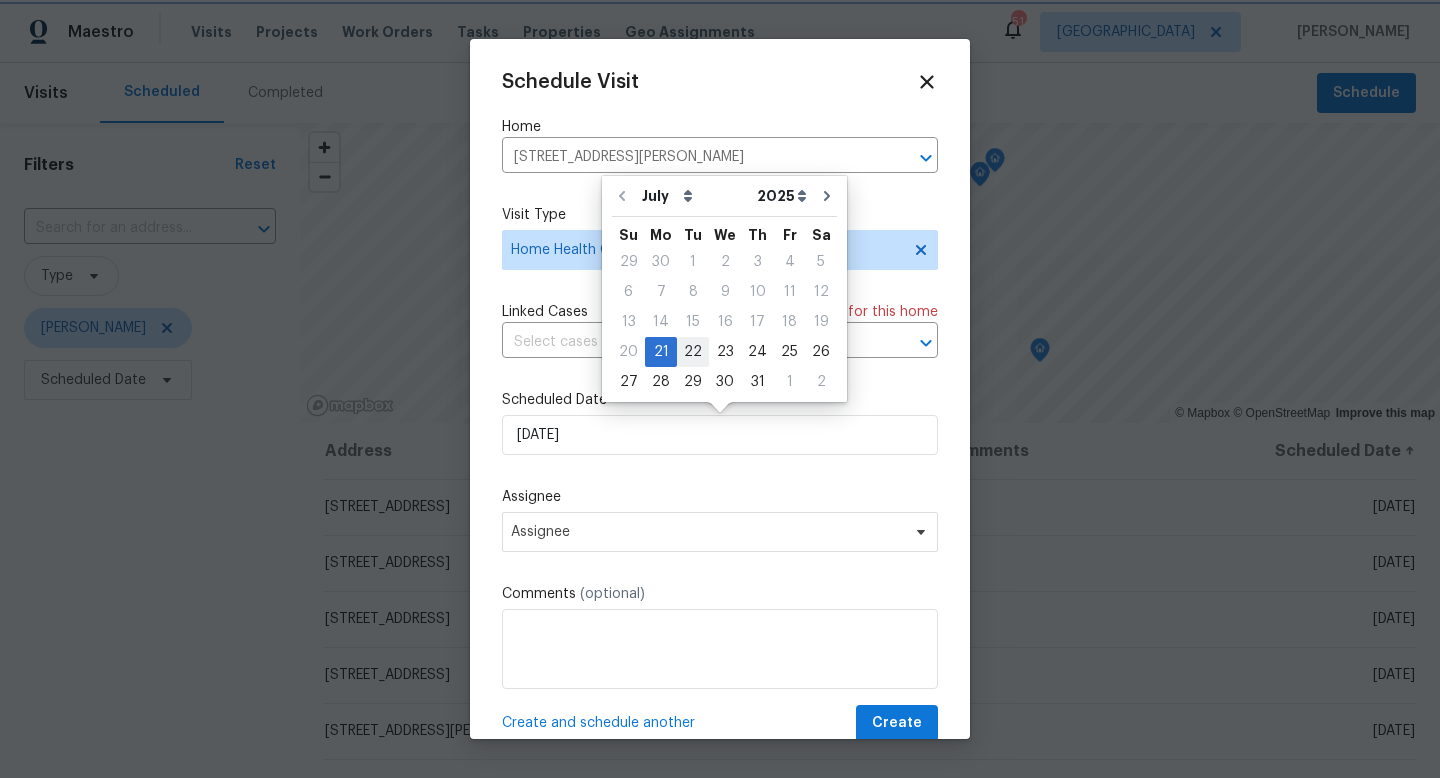 type on "[DATE]" 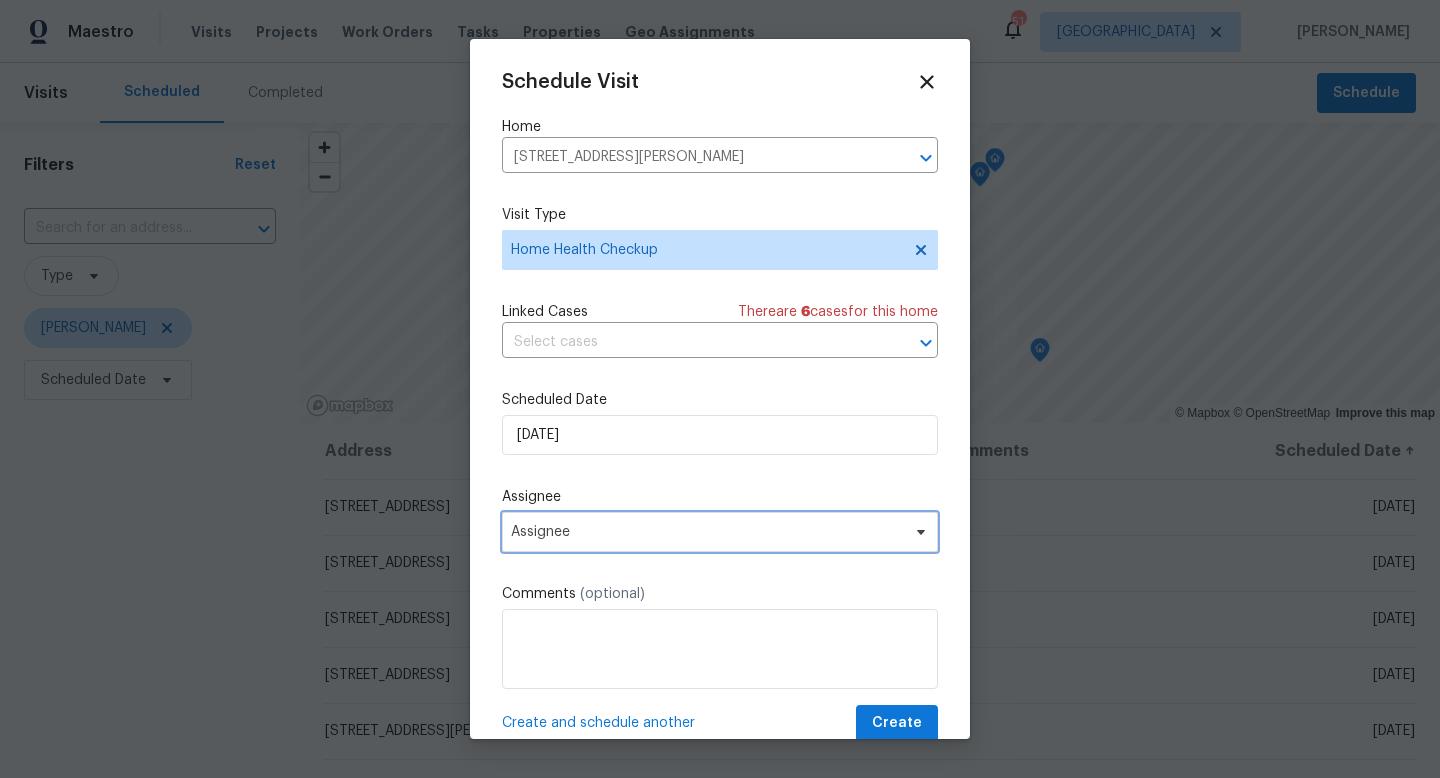 click on "Assignee" at bounding box center [707, 532] 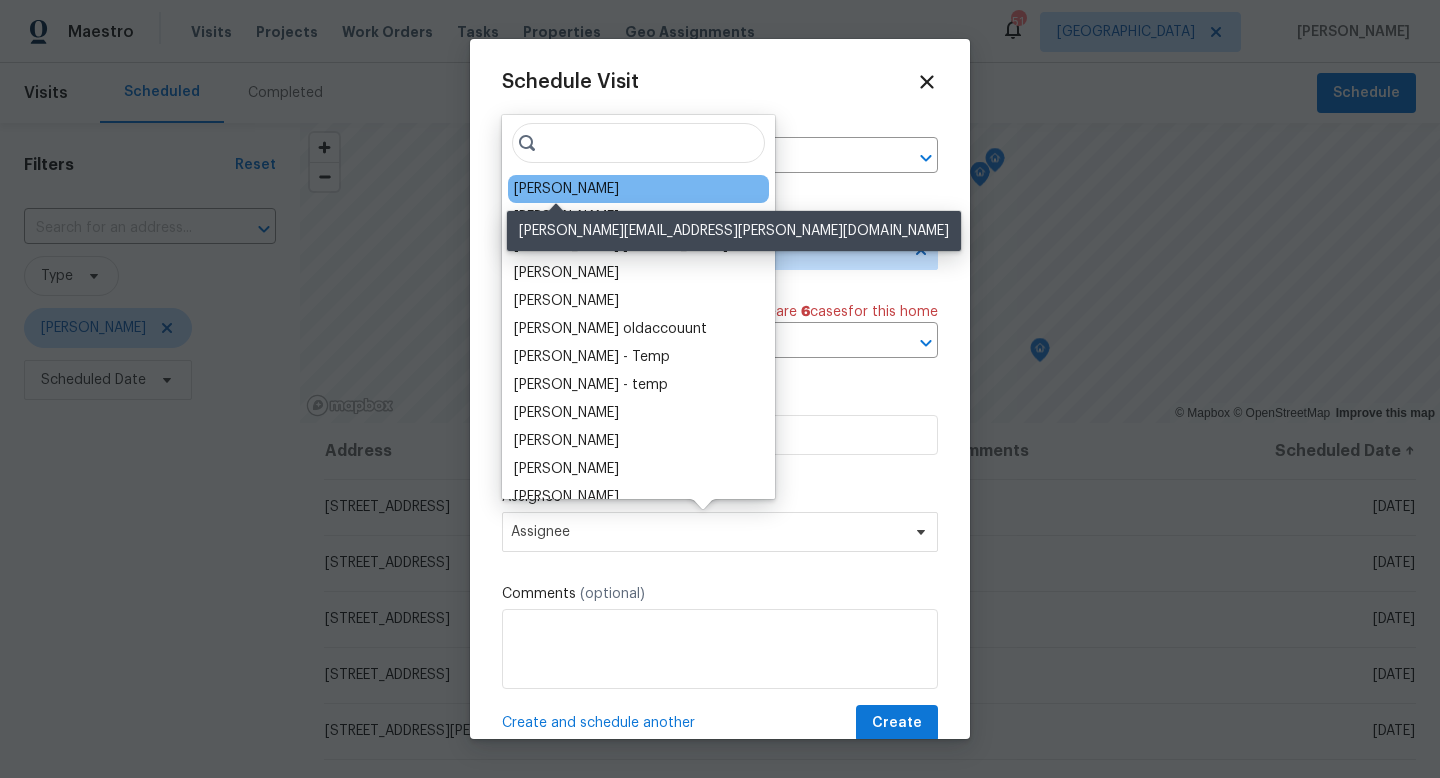 click on "[PERSON_NAME]" at bounding box center [566, 189] 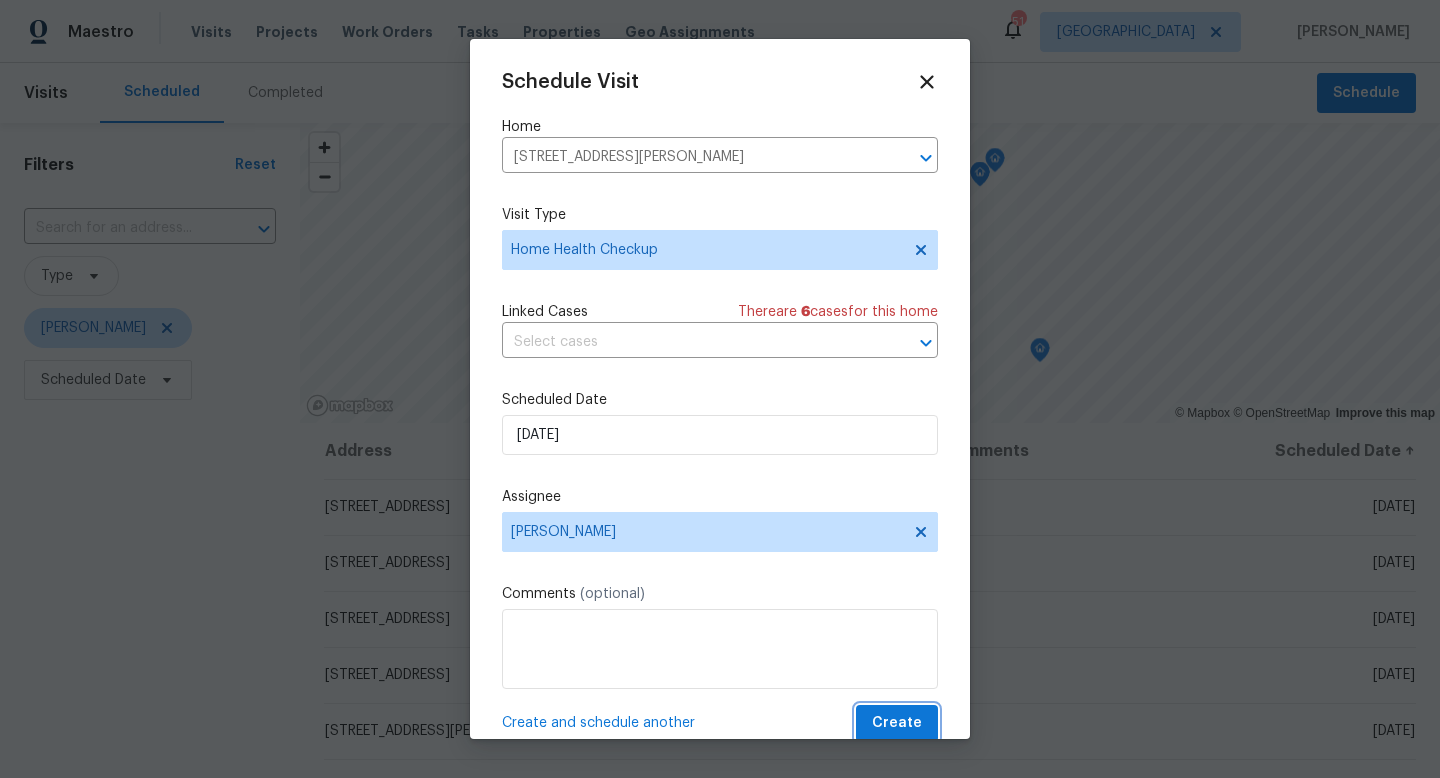 click on "Create" at bounding box center (897, 723) 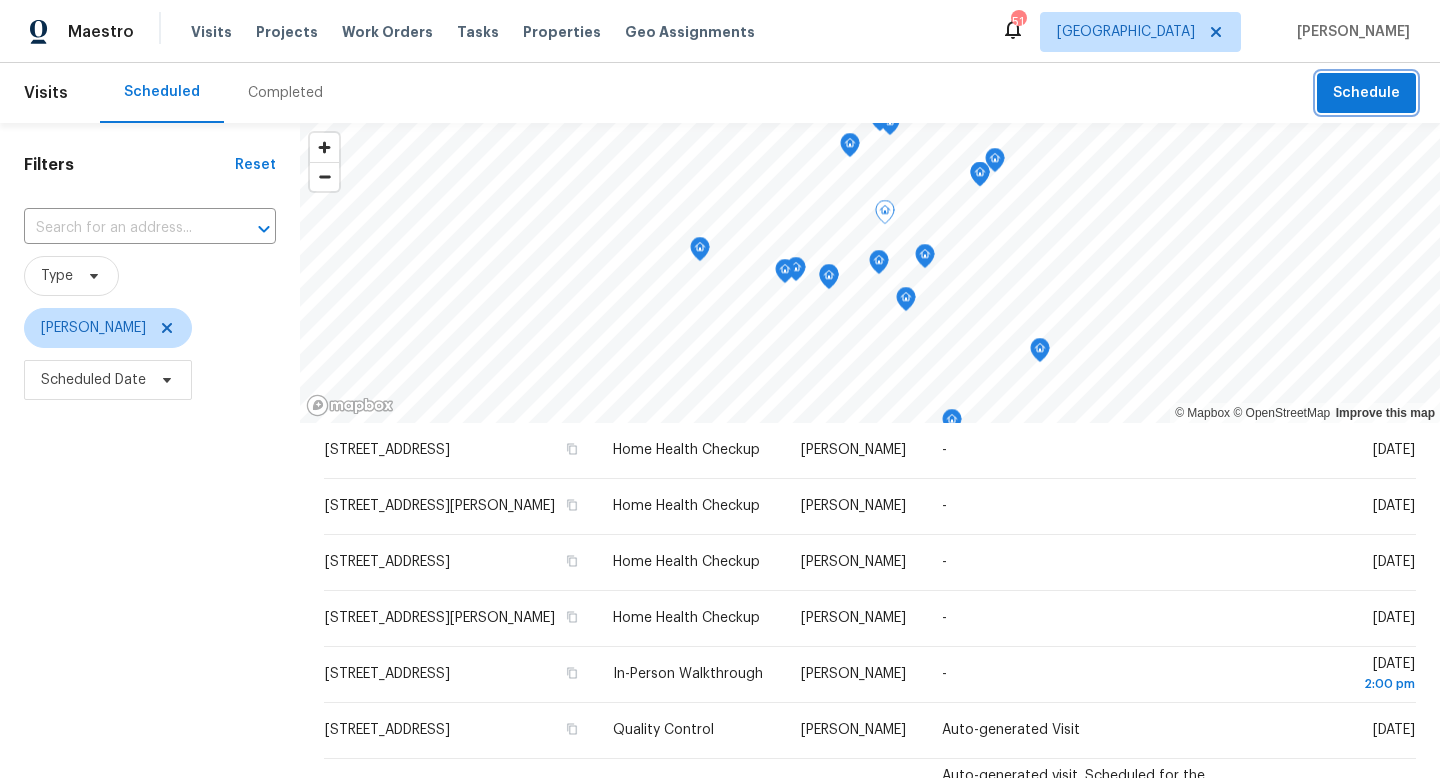 scroll, scrollTop: 247, scrollLeft: 0, axis: vertical 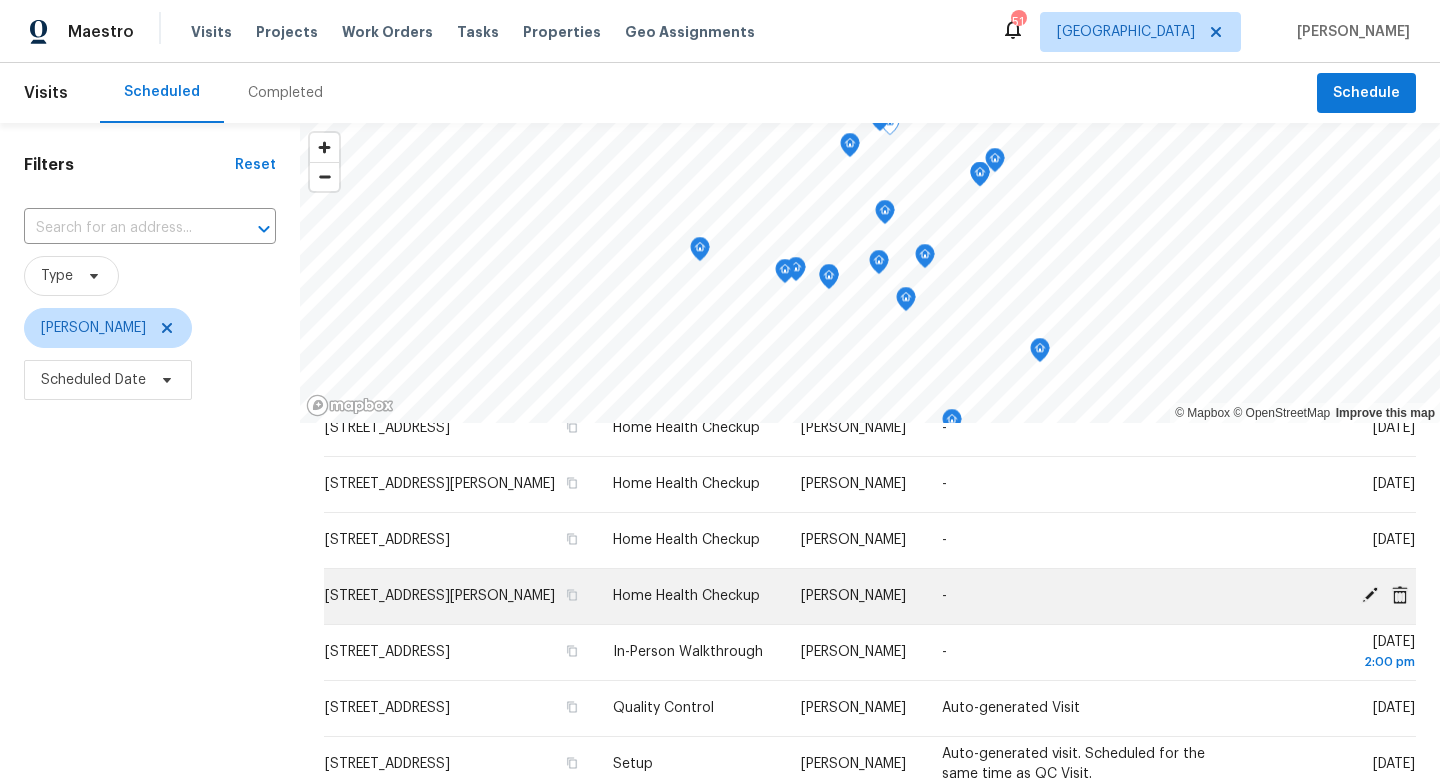 click 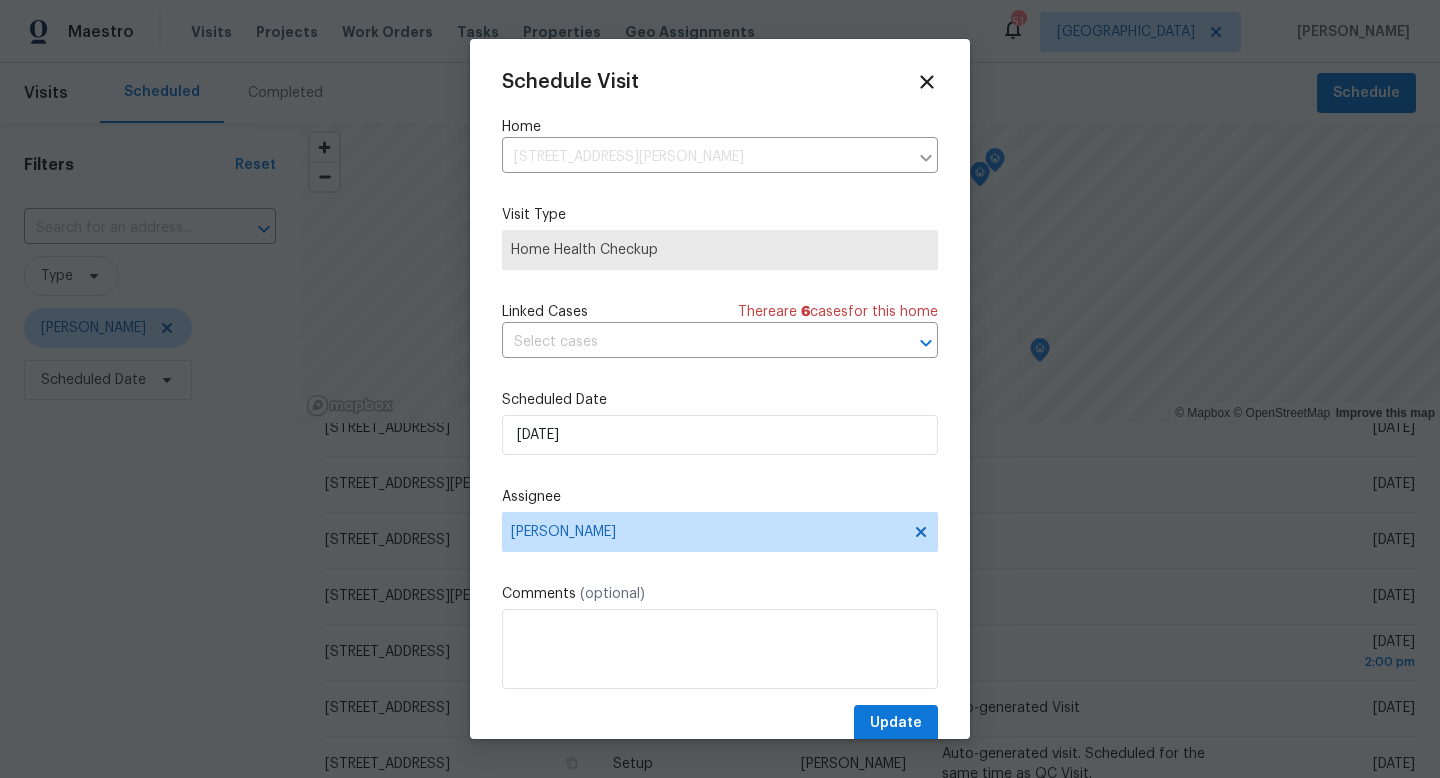 click on "Home Health Checkup" at bounding box center [720, 250] 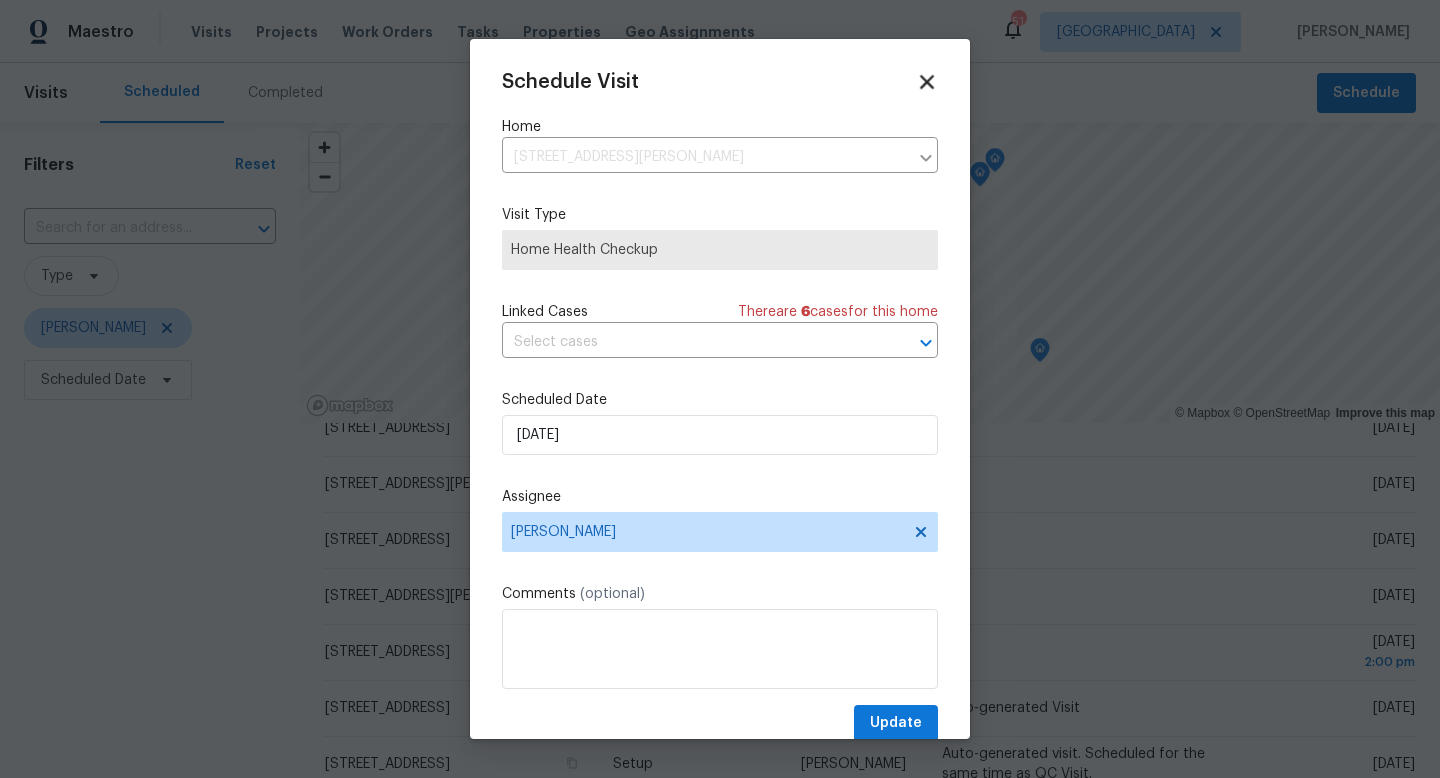 click 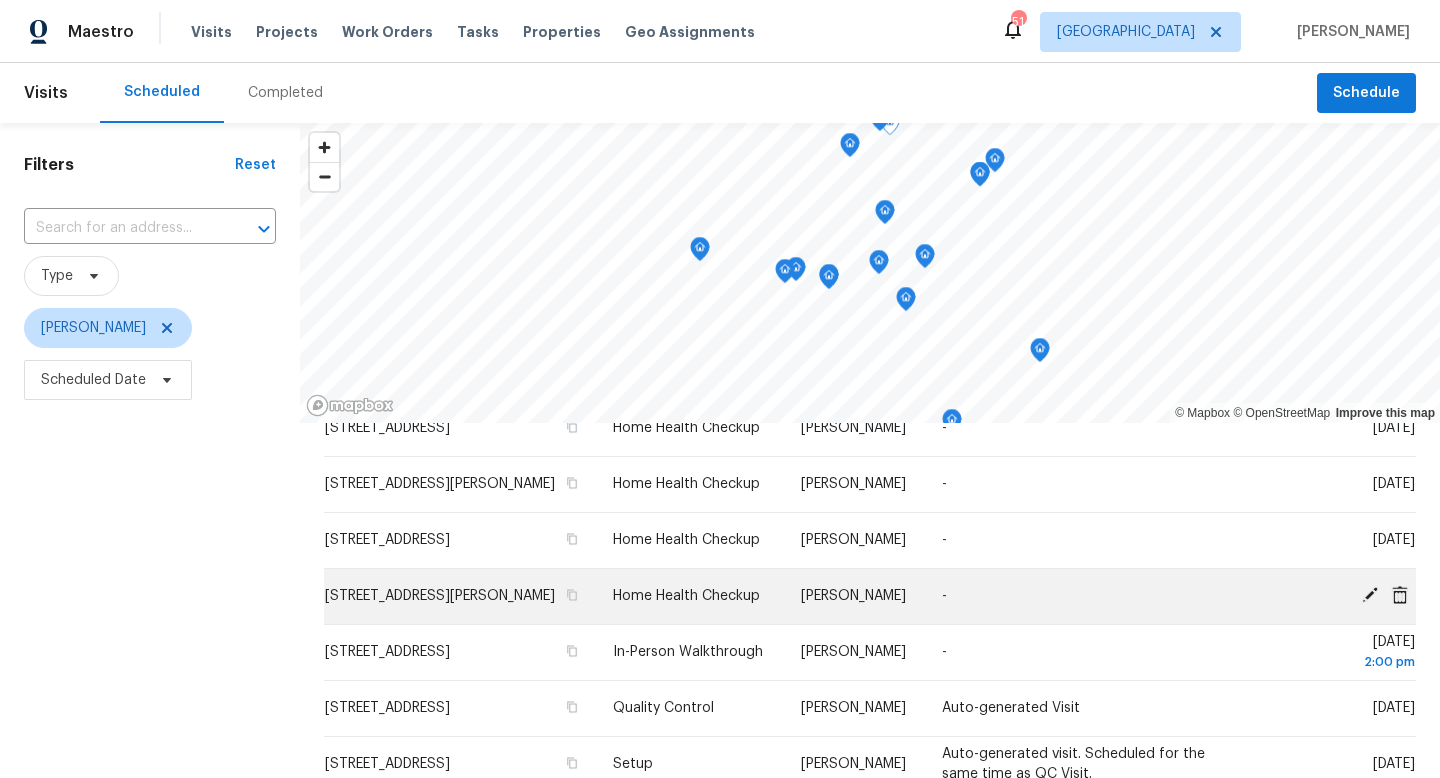 click at bounding box center (1342, 596) 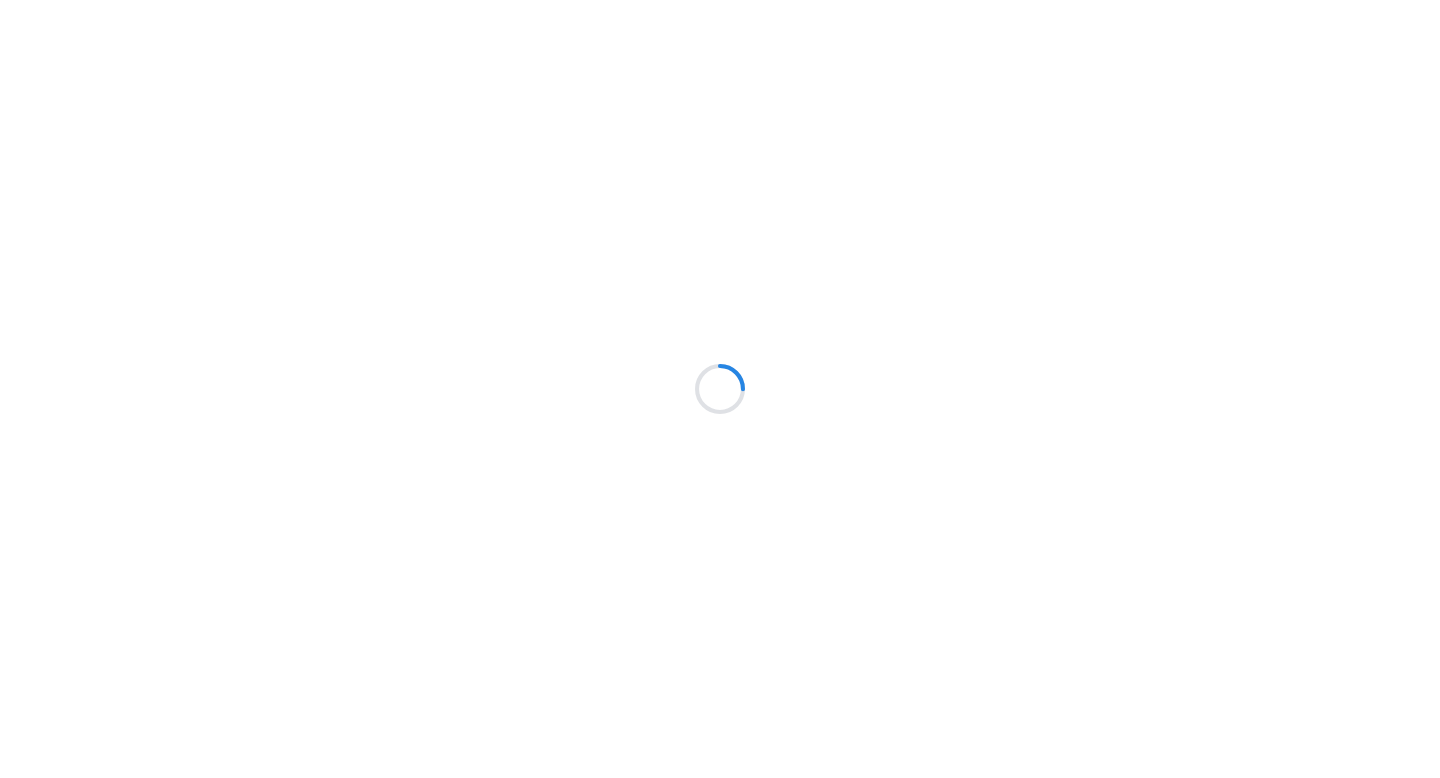 scroll, scrollTop: 0, scrollLeft: 0, axis: both 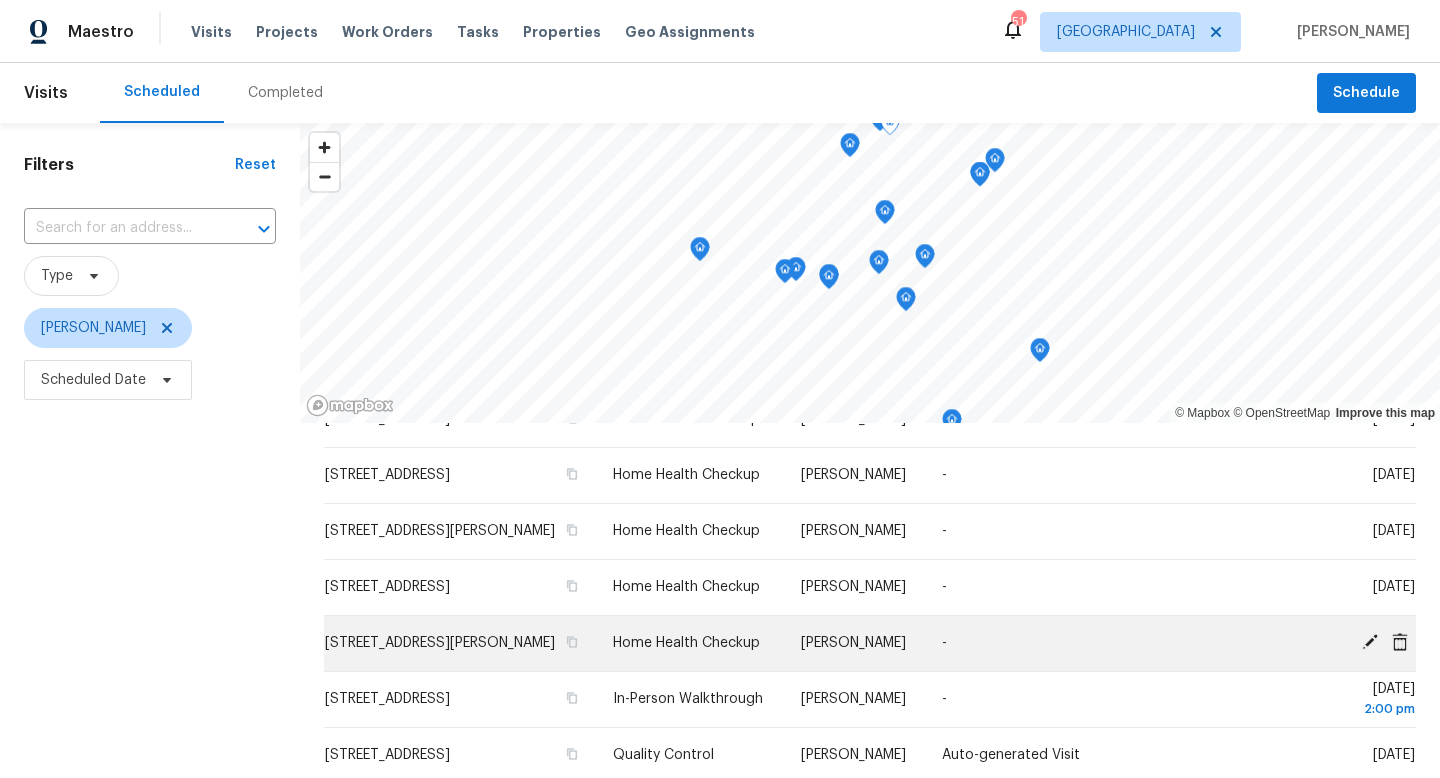 click 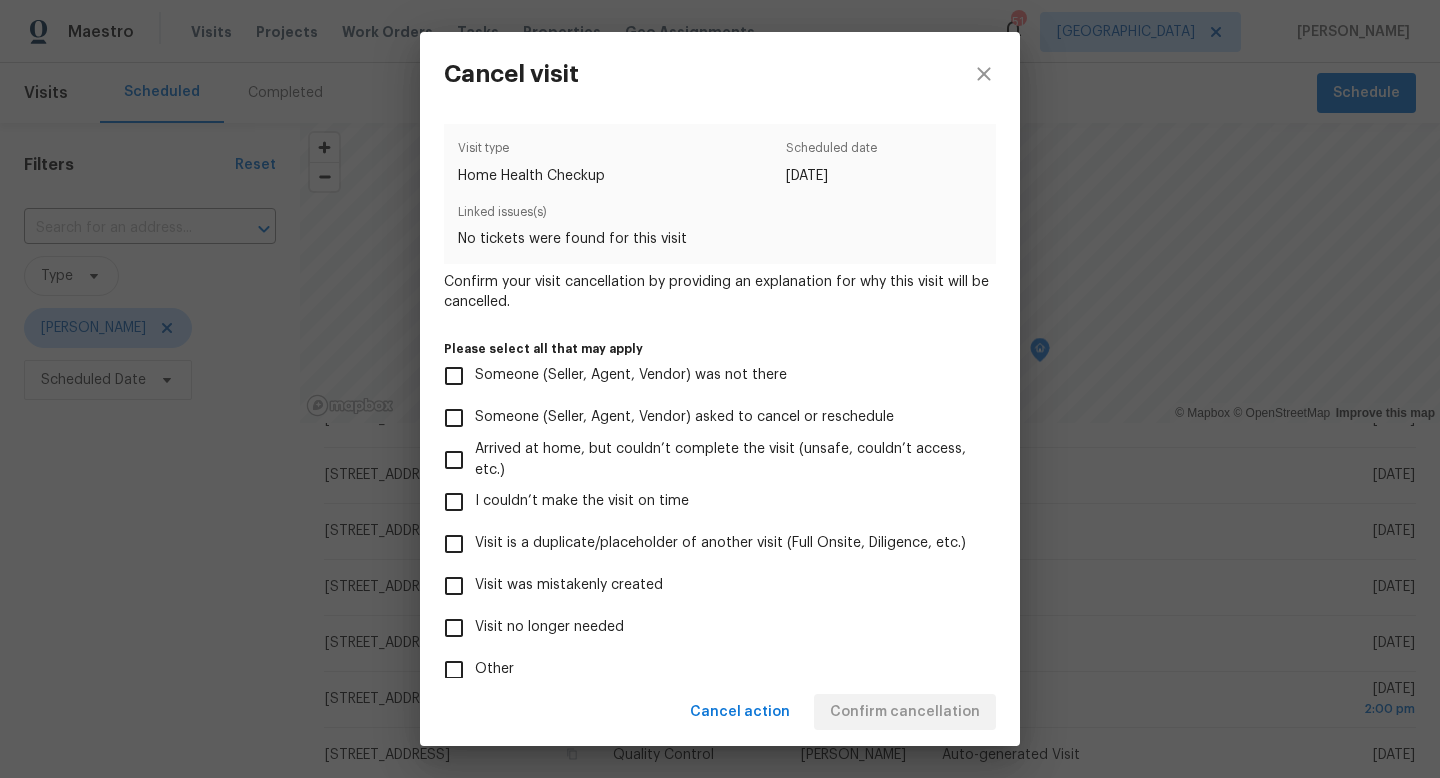 click on "Visit was mistakenly created" at bounding box center [569, 585] 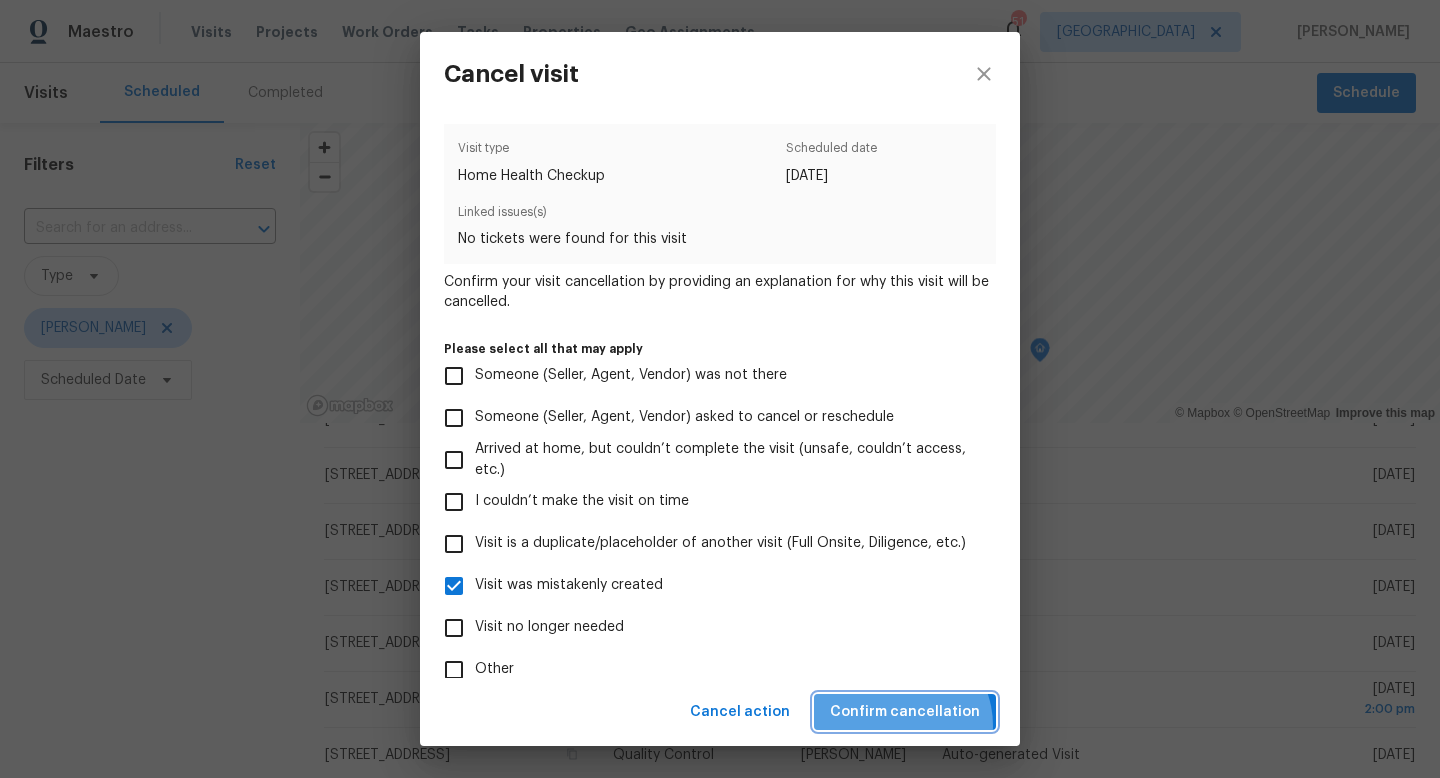 click on "Confirm cancellation" at bounding box center [905, 712] 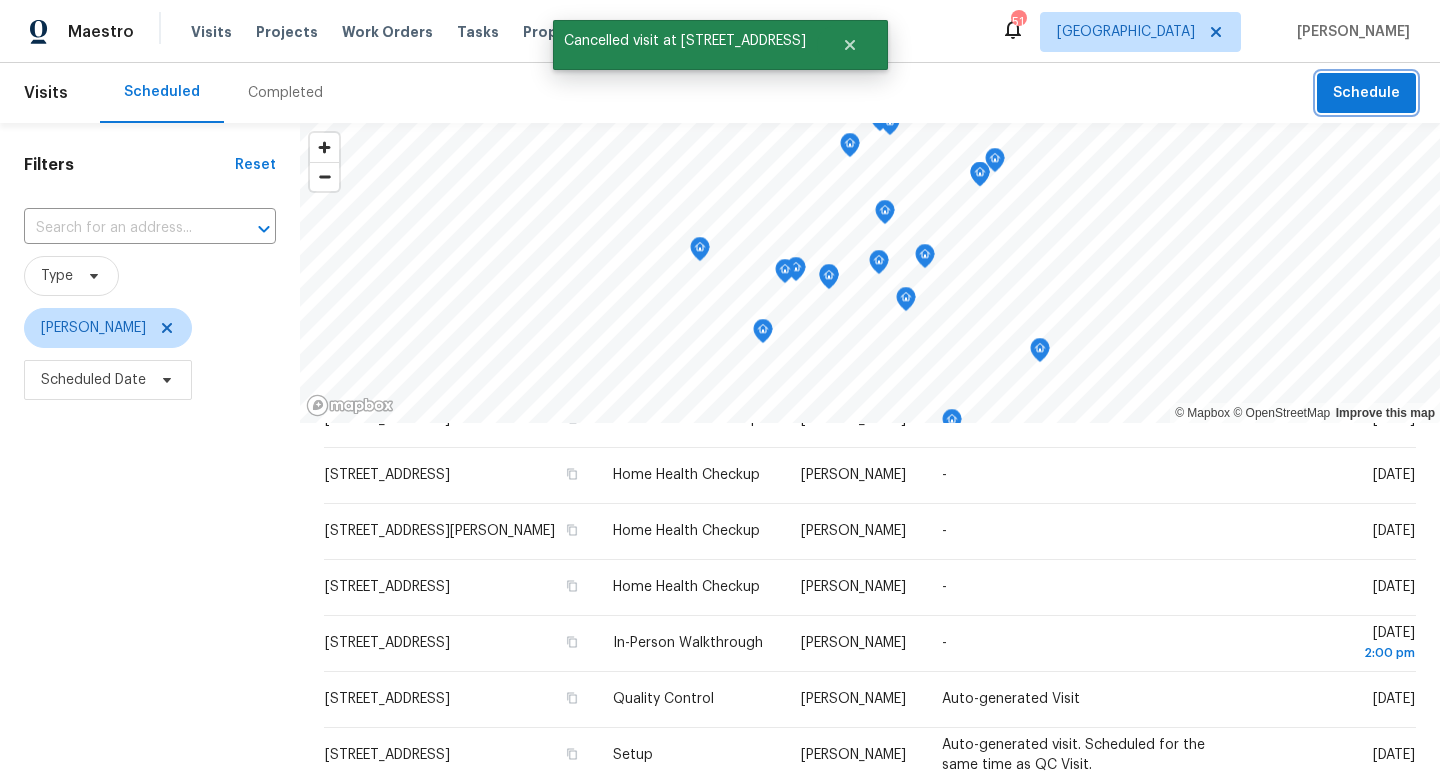 click on "Schedule" at bounding box center (1366, 93) 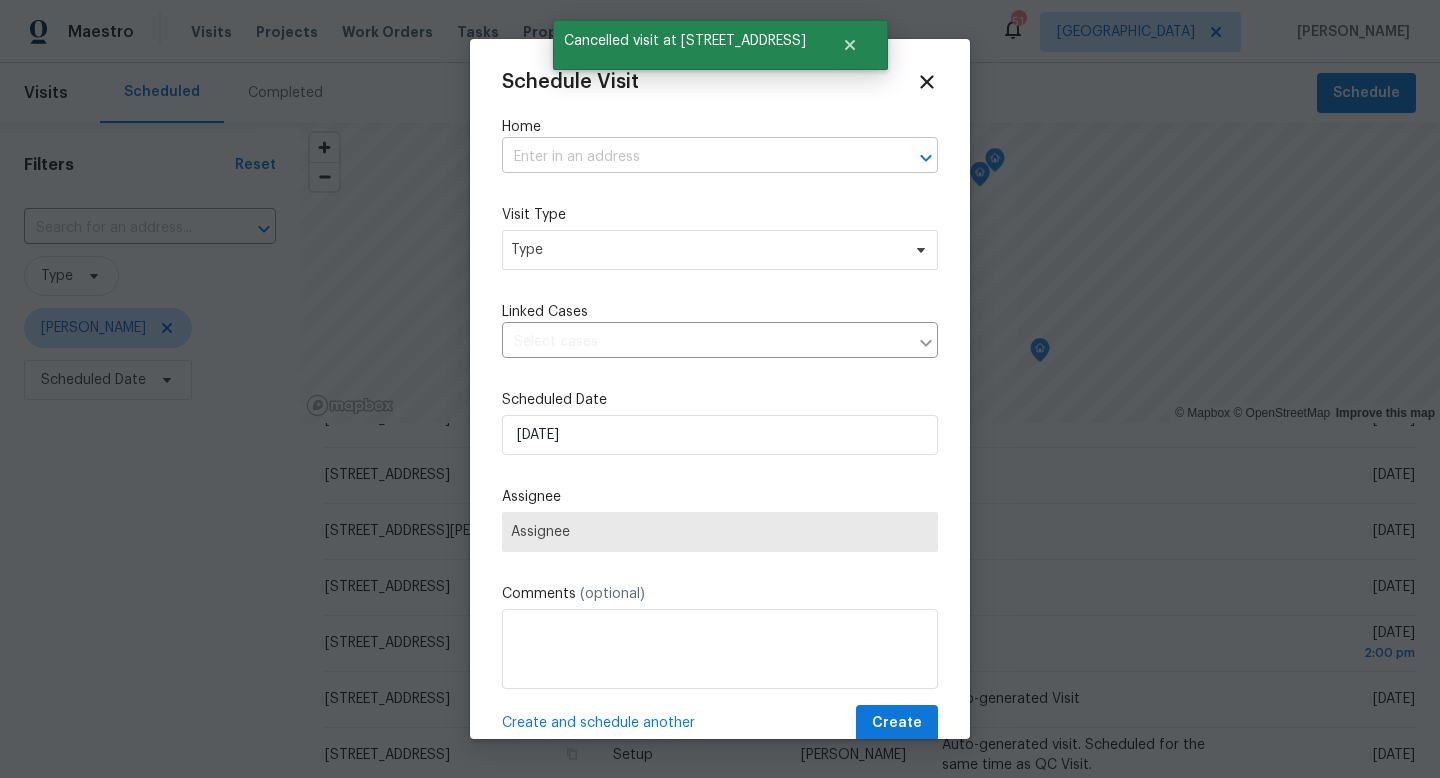 click at bounding box center [692, 157] 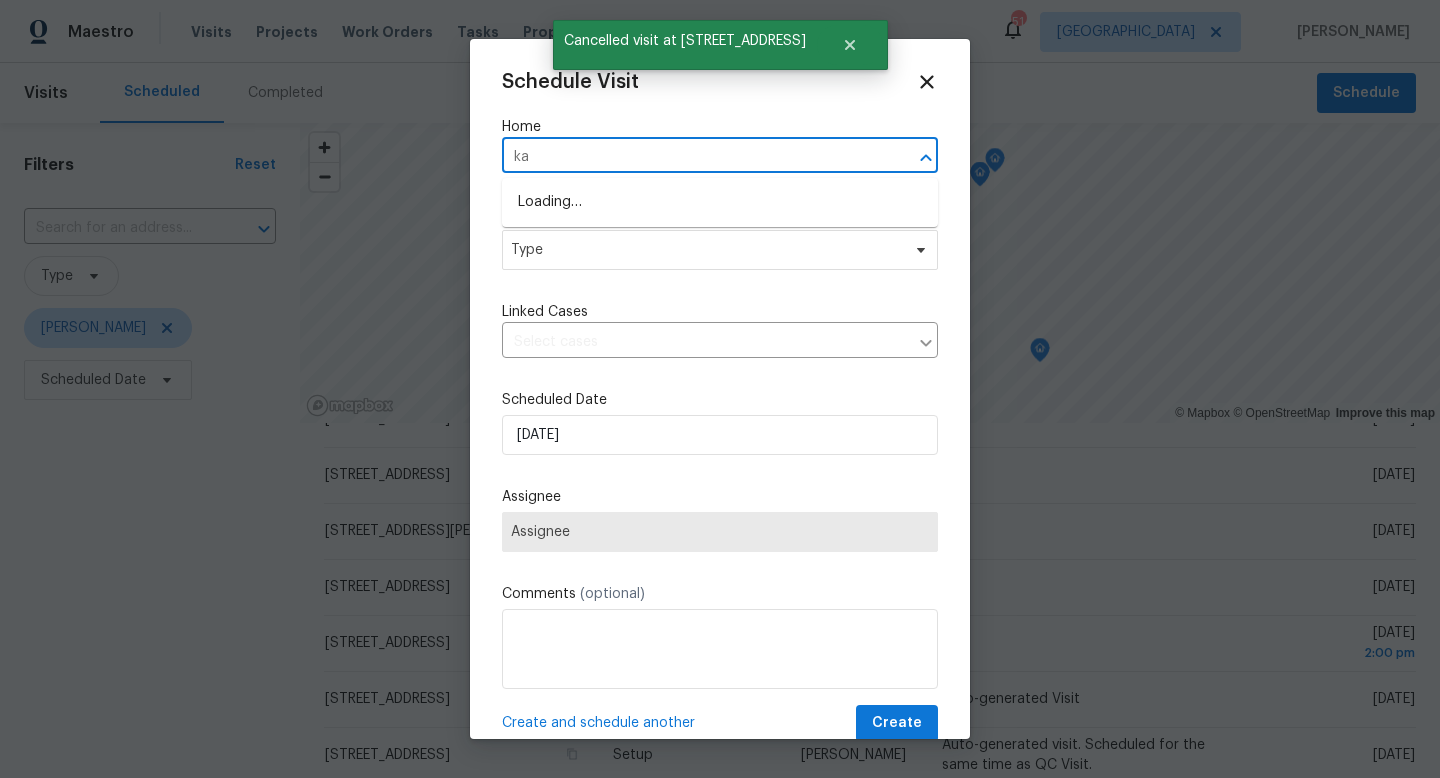 type on "k" 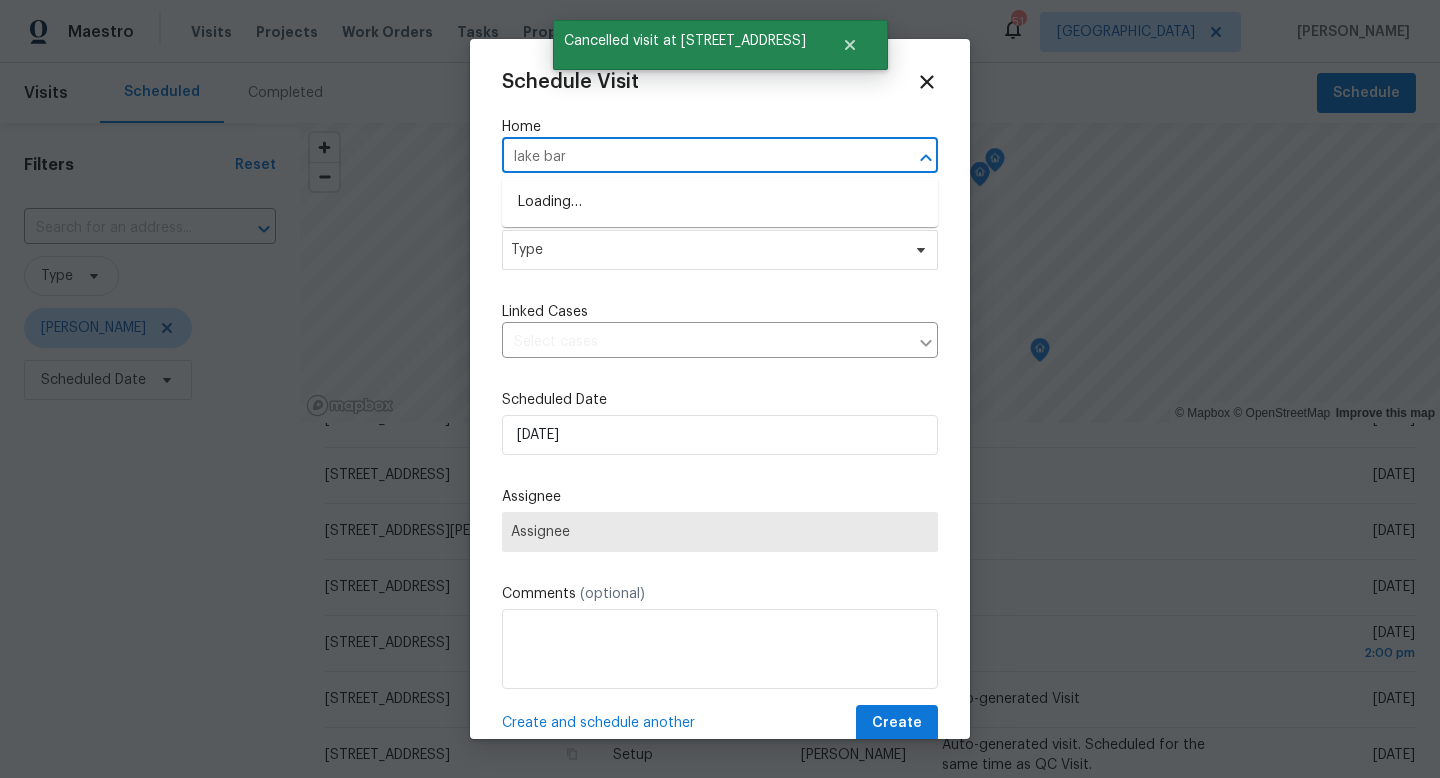 type on "lake bark" 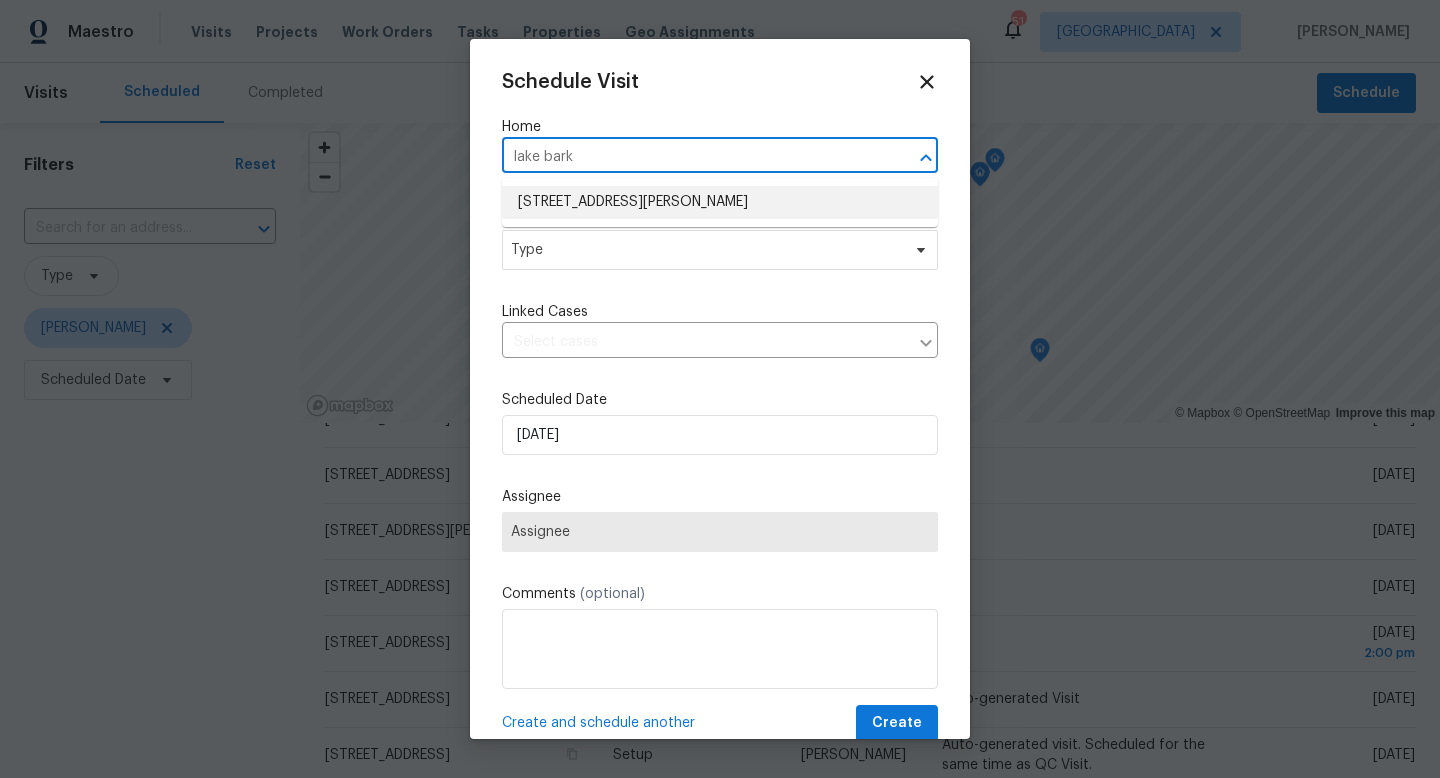 click on "[STREET_ADDRESS][PERSON_NAME]" at bounding box center (720, 202) 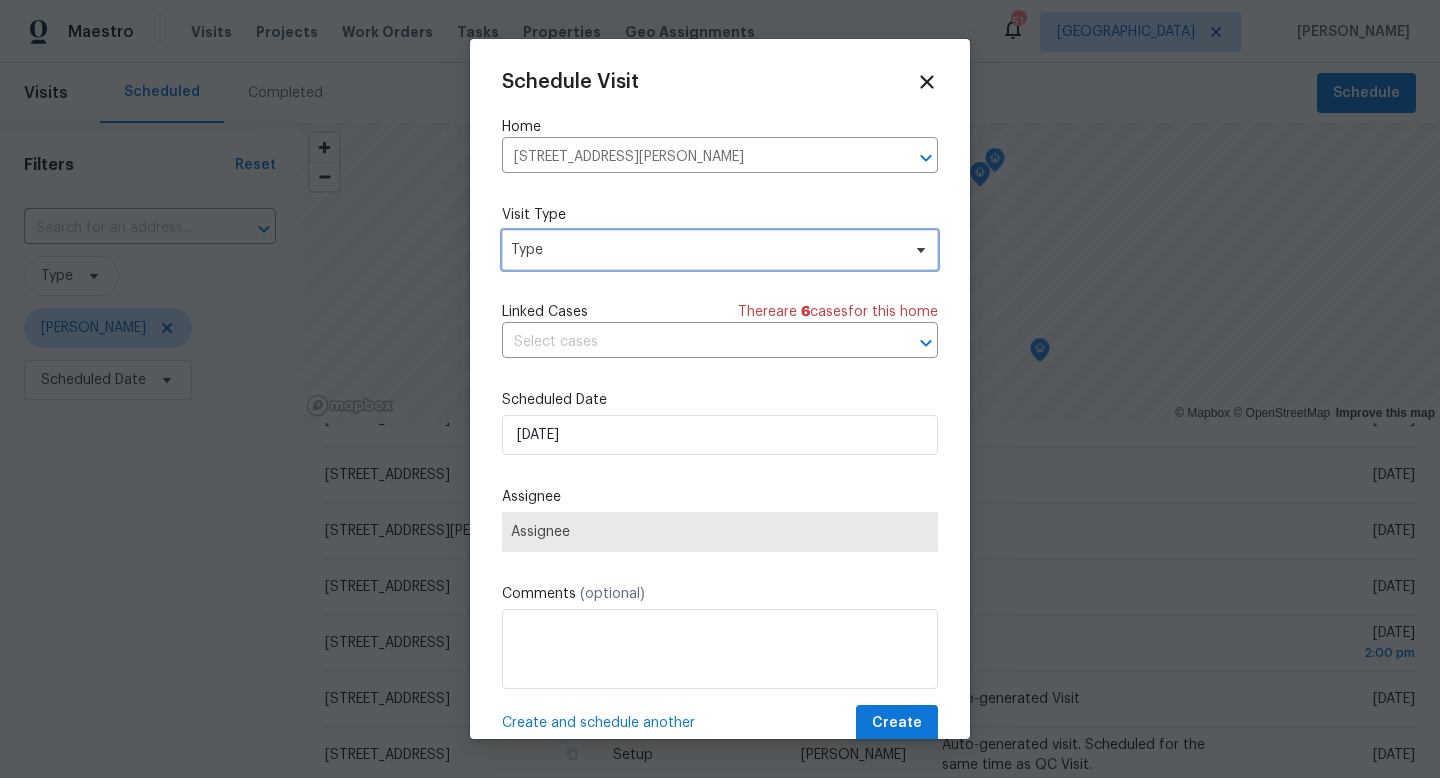 click on "Type" at bounding box center (705, 250) 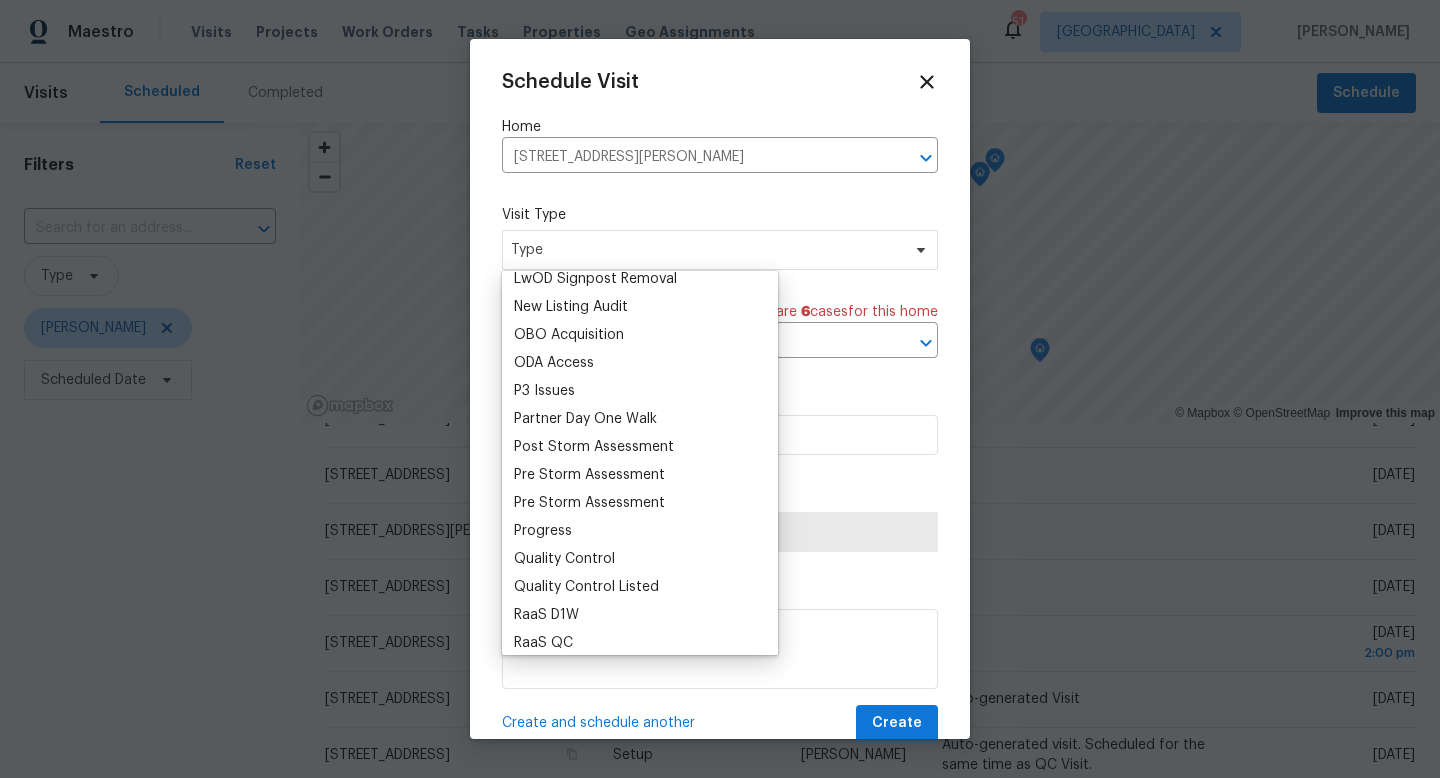 scroll, scrollTop: 1121, scrollLeft: 0, axis: vertical 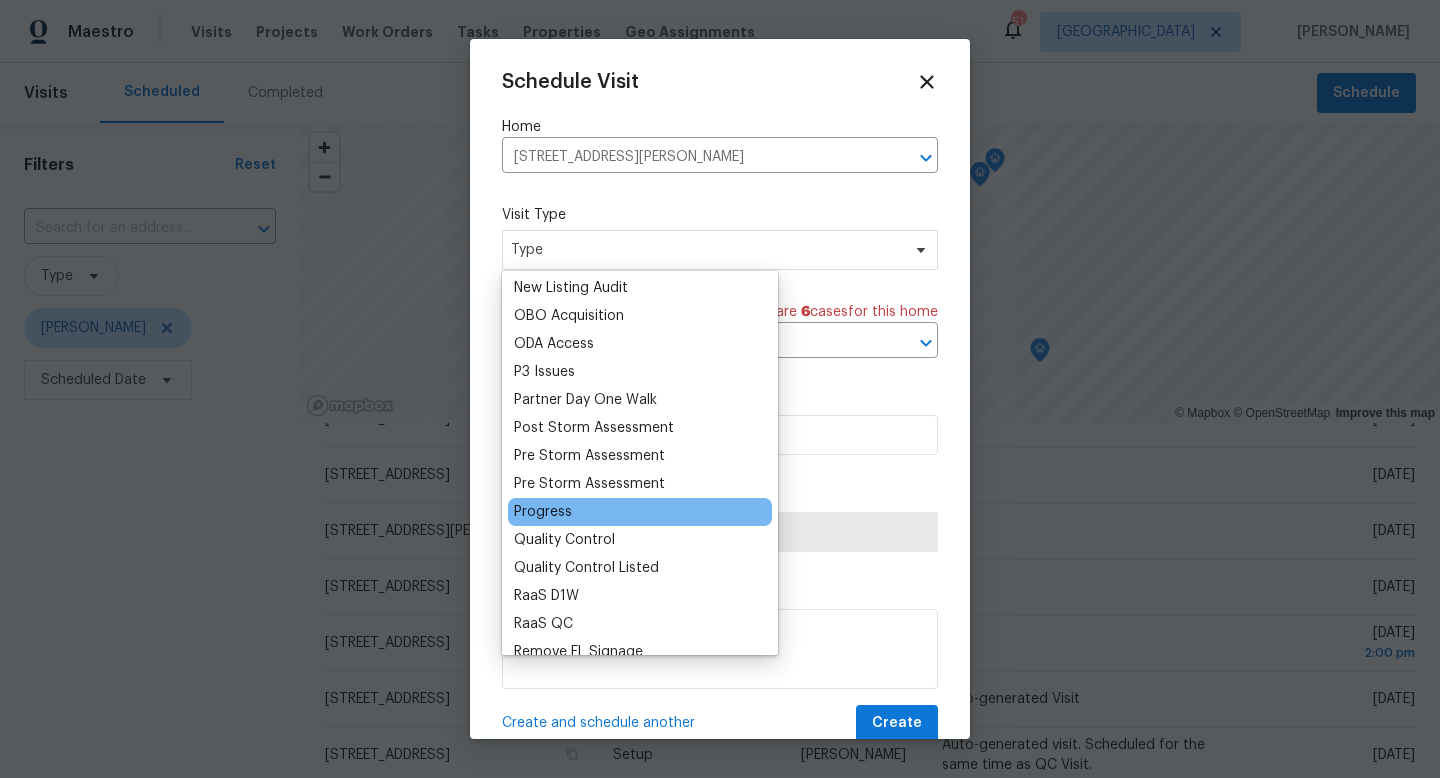 click on "Progress" at bounding box center (543, 512) 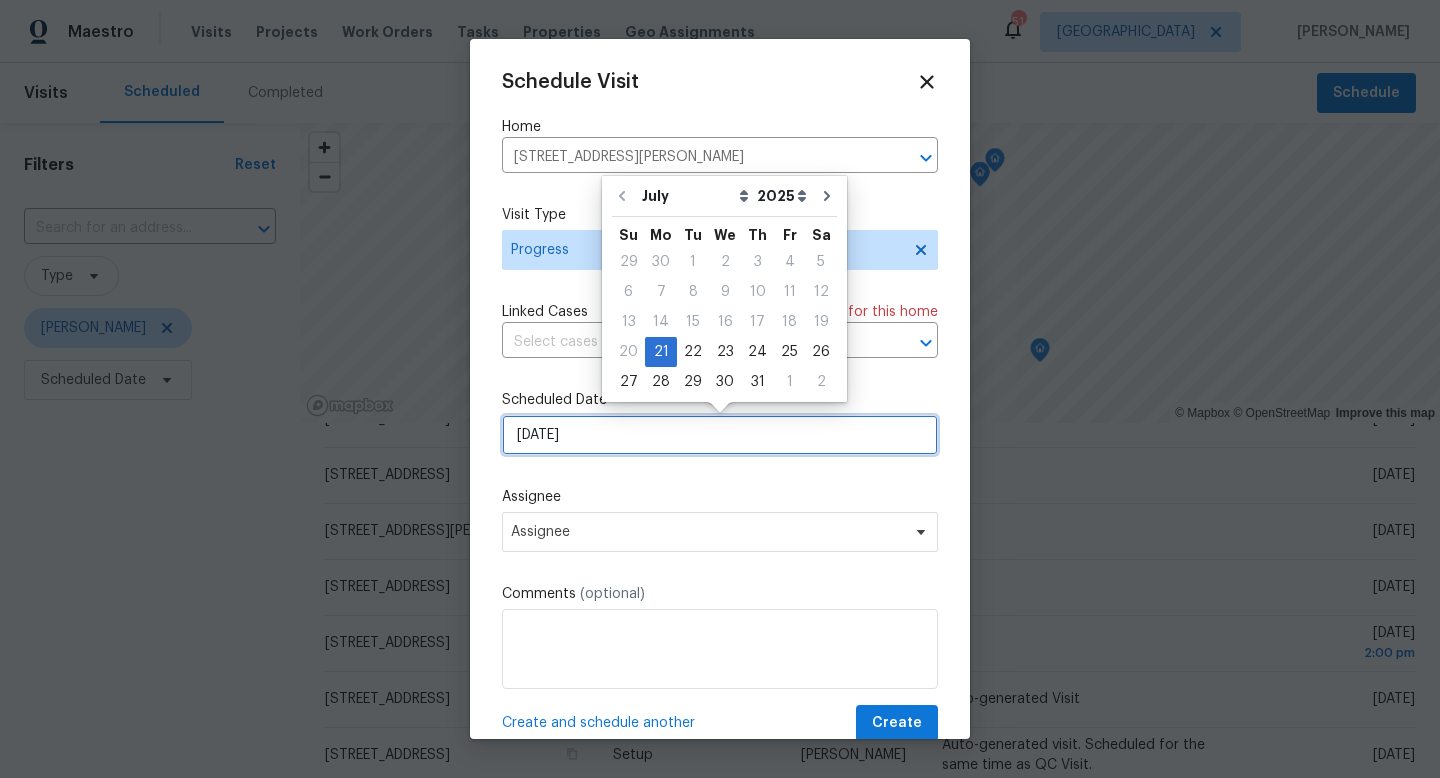 click on "[DATE]" at bounding box center [720, 435] 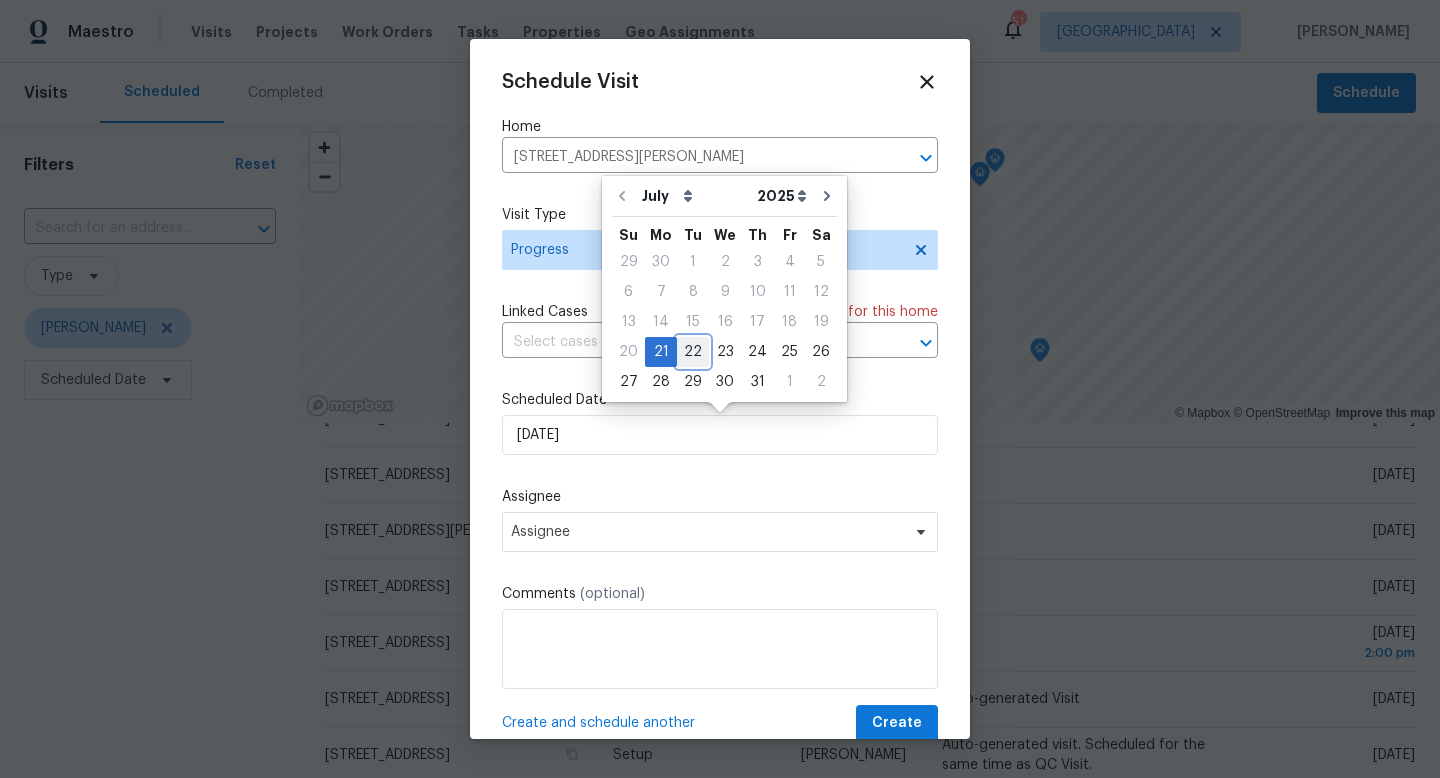 click on "22" at bounding box center (693, 352) 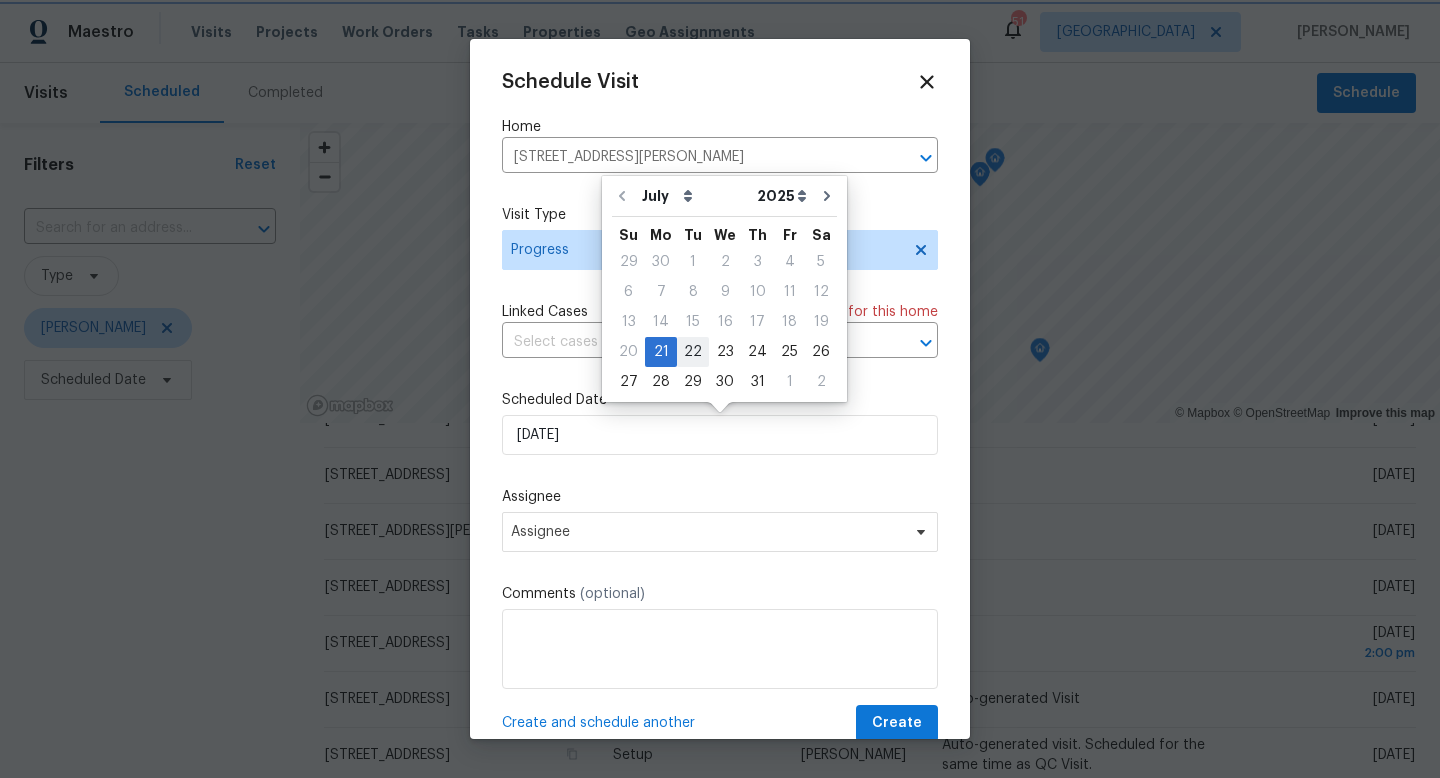 type on "[DATE]" 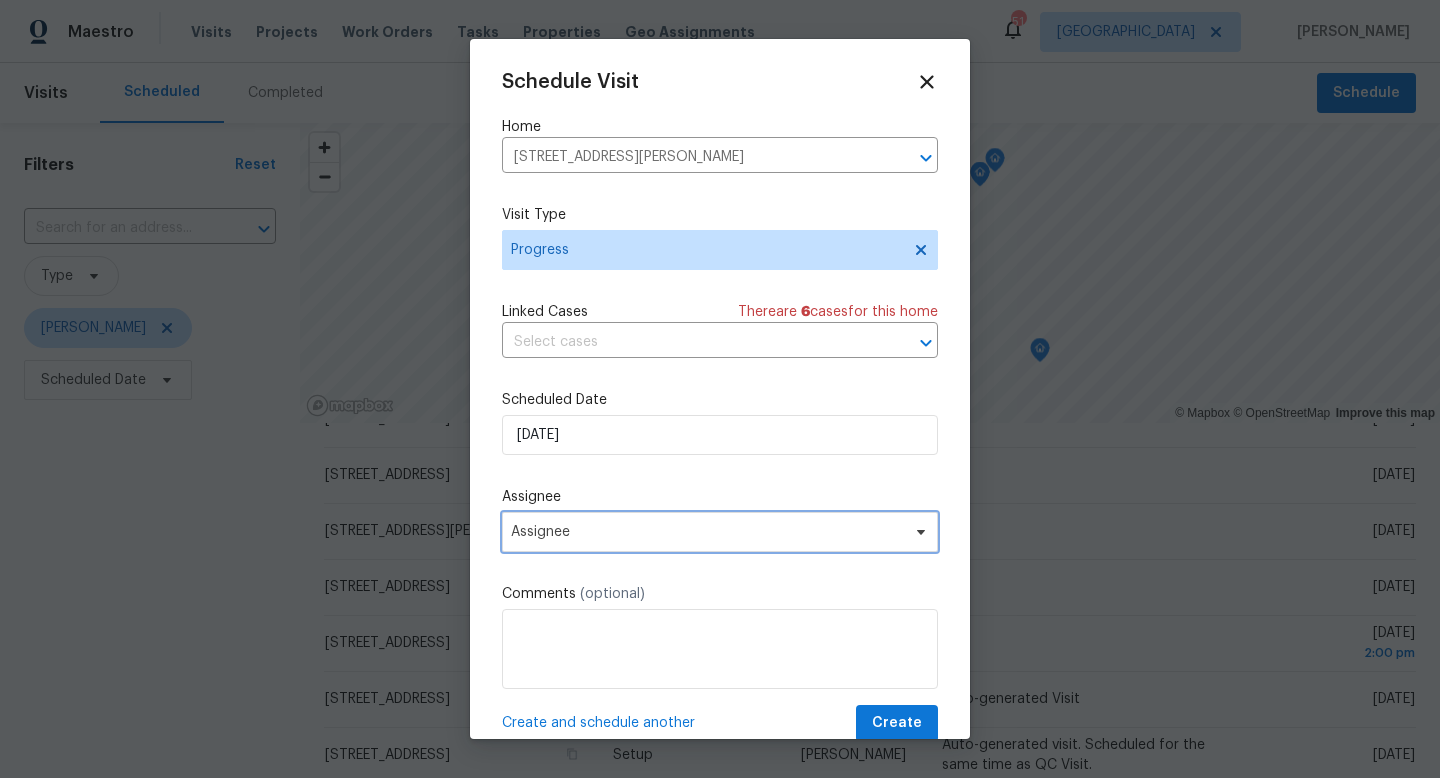 click on "Assignee" at bounding box center [720, 532] 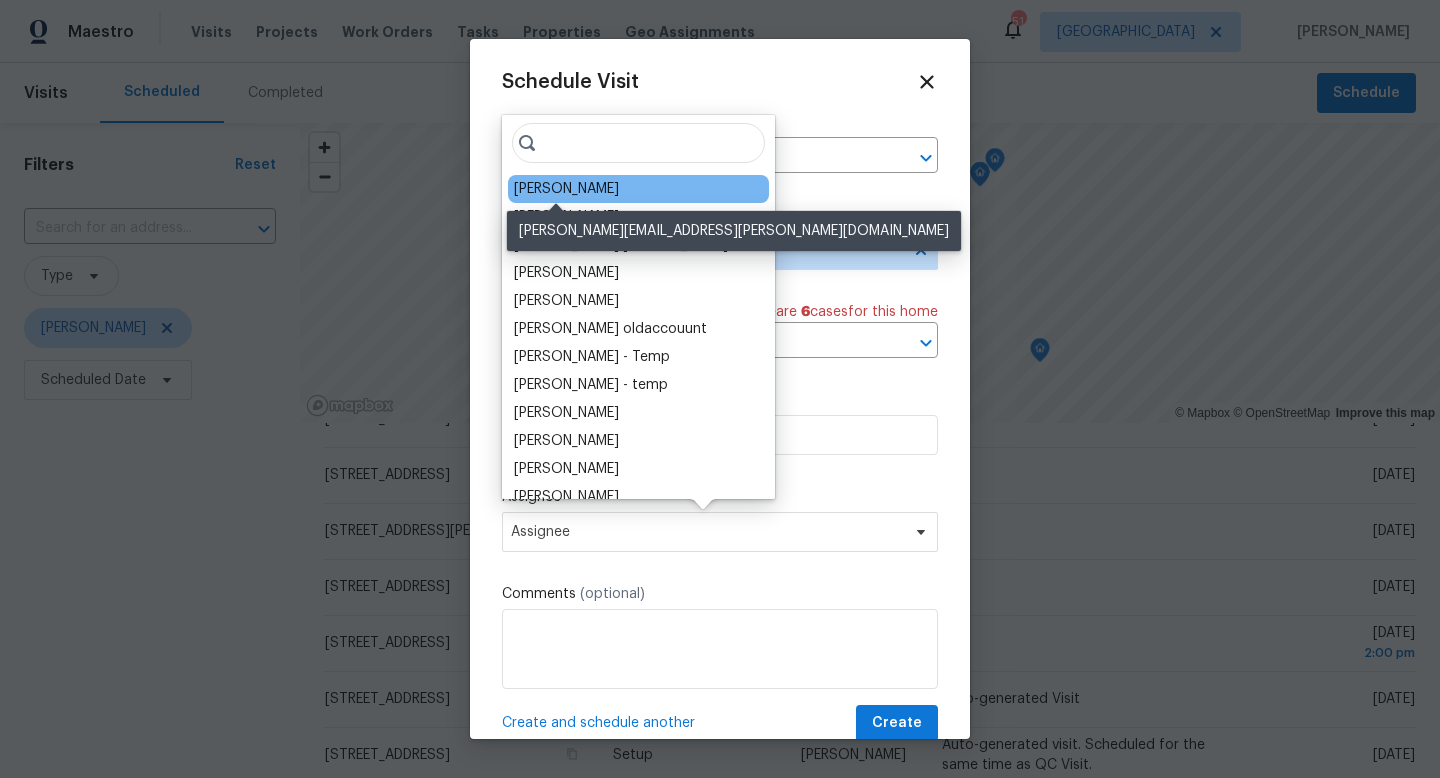 click on "[PERSON_NAME]" at bounding box center [566, 189] 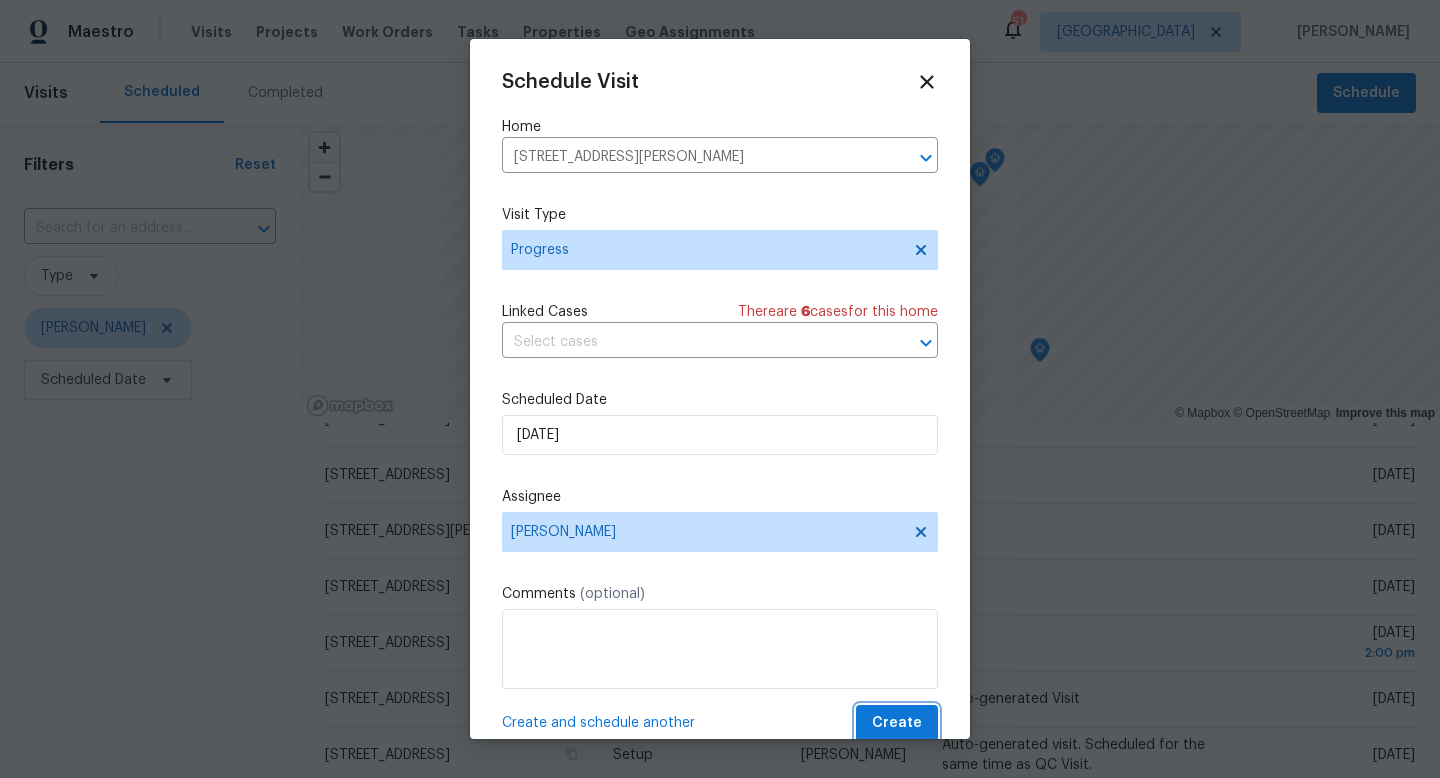 click on "Create" at bounding box center (897, 723) 